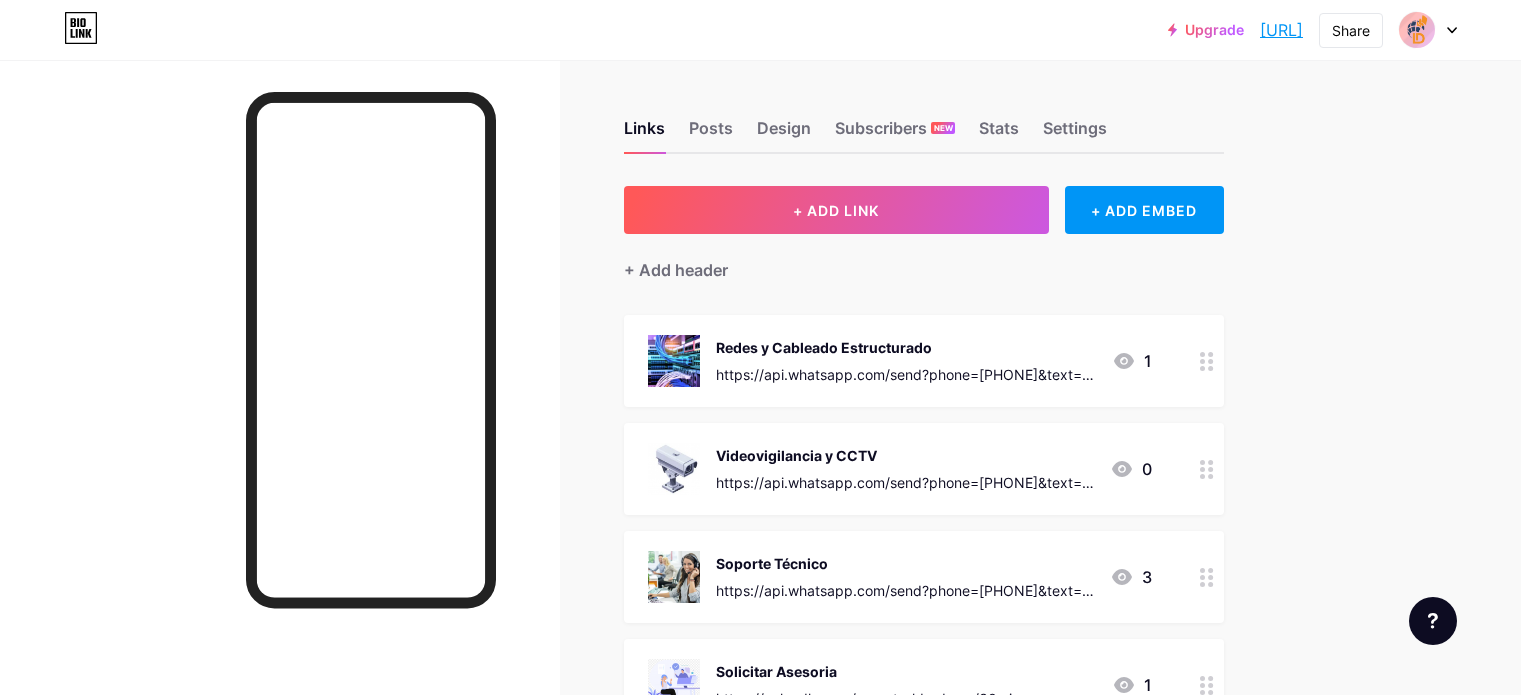 scroll, scrollTop: 0, scrollLeft: 0, axis: both 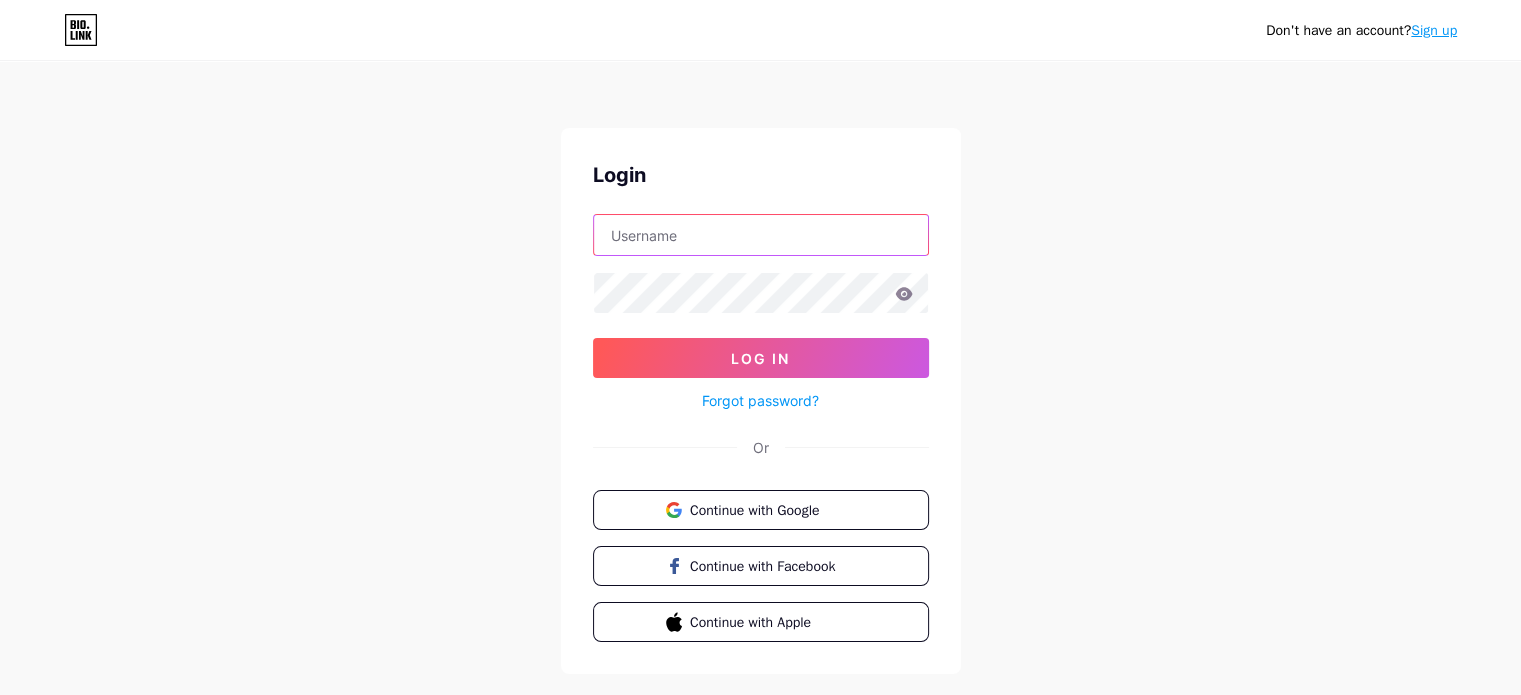 type on "treyshastores@example.com" 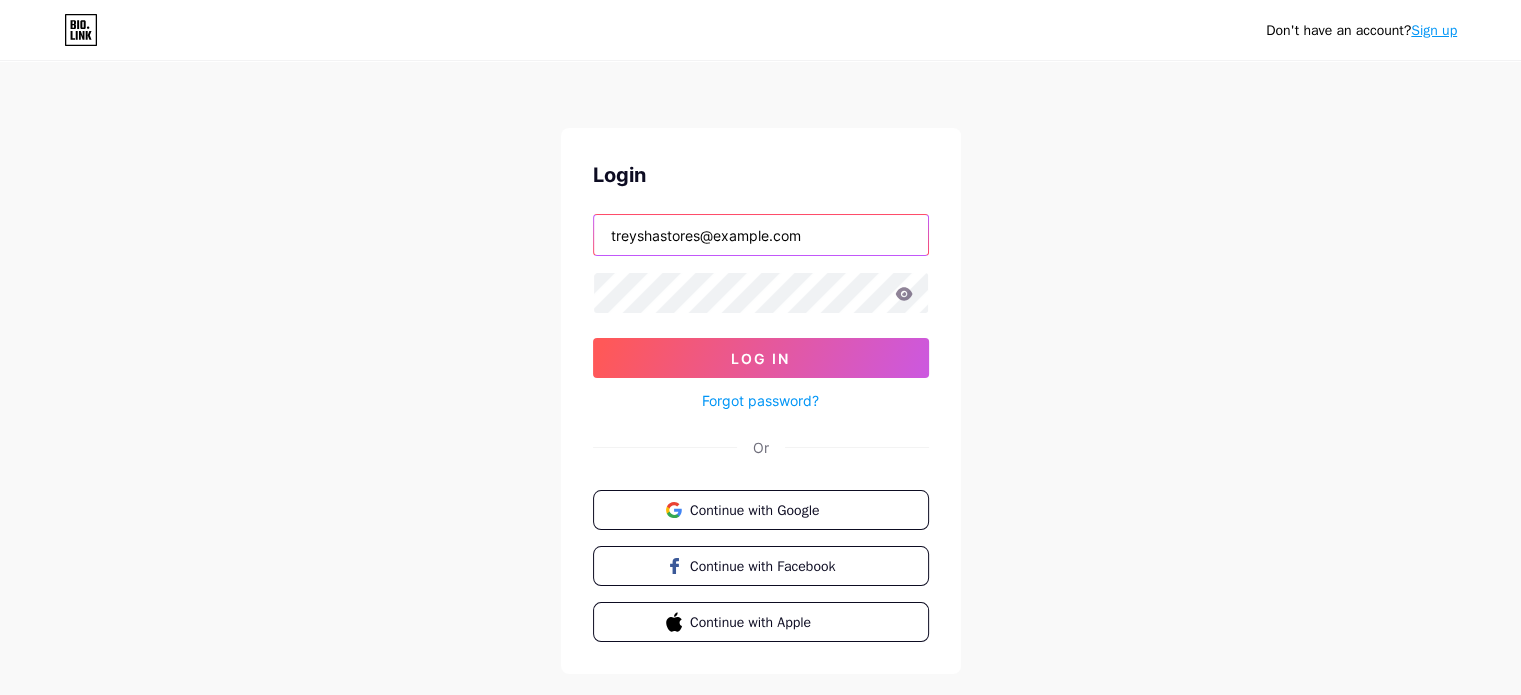 click on "treyshastores@example.com" at bounding box center (761, 235) 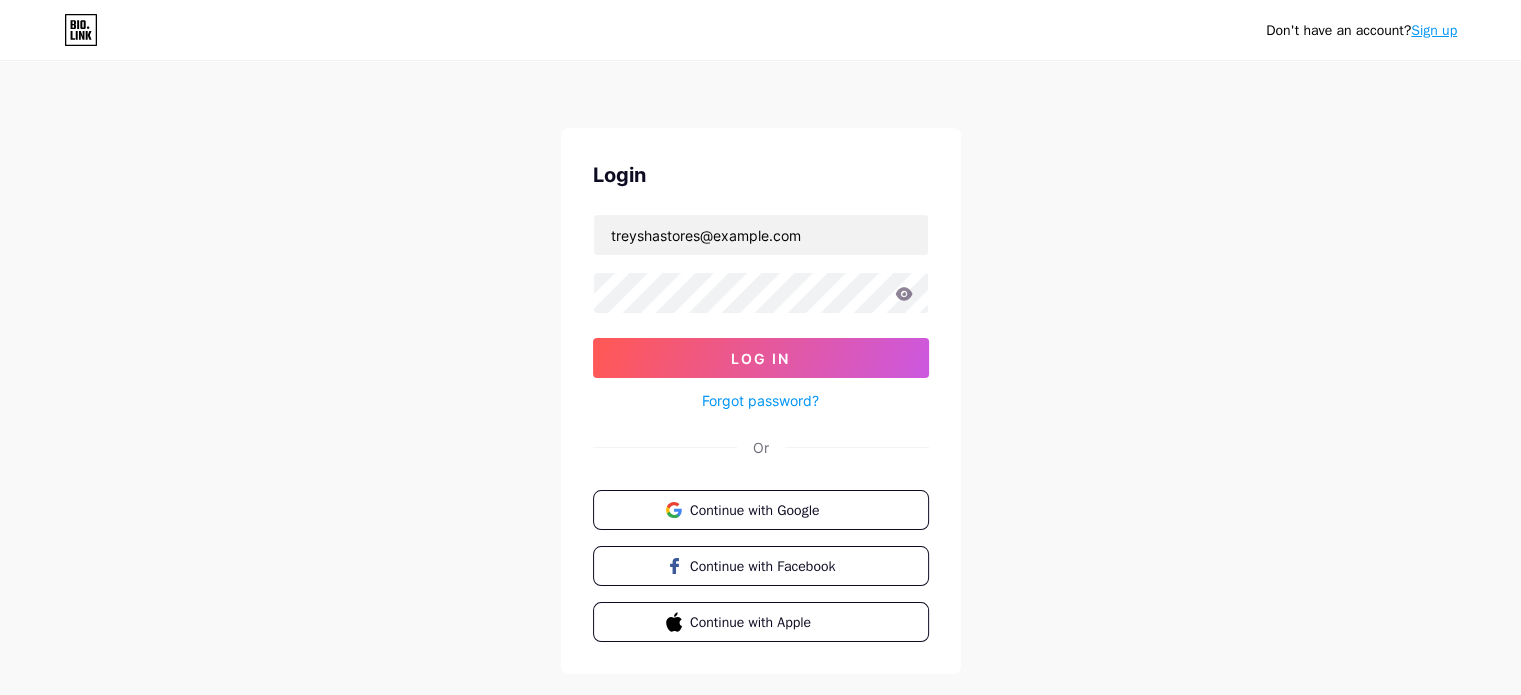 click on "Don't have an account?  Sign up   Login     treyshastores@example.com               Log In
Forgot password?
Or       Continue with Google     Continue with Facebook
Continue with Apple" at bounding box center (760, 369) 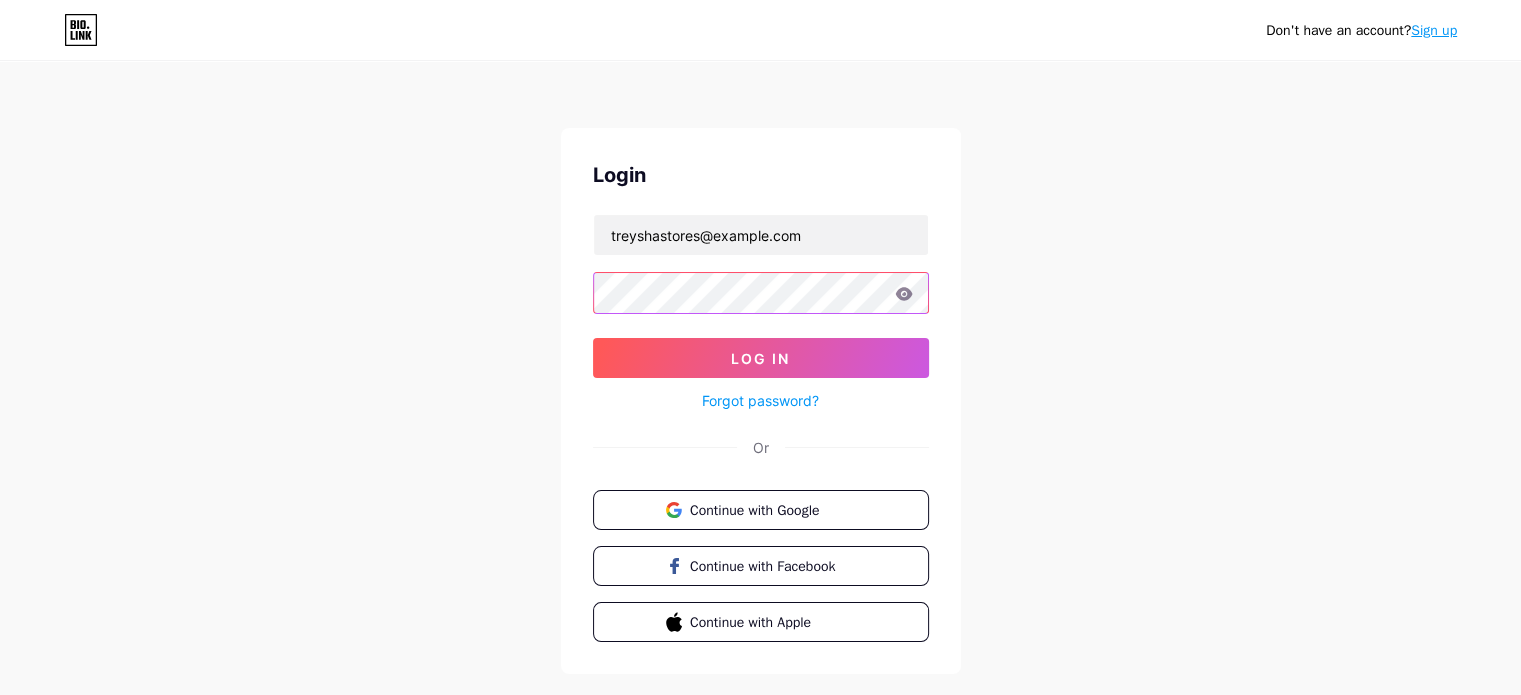 click on "Don't have an account?  Sign up   Login     treyshastores@example.com               Log In
Forgot password?
Or       Continue with Google     Continue with Facebook
Continue with Apple" at bounding box center (760, 369) 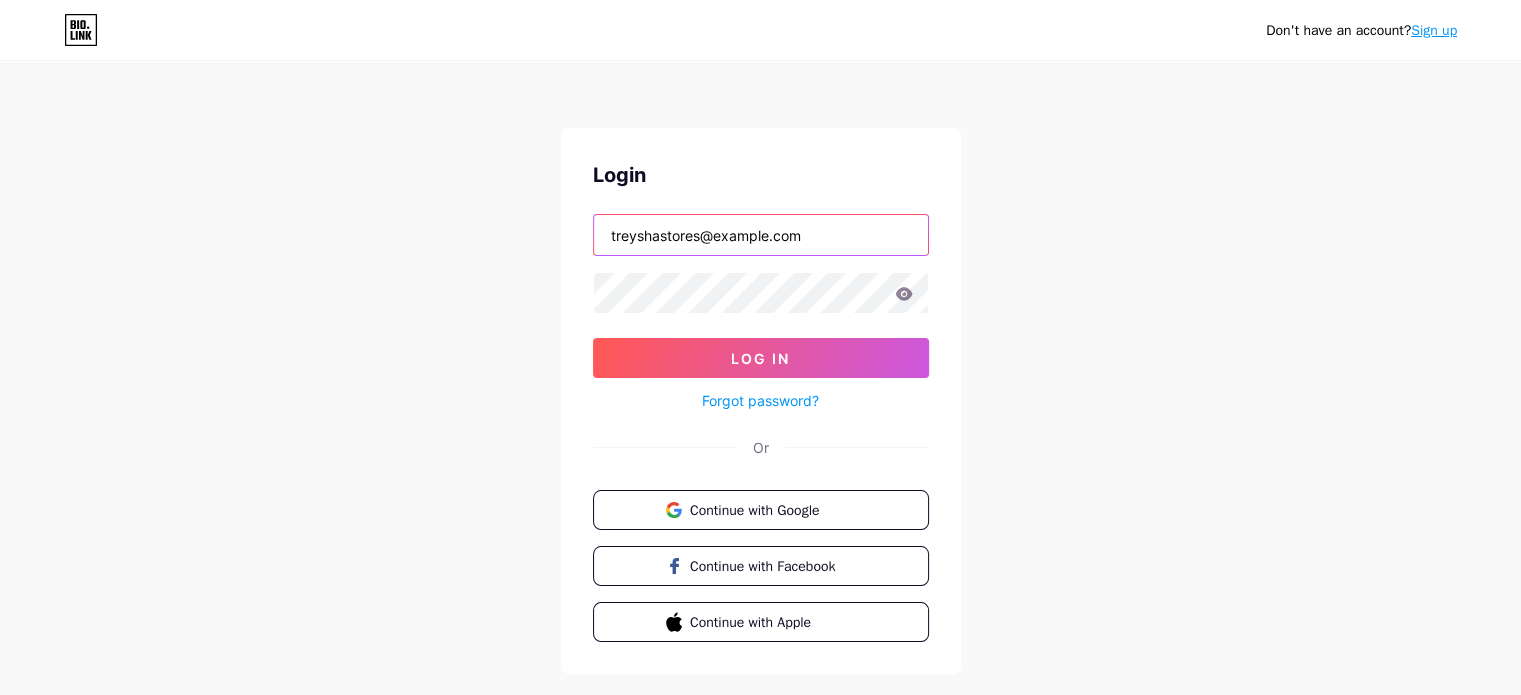 drag, startPoint x: 794, startPoint y: 241, endPoint x: 157, endPoint y: 219, distance: 637.3798 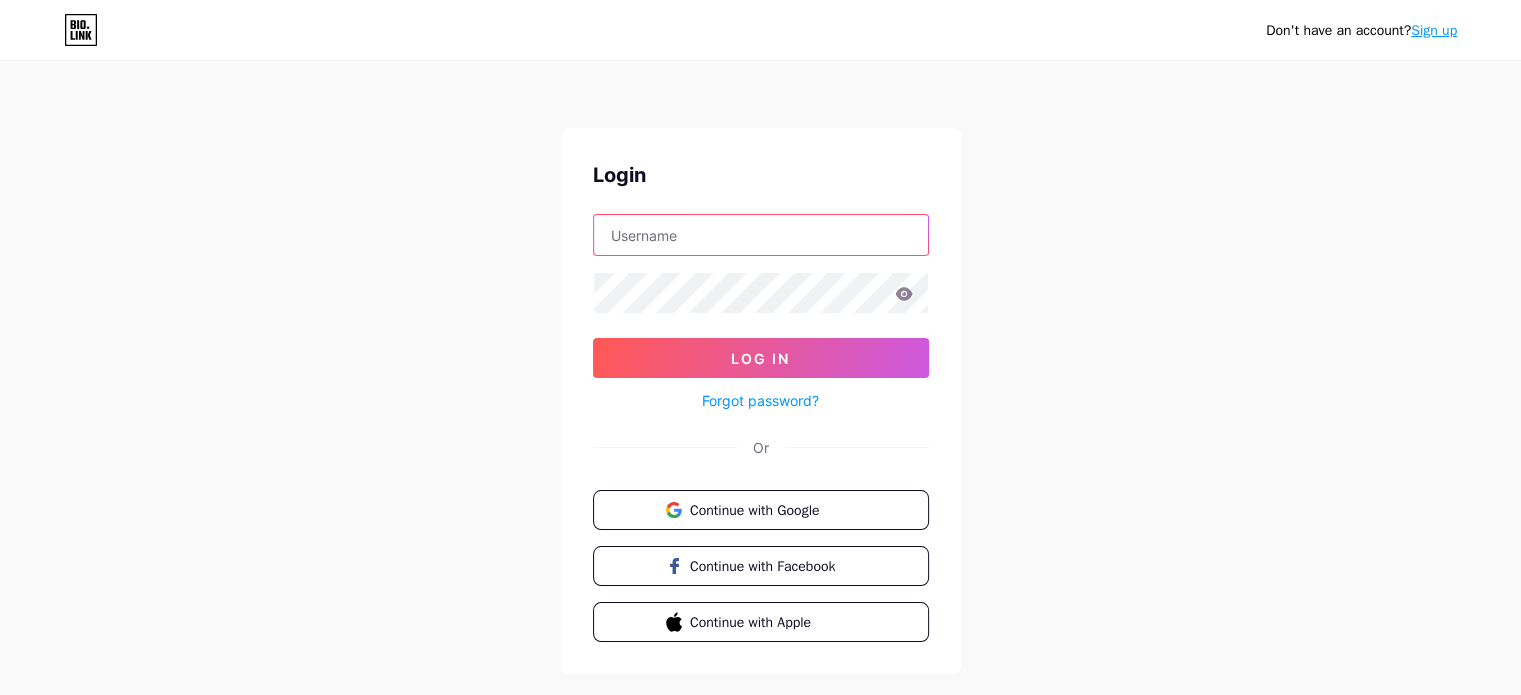 type 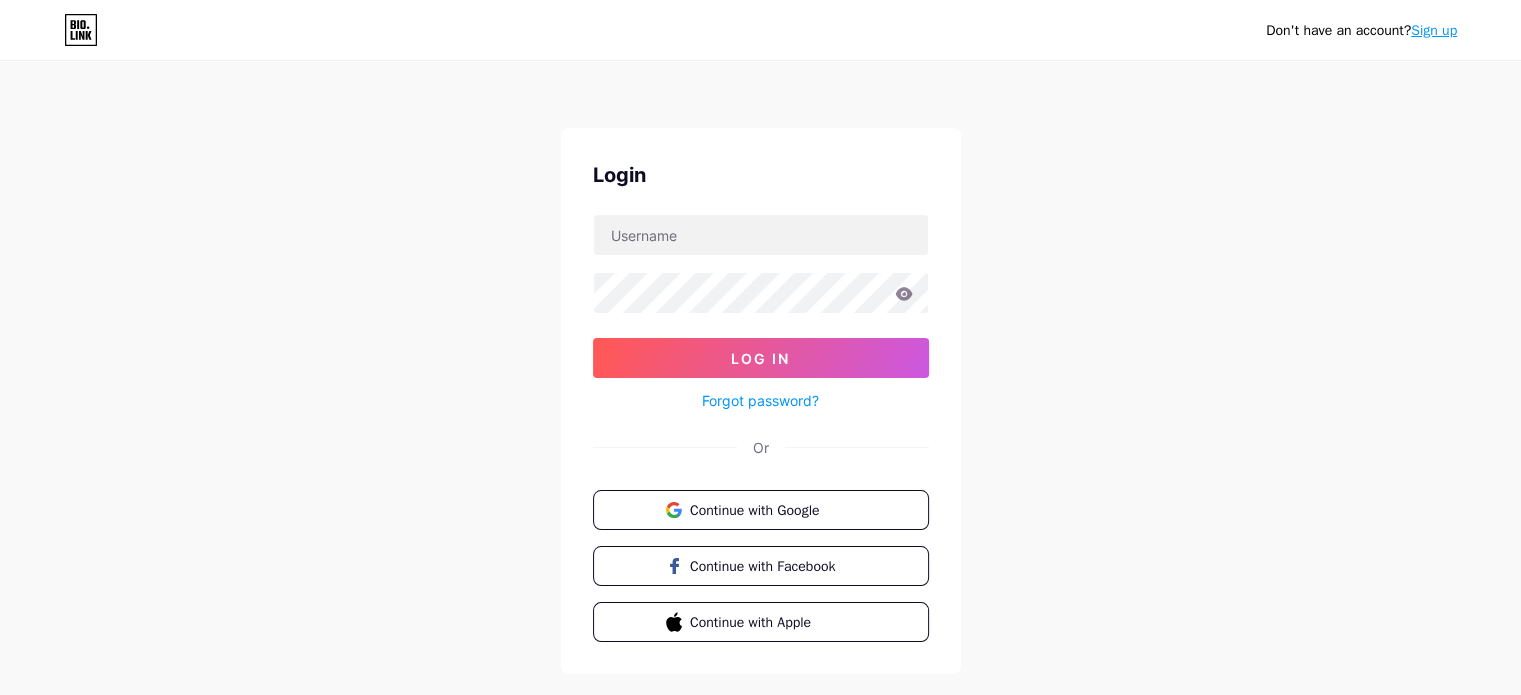 drag, startPoint x: 174, startPoint y: 222, endPoint x: 287, endPoint y: 247, distance: 115.73245 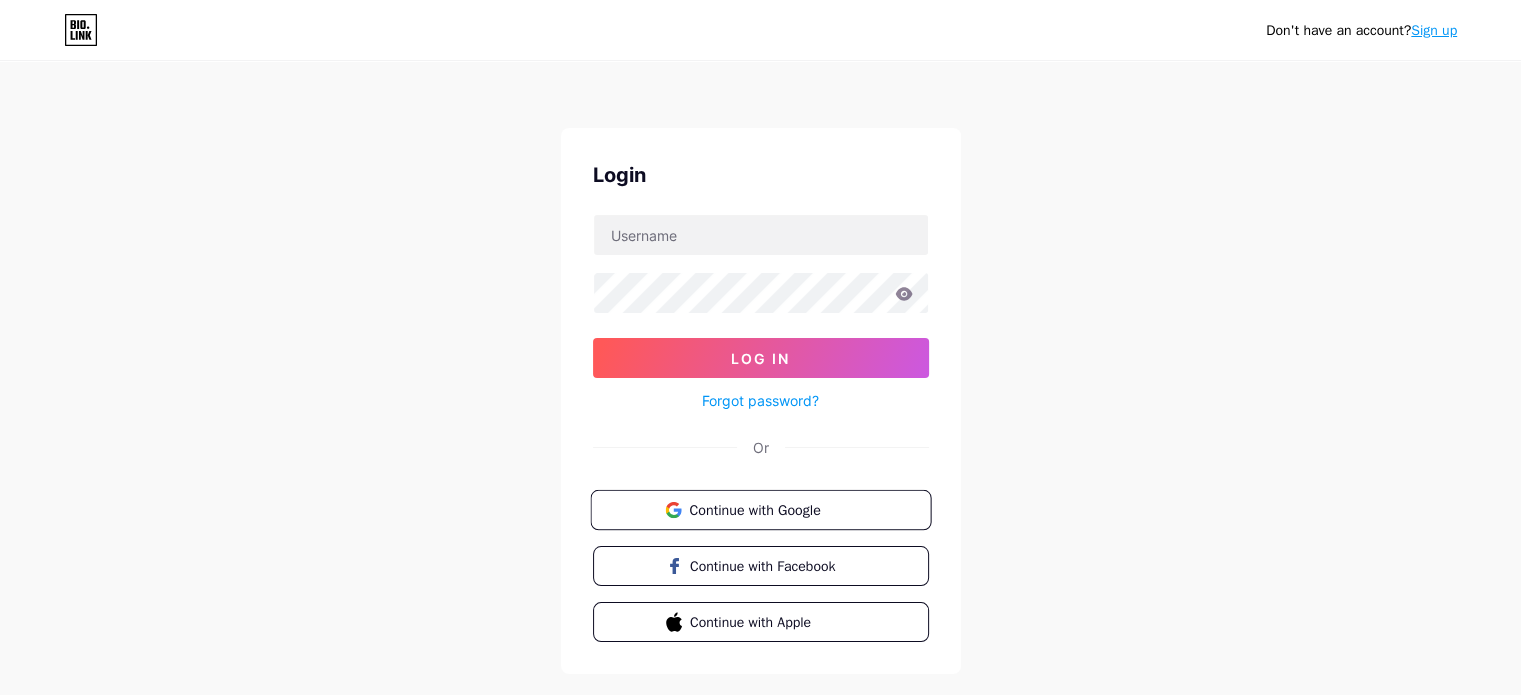 click on "Continue with Google" at bounding box center (760, 510) 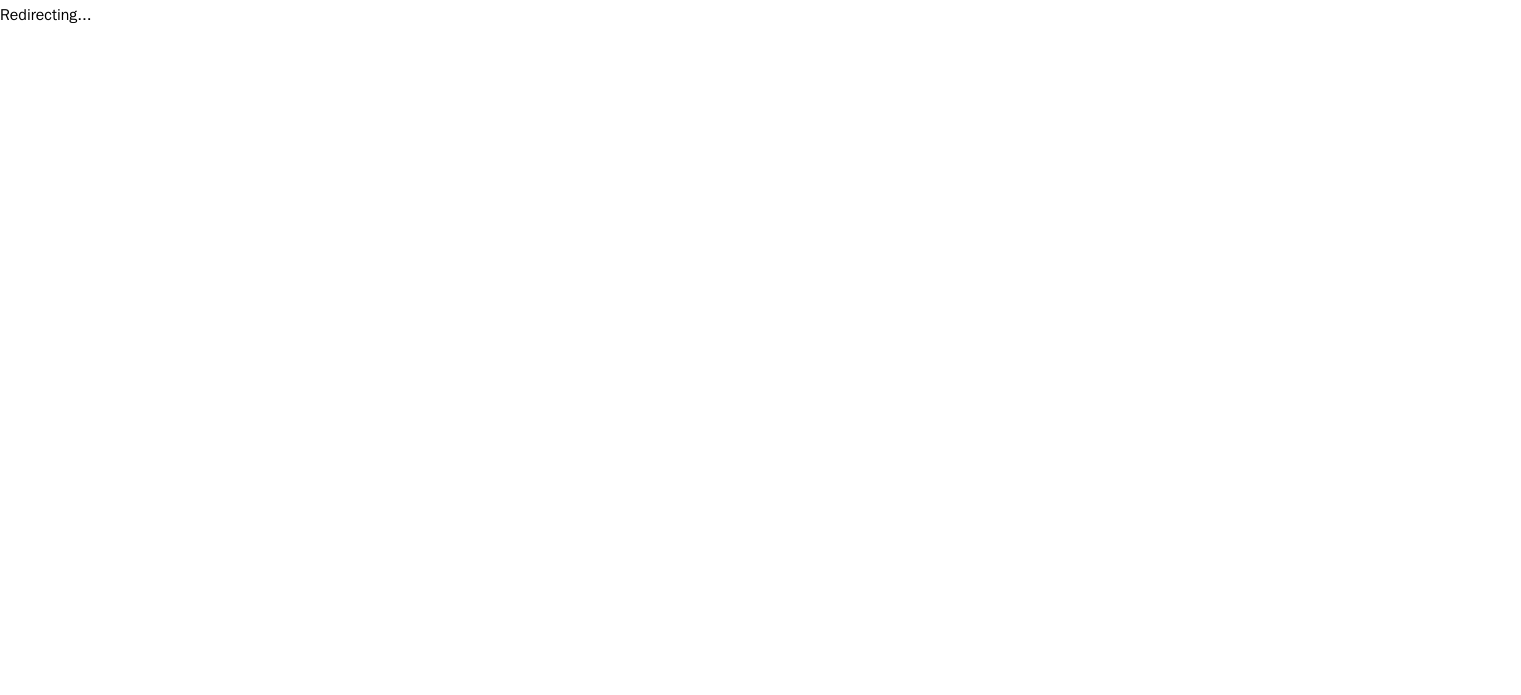scroll, scrollTop: 0, scrollLeft: 0, axis: both 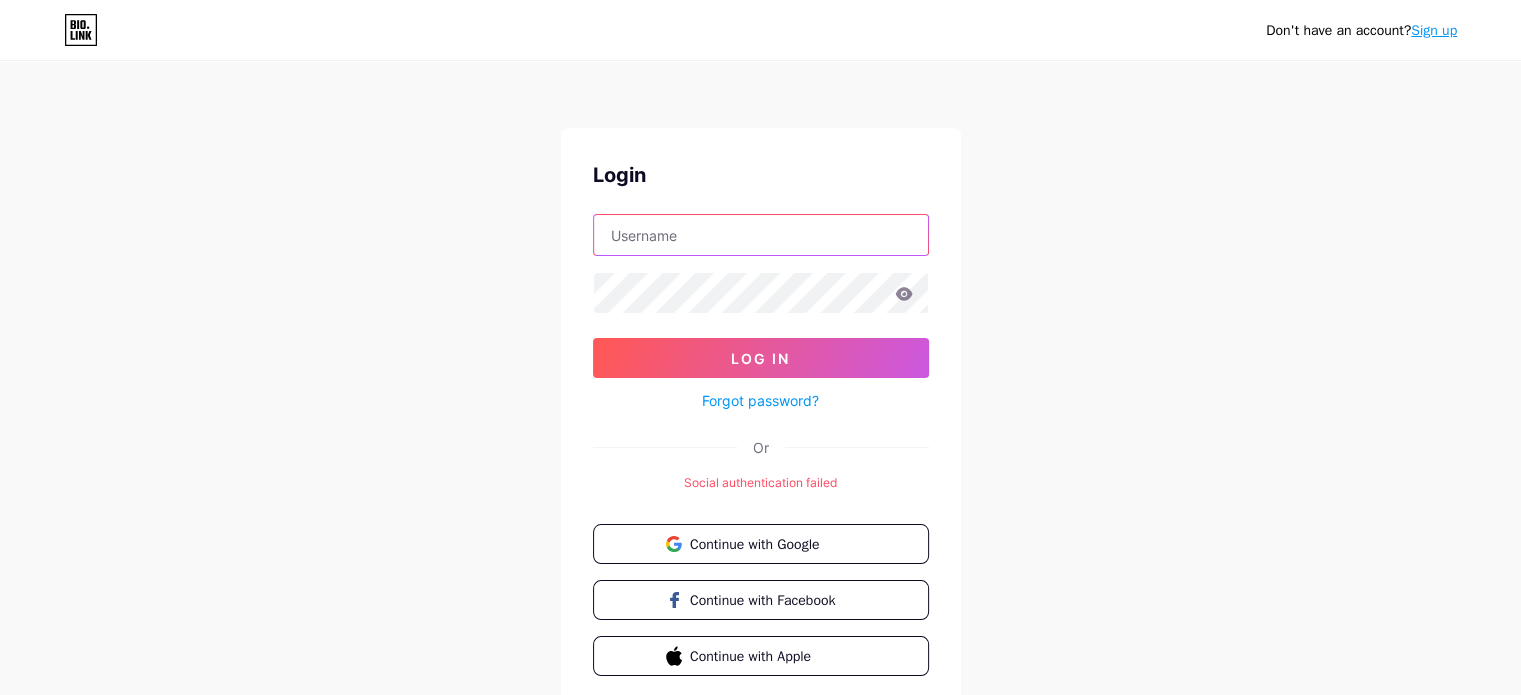 type on "treyshastores@gmail.com" 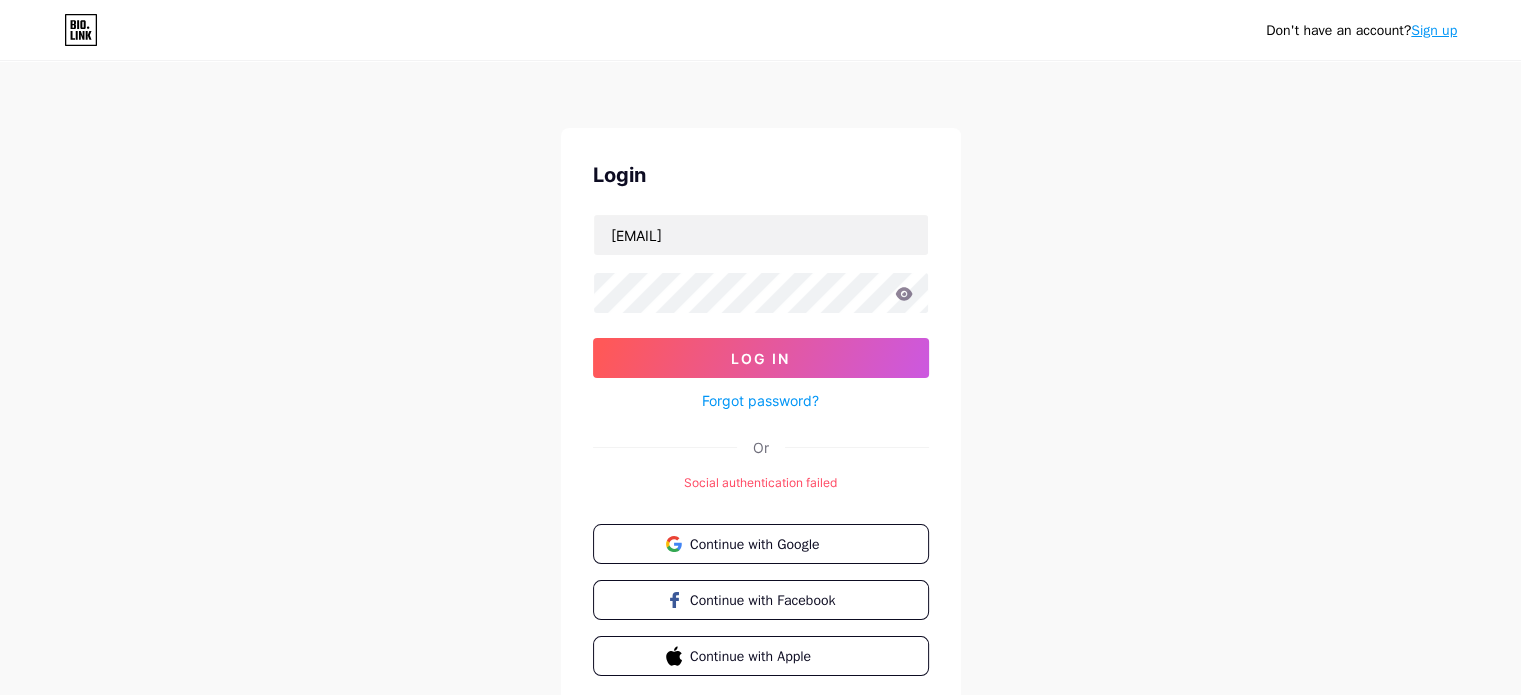 click on "Don't have an account?  Sign up   Login     treyshastores@gmail.com               Log In
Forgot password?
Or     Social authentication failed   Continue with Google     Continue with Facebook
Continue with Apple" at bounding box center (760, 386) 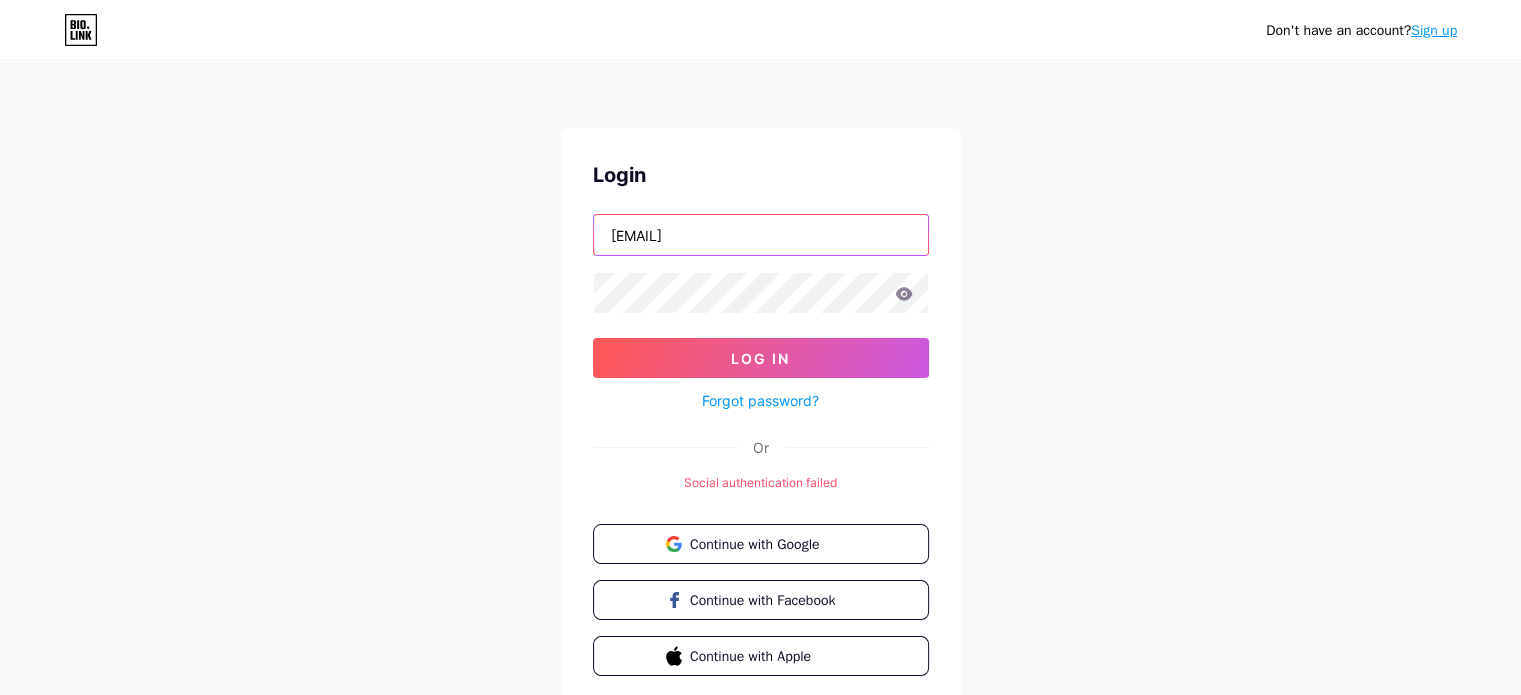click on "treyshastores@example.com" at bounding box center (761, 235) 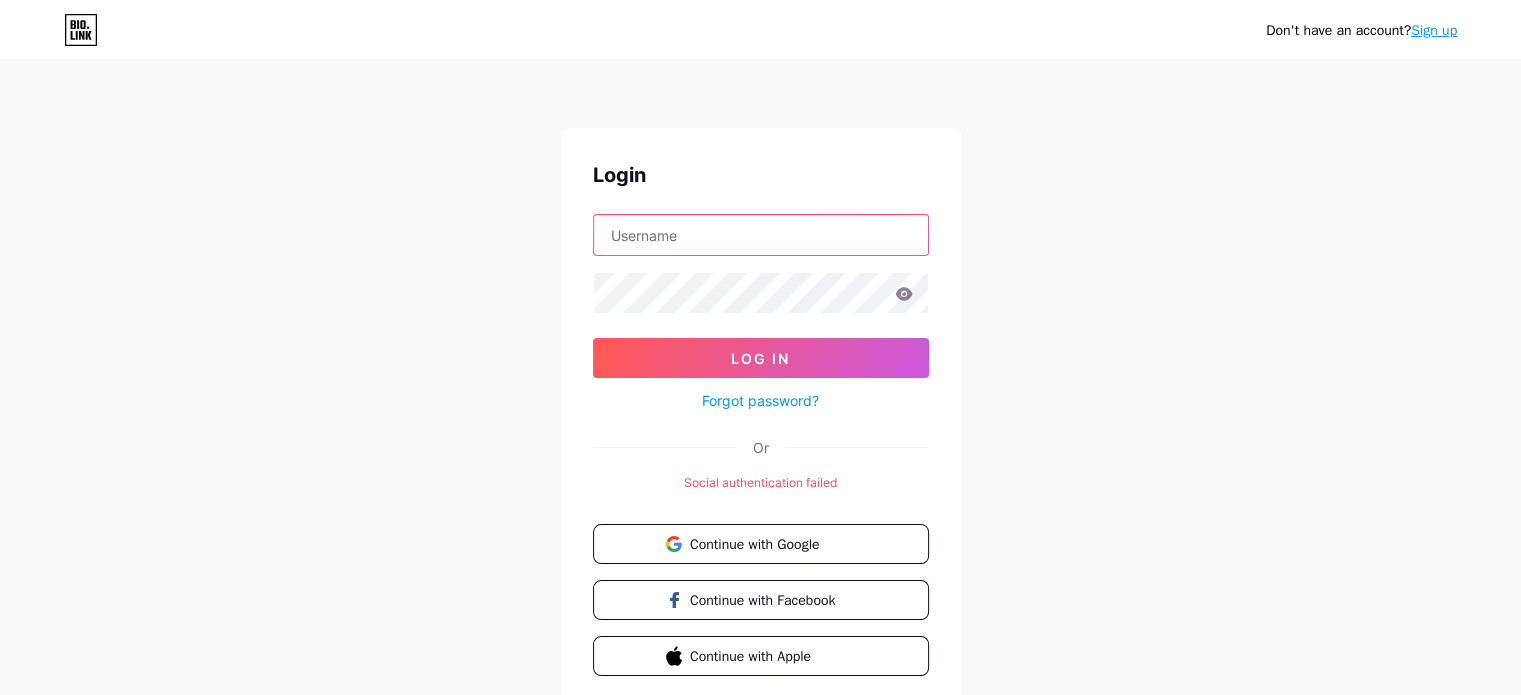 type 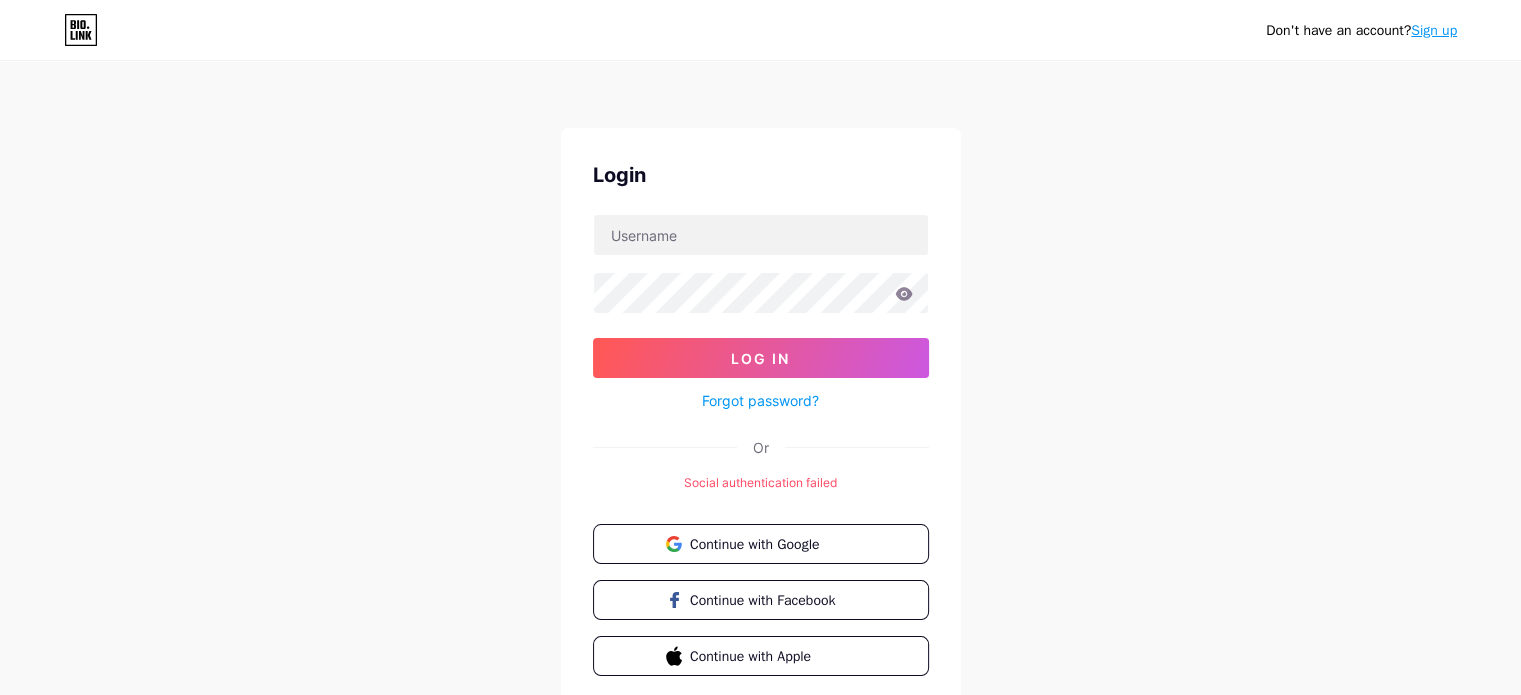 click on "Don't have an account?  Sign up   Login                   Log In
Forgot password?
Or     Social authentication failed   Continue with Google     Continue with Facebook
Continue with Apple" at bounding box center (760, 386) 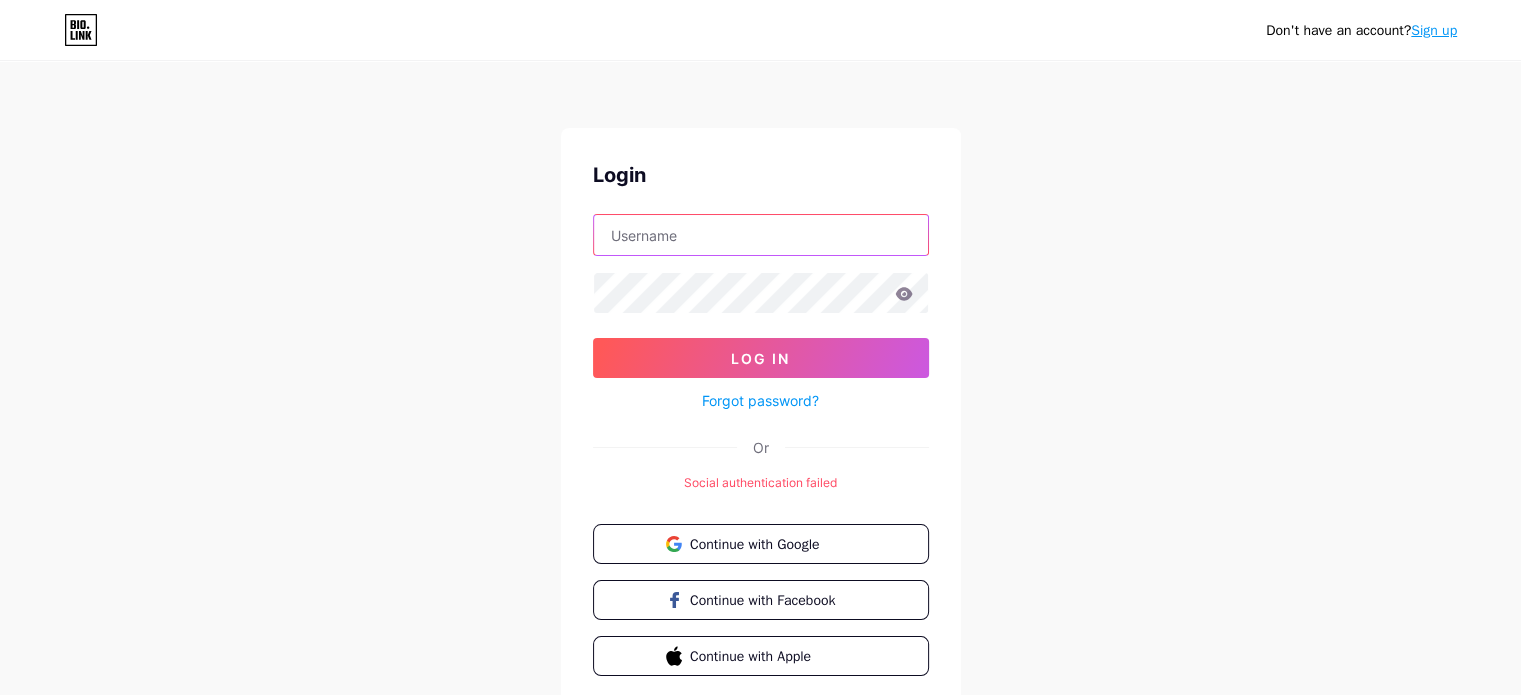 click at bounding box center [761, 235] 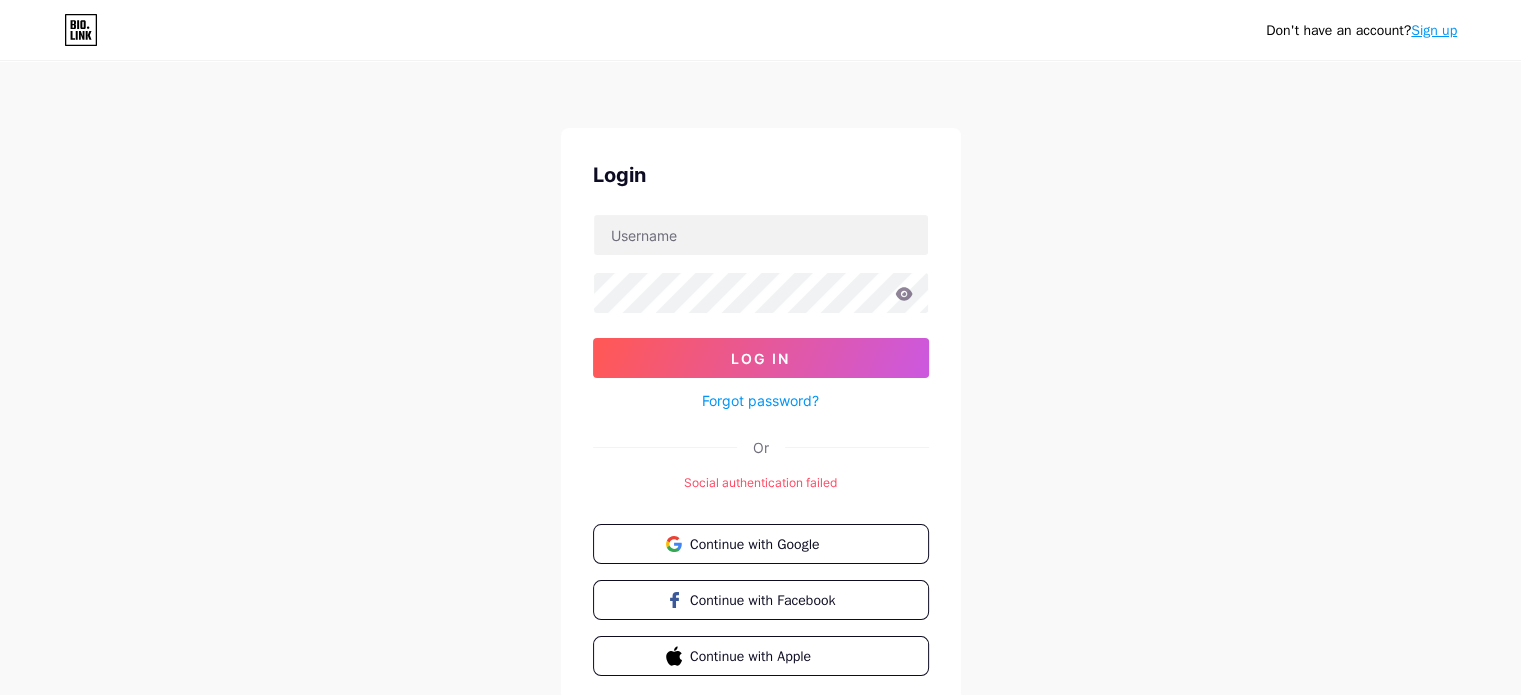 click on "Don't have an account?  Sign up   Login                   Log In
Forgot password?
Or     Social authentication failed   Continue with Google     Continue with Facebook
Continue with Apple" at bounding box center (760, 386) 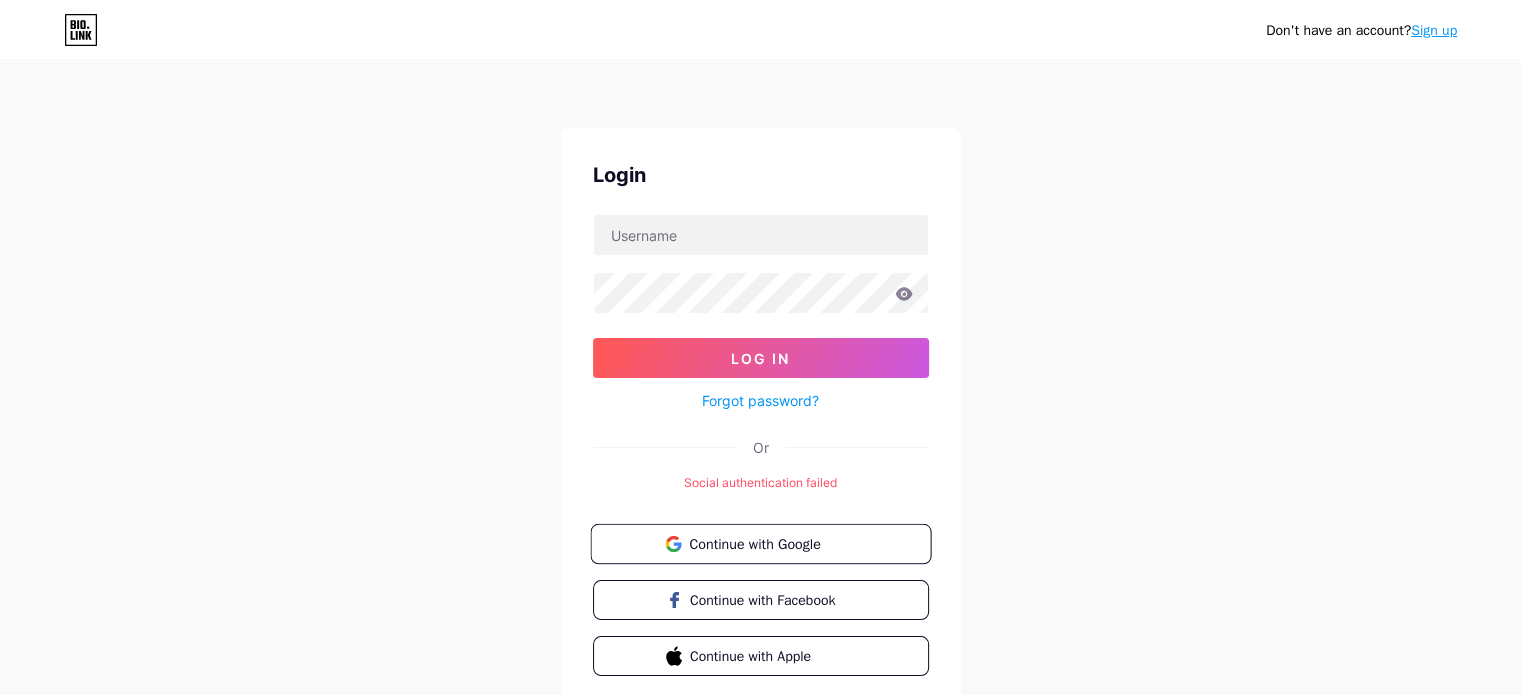 click on "Continue with Google" at bounding box center [760, 544] 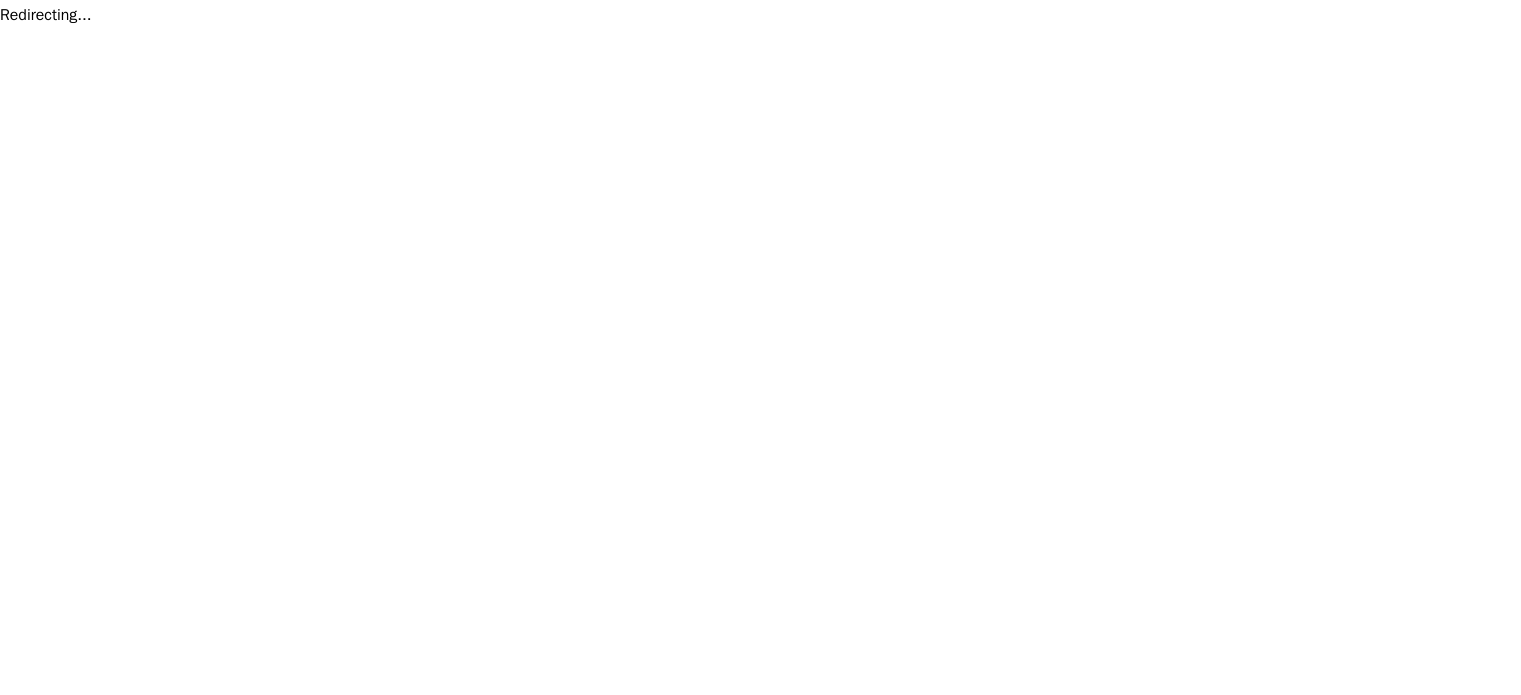 scroll, scrollTop: 0, scrollLeft: 0, axis: both 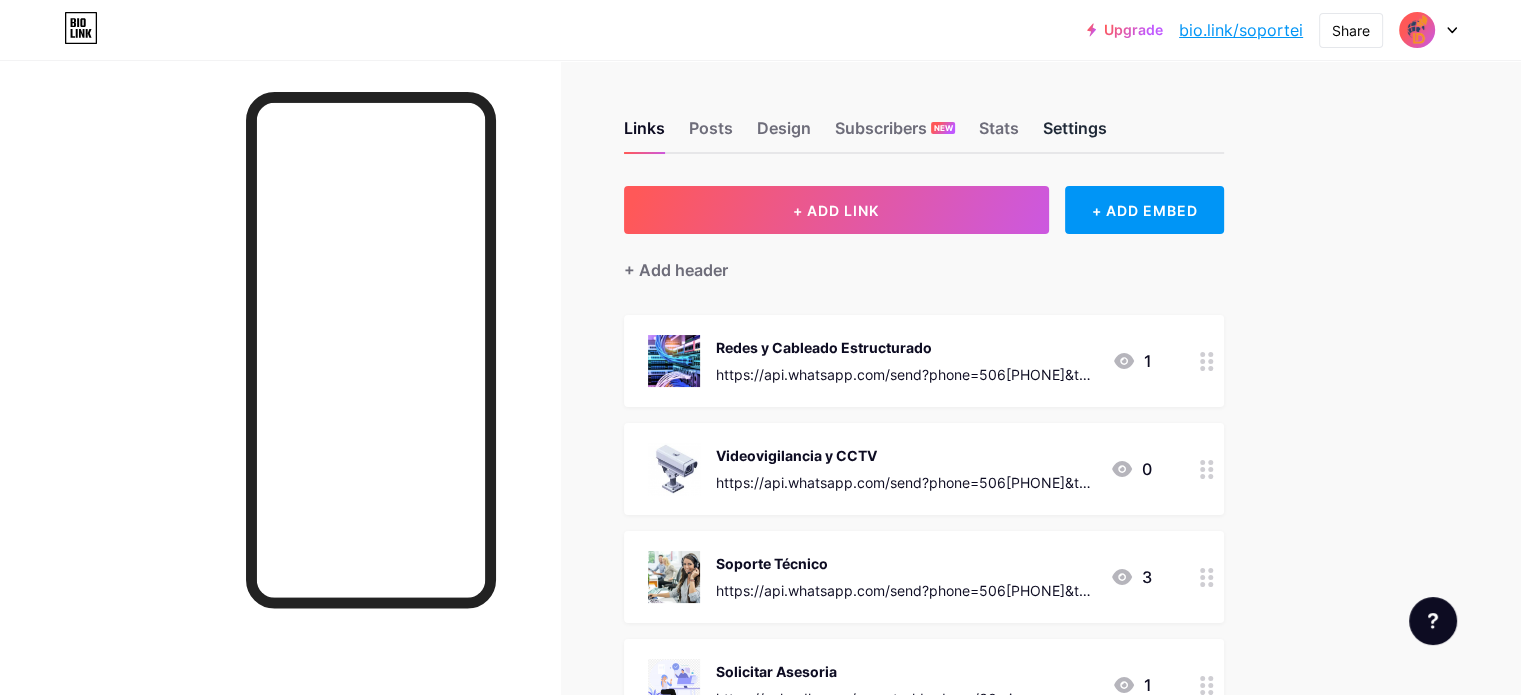 click on "Links
Posts
Design
Subscribers
NEW
Stats
Settings" at bounding box center (924, 119) 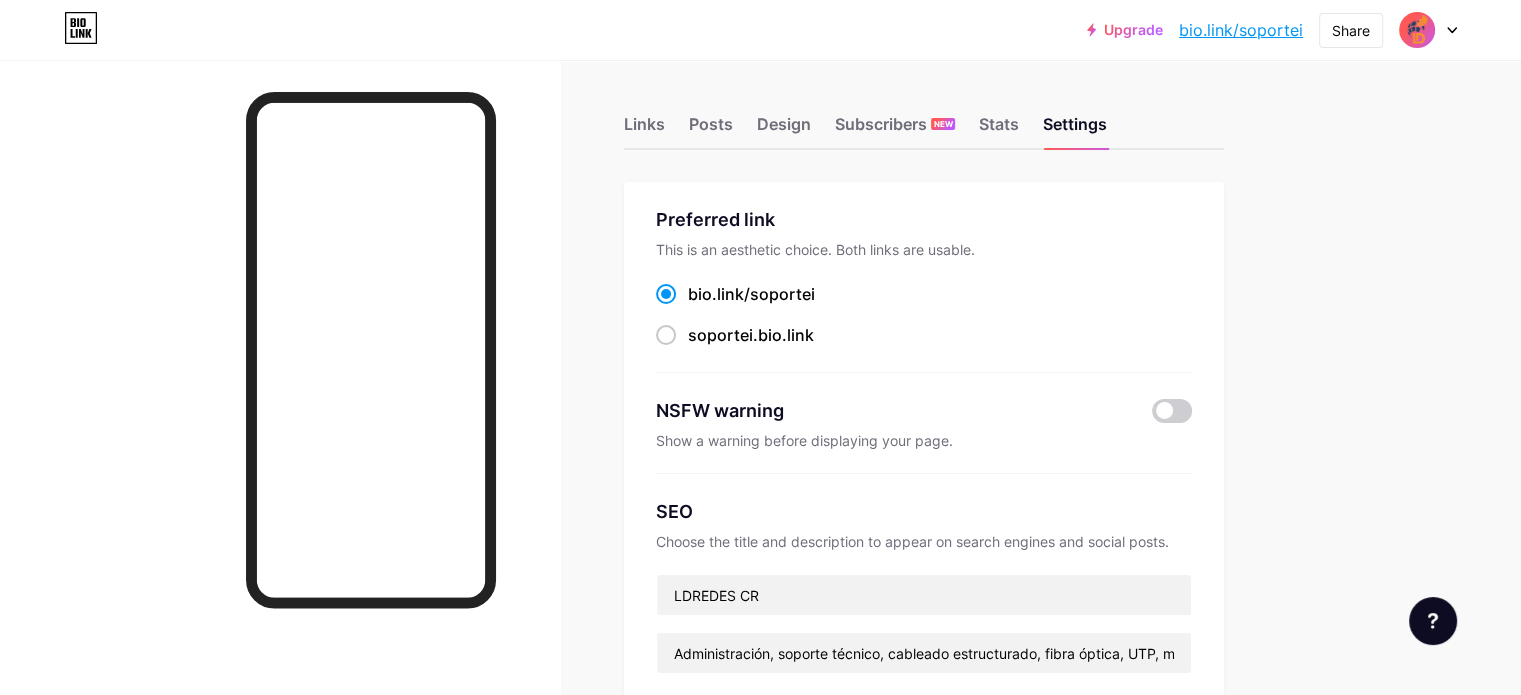 scroll, scrollTop: 0, scrollLeft: 0, axis: both 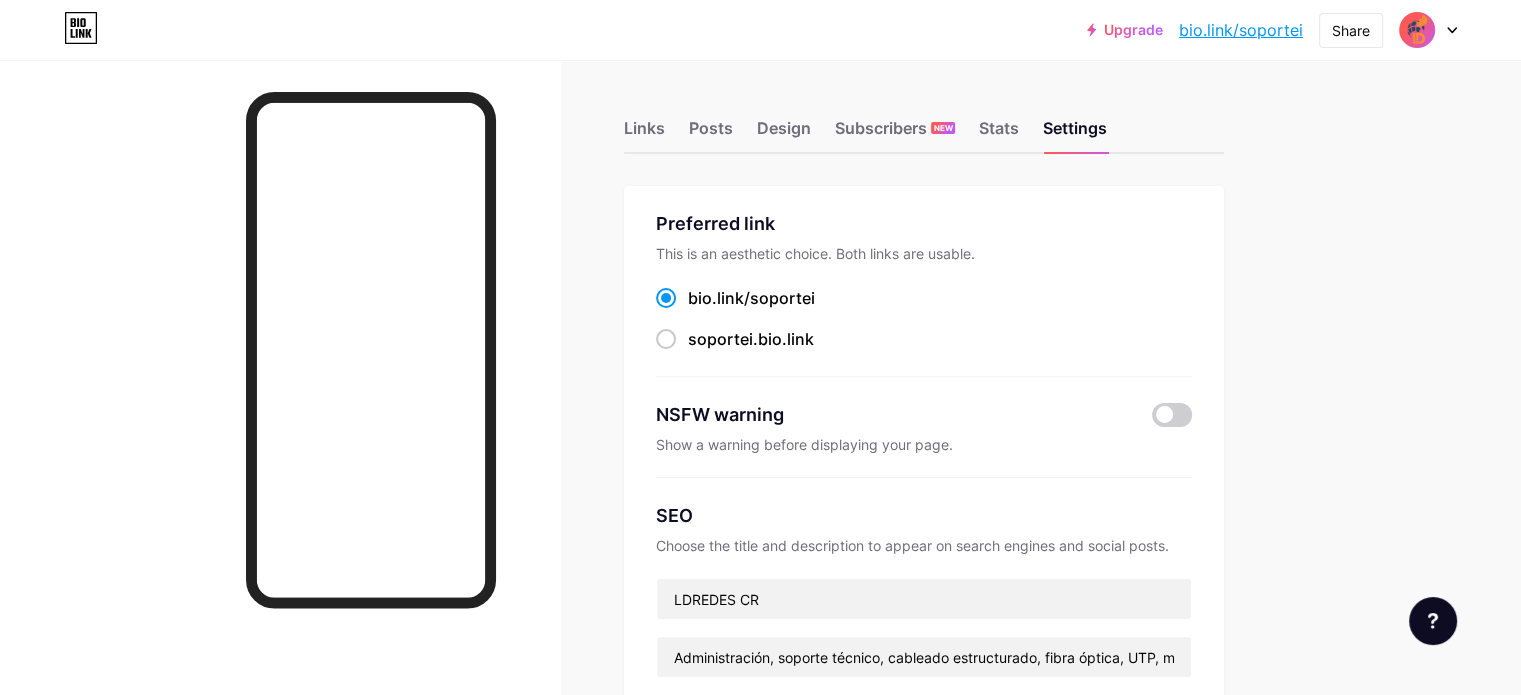 click 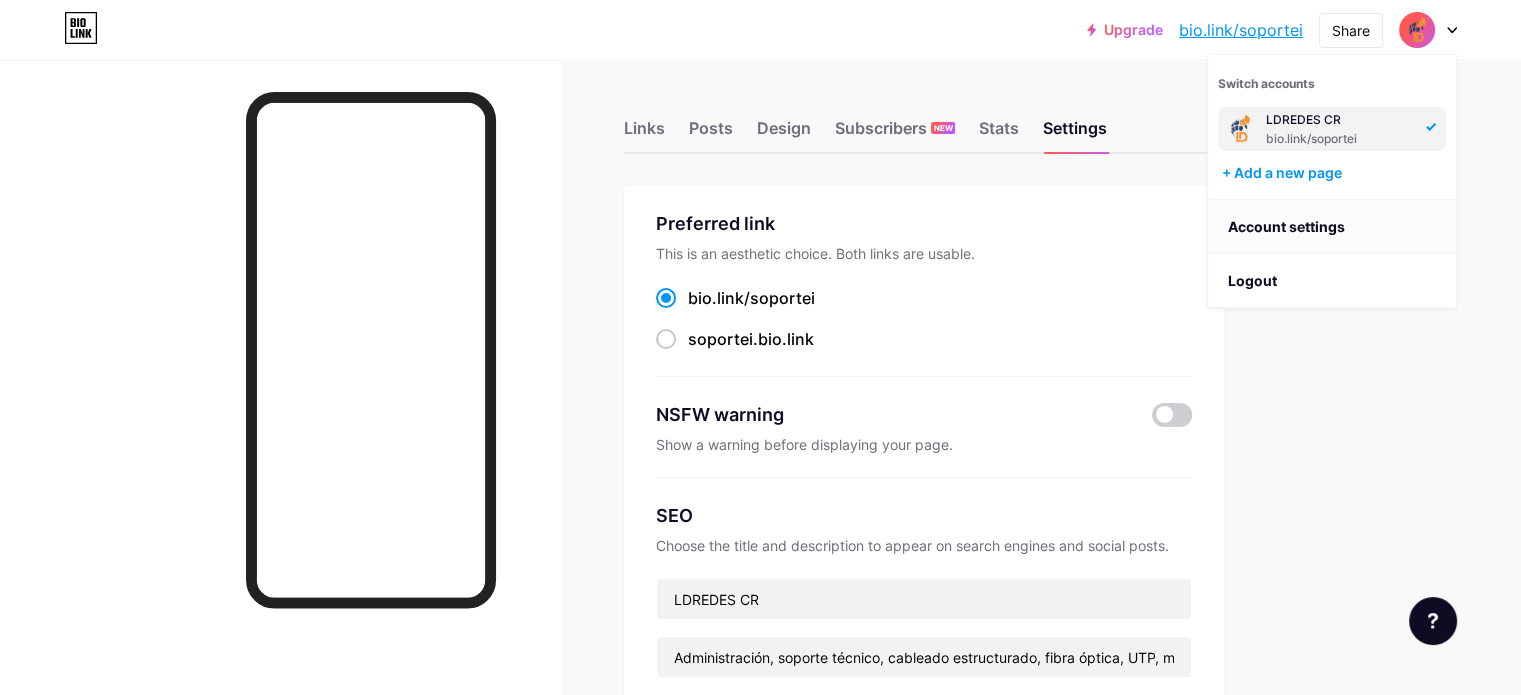 click on "Account settings" at bounding box center (1332, 227) 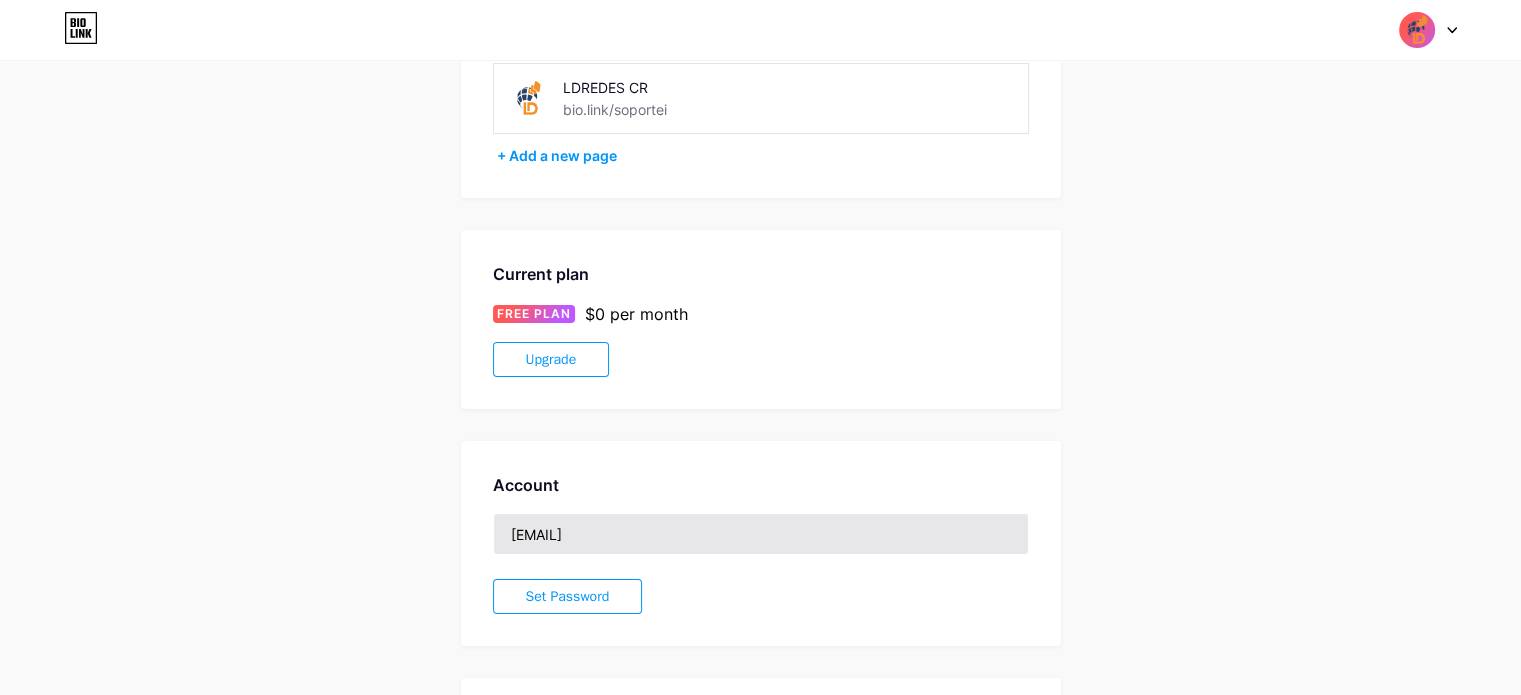 scroll, scrollTop: 400, scrollLeft: 0, axis: vertical 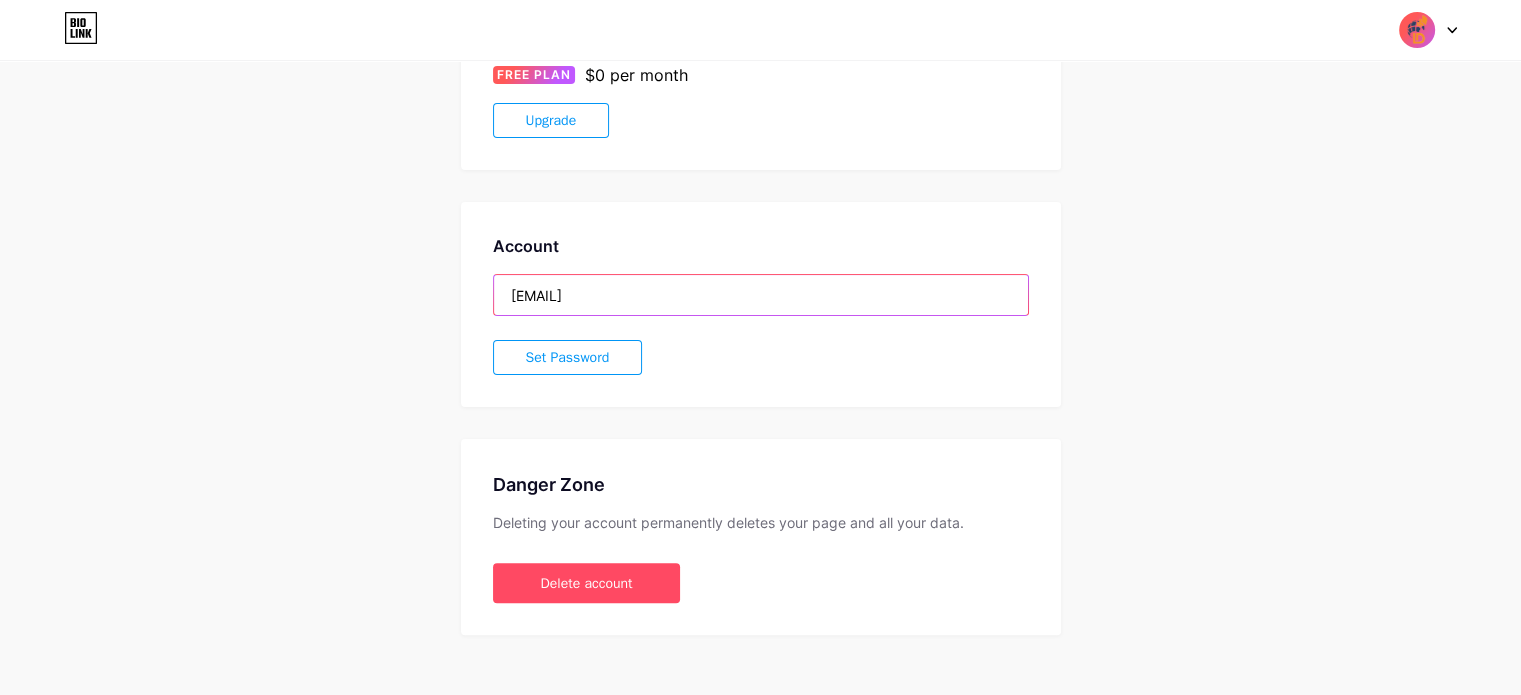 click on "soporte@ldredescr.com" at bounding box center [761, 295] 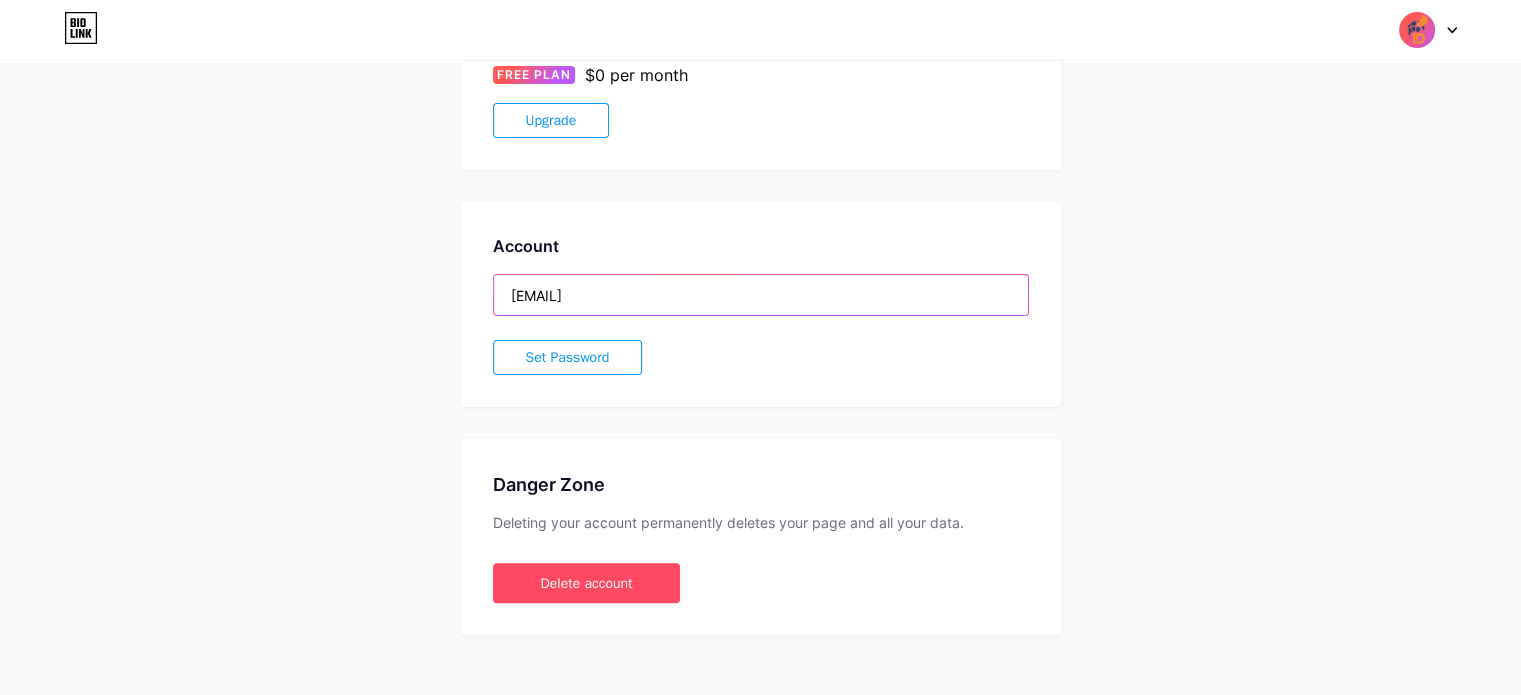 drag, startPoint x: 688, startPoint y: 306, endPoint x: 279, endPoint y: 349, distance: 411.25418 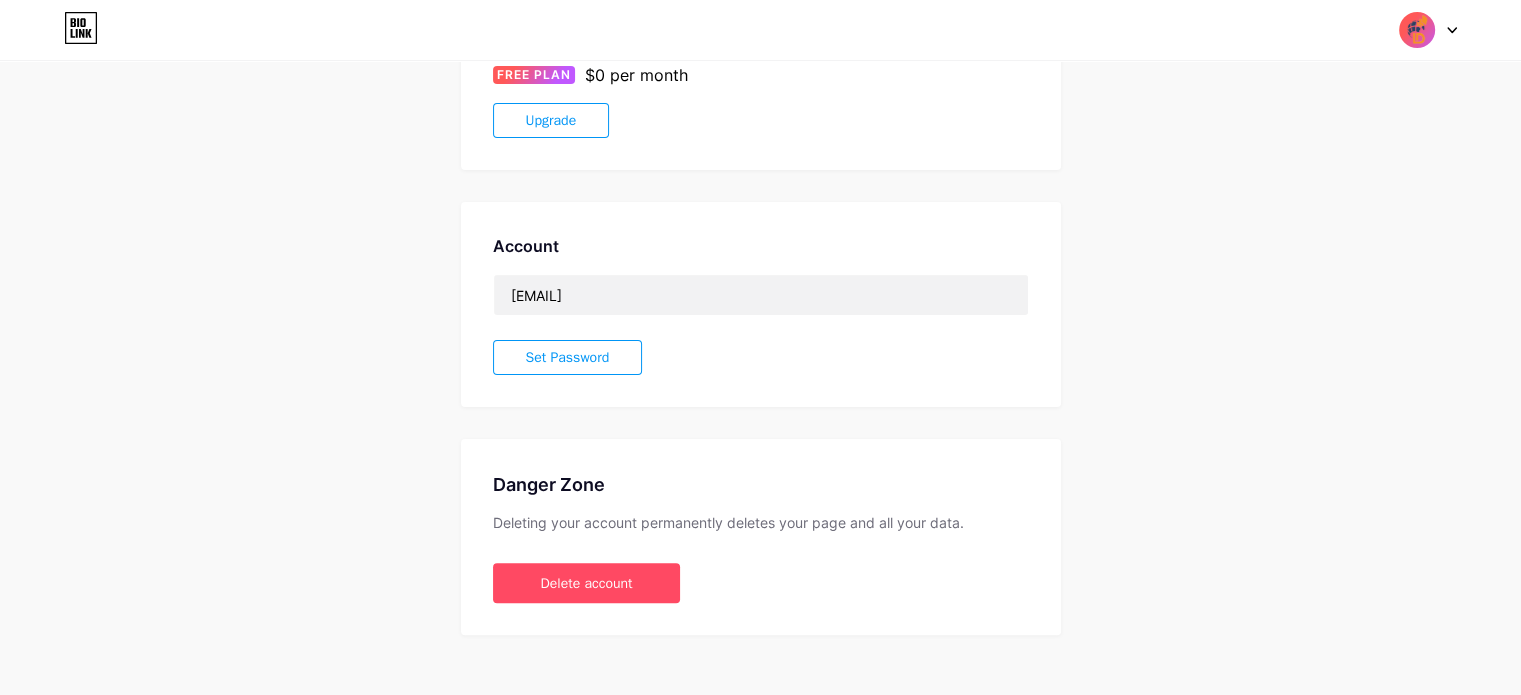 click on "Account Settings   My pages     LDREDES CR   bio.link/soportei      + Add a new page            Current plan   FREE PLAN
$0 per month
Upgrade
Account   soporte@ldredescr.com
Set Password
Danger Zone   Deleting your account permanently deletes your page and all your data.   Delete account" at bounding box center (760, 163) 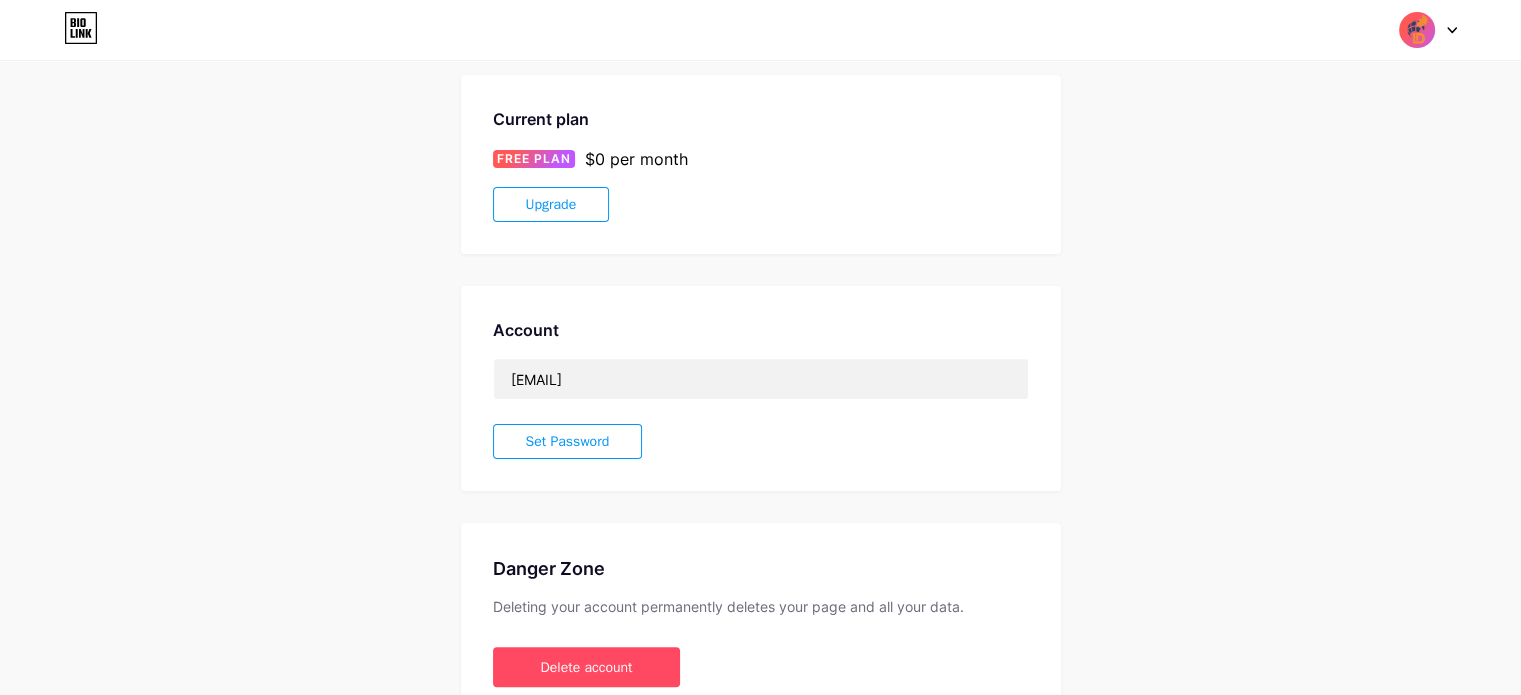 scroll, scrollTop: 418, scrollLeft: 0, axis: vertical 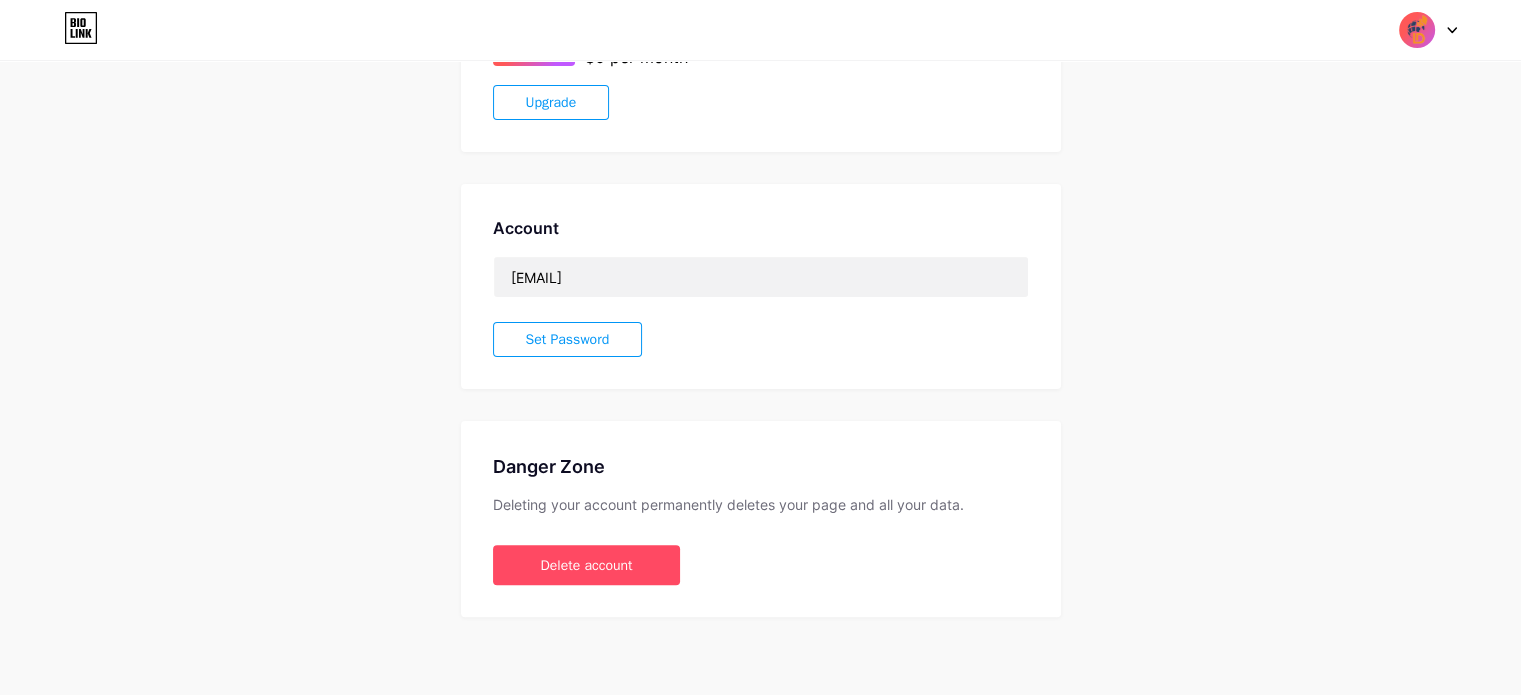 click on "Account   soporte@ldredescr.com
Set Password" at bounding box center [761, 286] 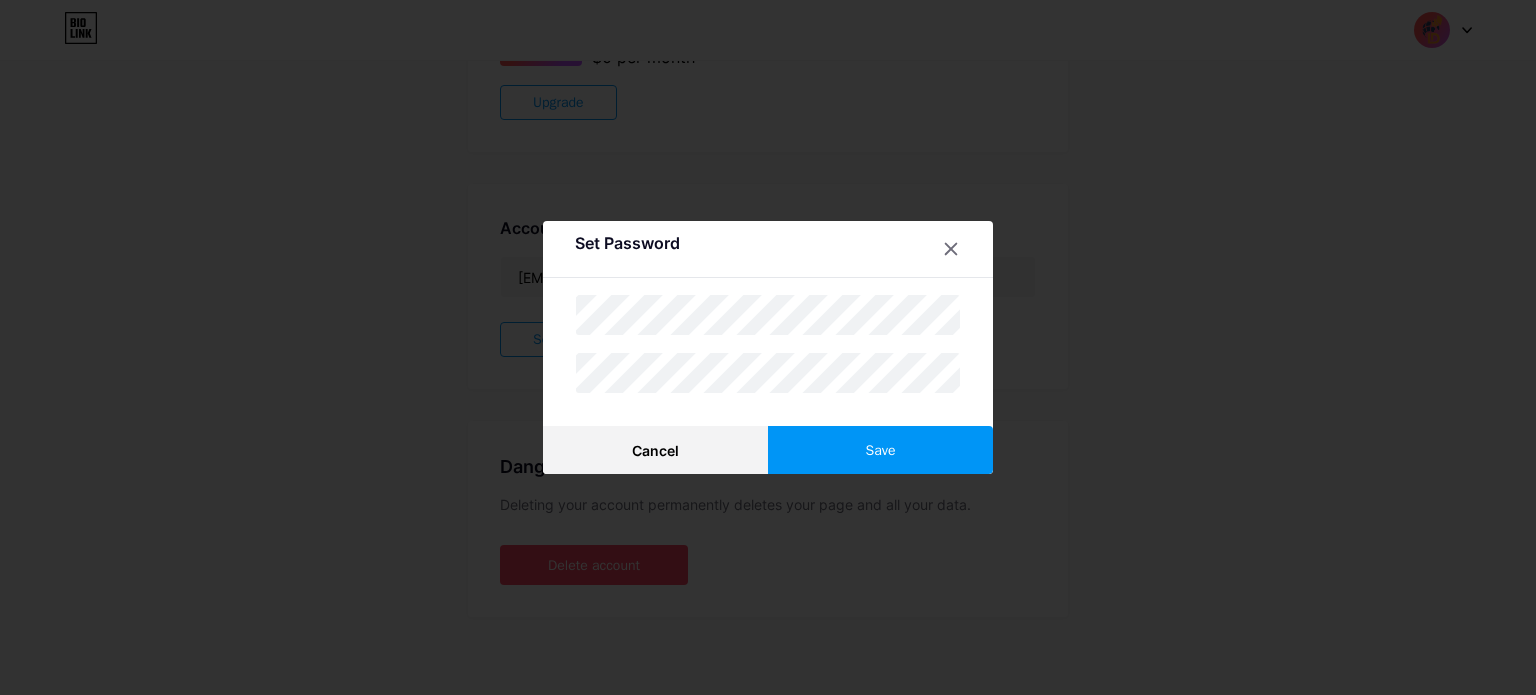 click on "Save" at bounding box center [880, 450] 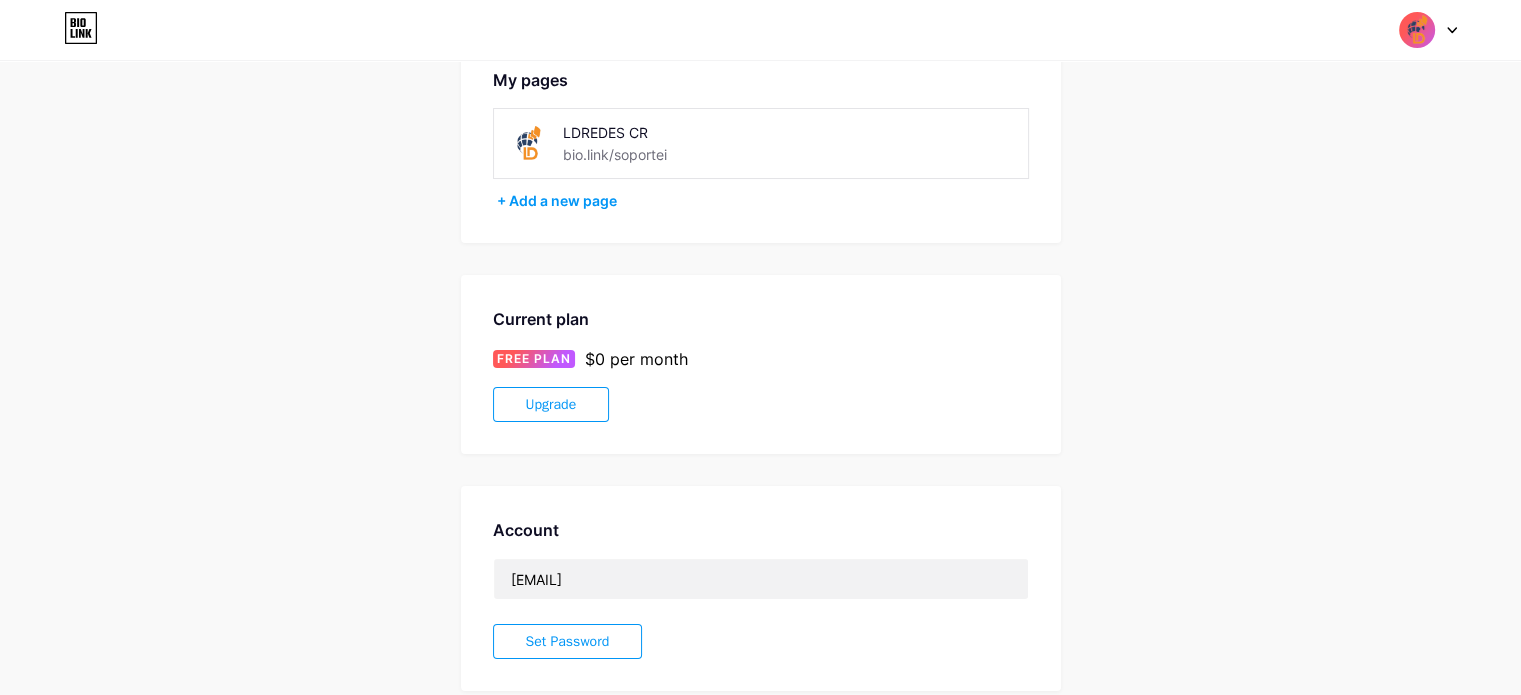 scroll, scrollTop: 0, scrollLeft: 0, axis: both 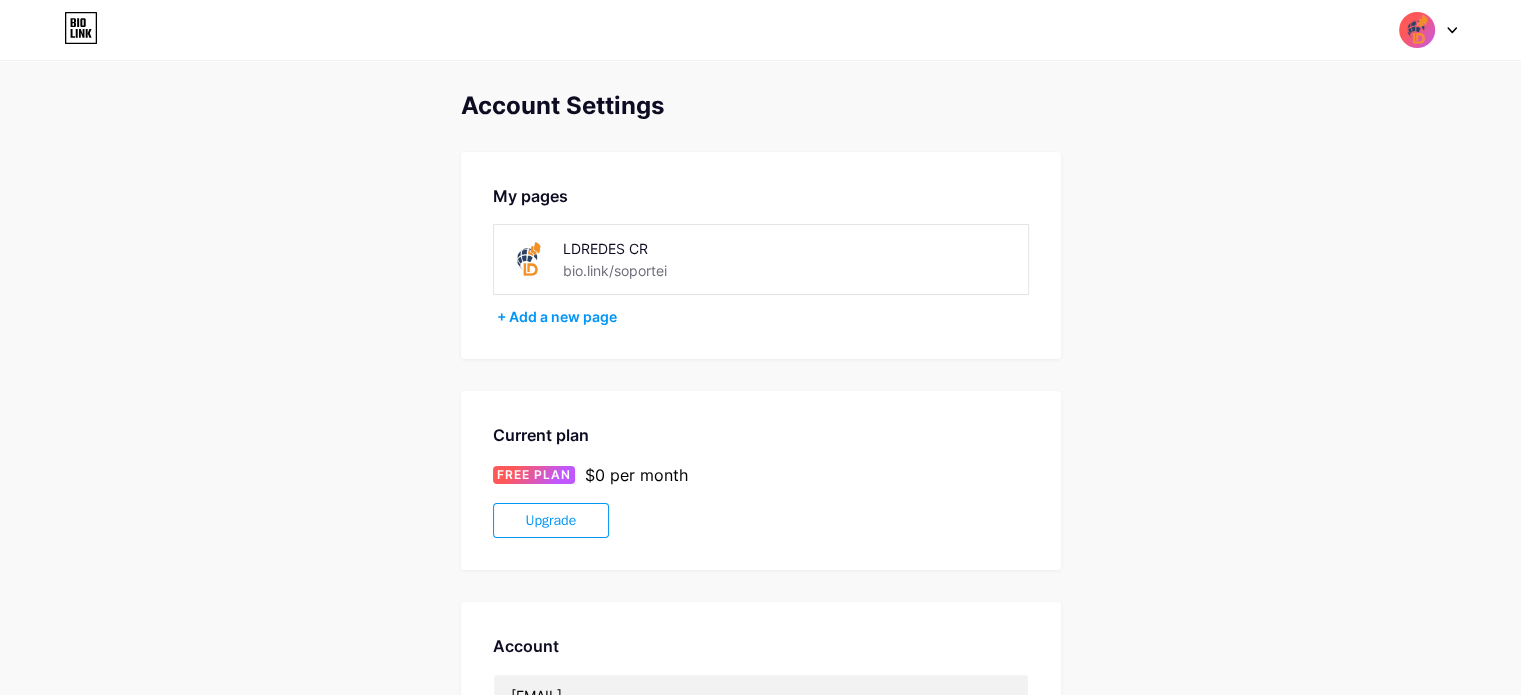 click 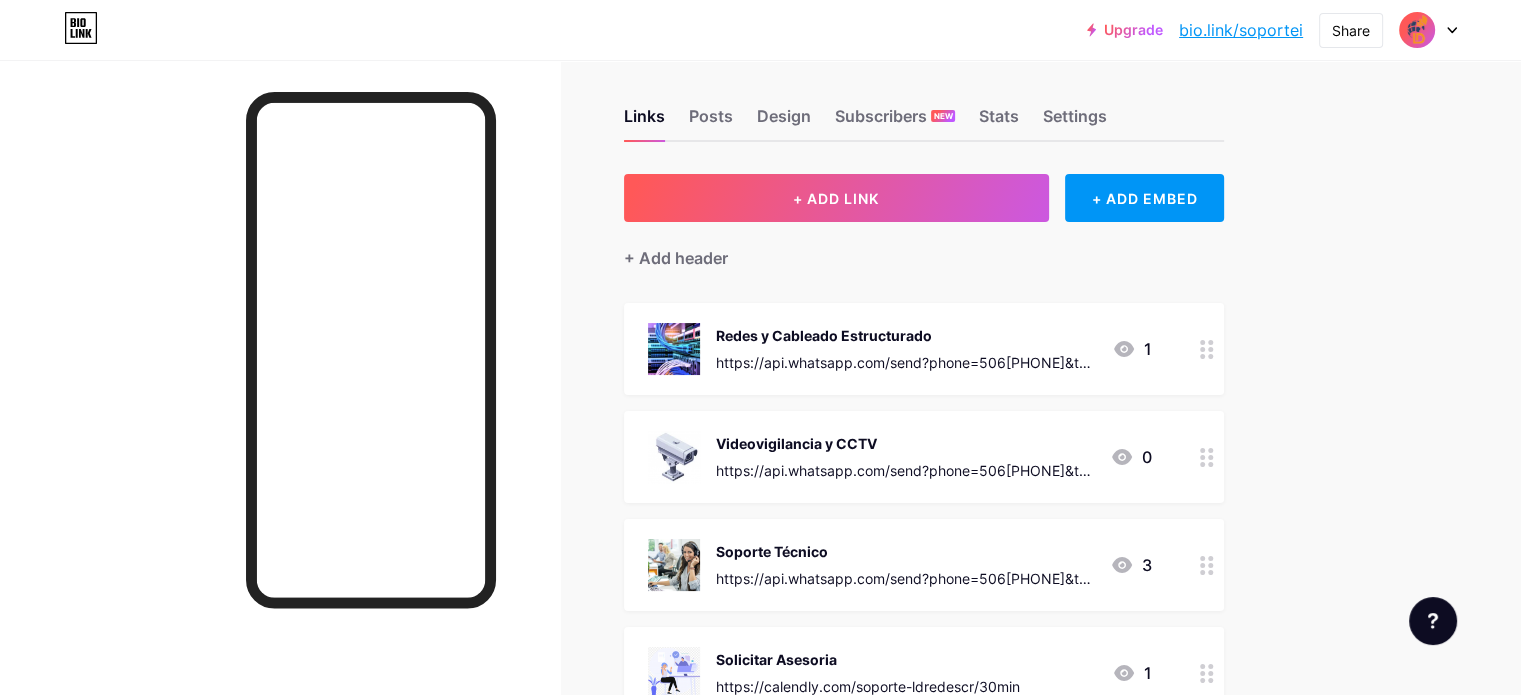 scroll, scrollTop: 0, scrollLeft: 0, axis: both 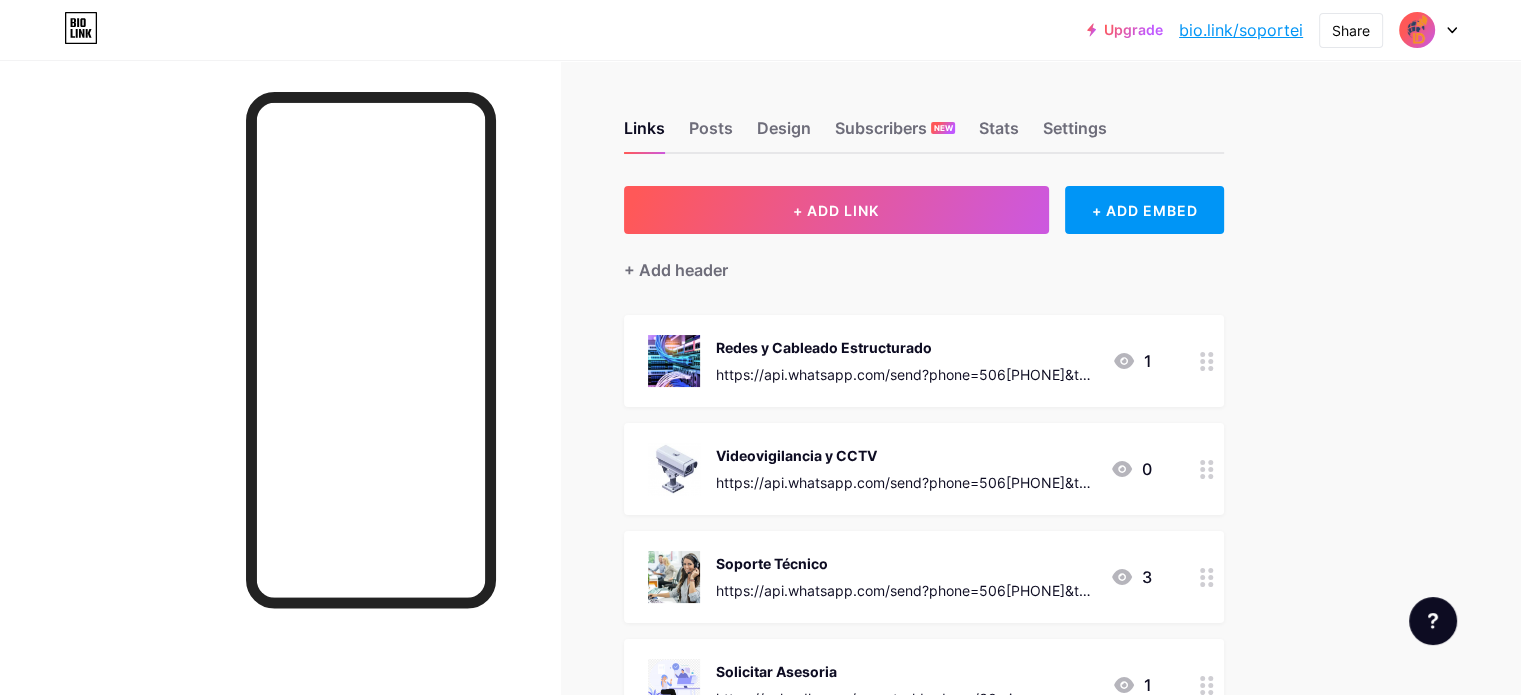 click on "Links
Posts
Design
Subscribers
NEW
Stats
Settings" at bounding box center (924, 119) 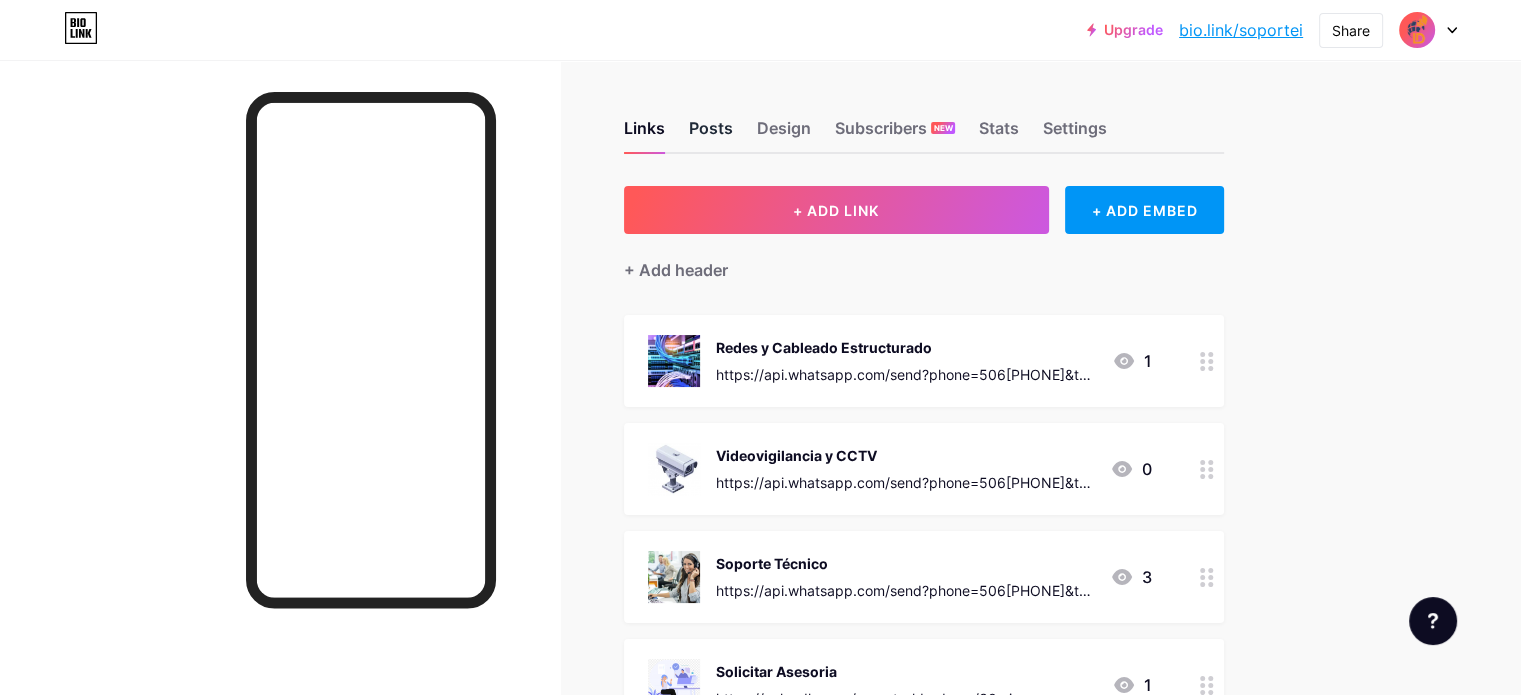 click on "Posts" at bounding box center (711, 134) 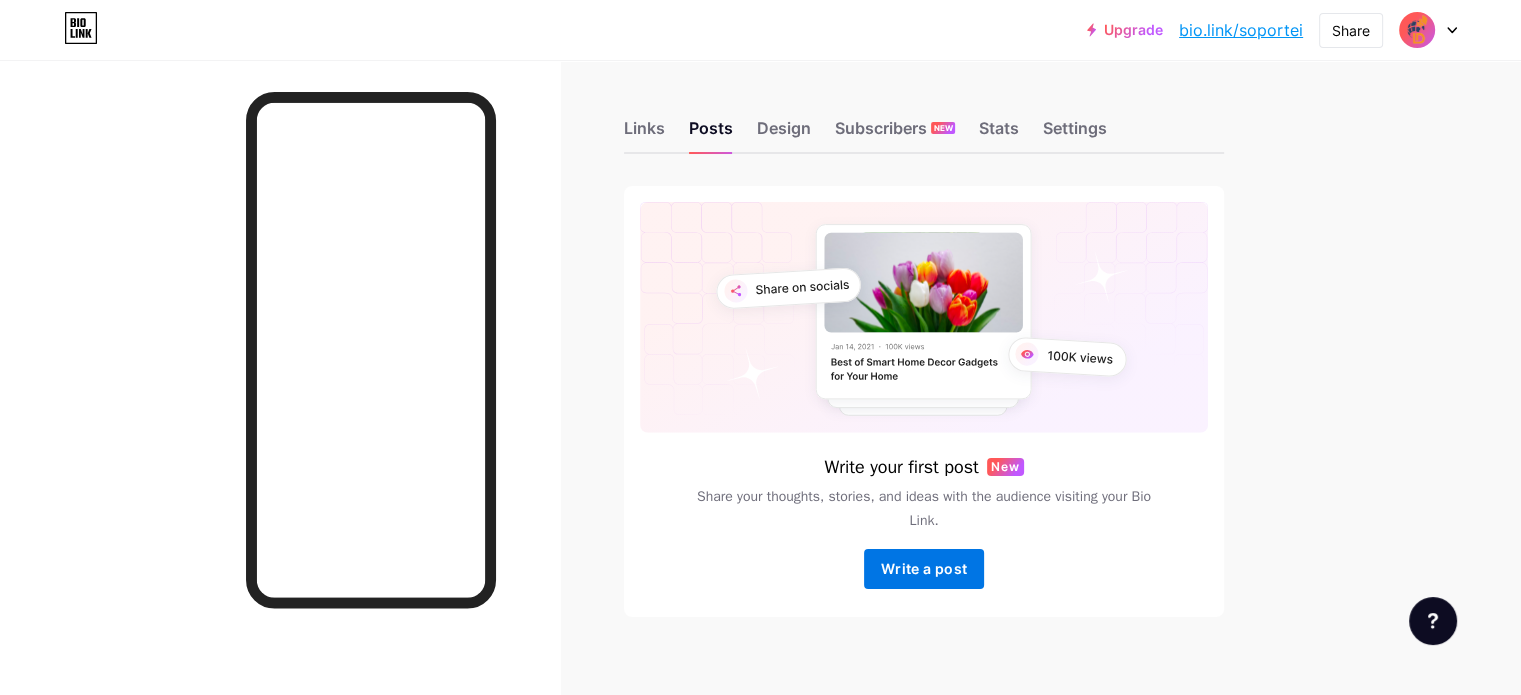 click on "Write a post" at bounding box center (924, 568) 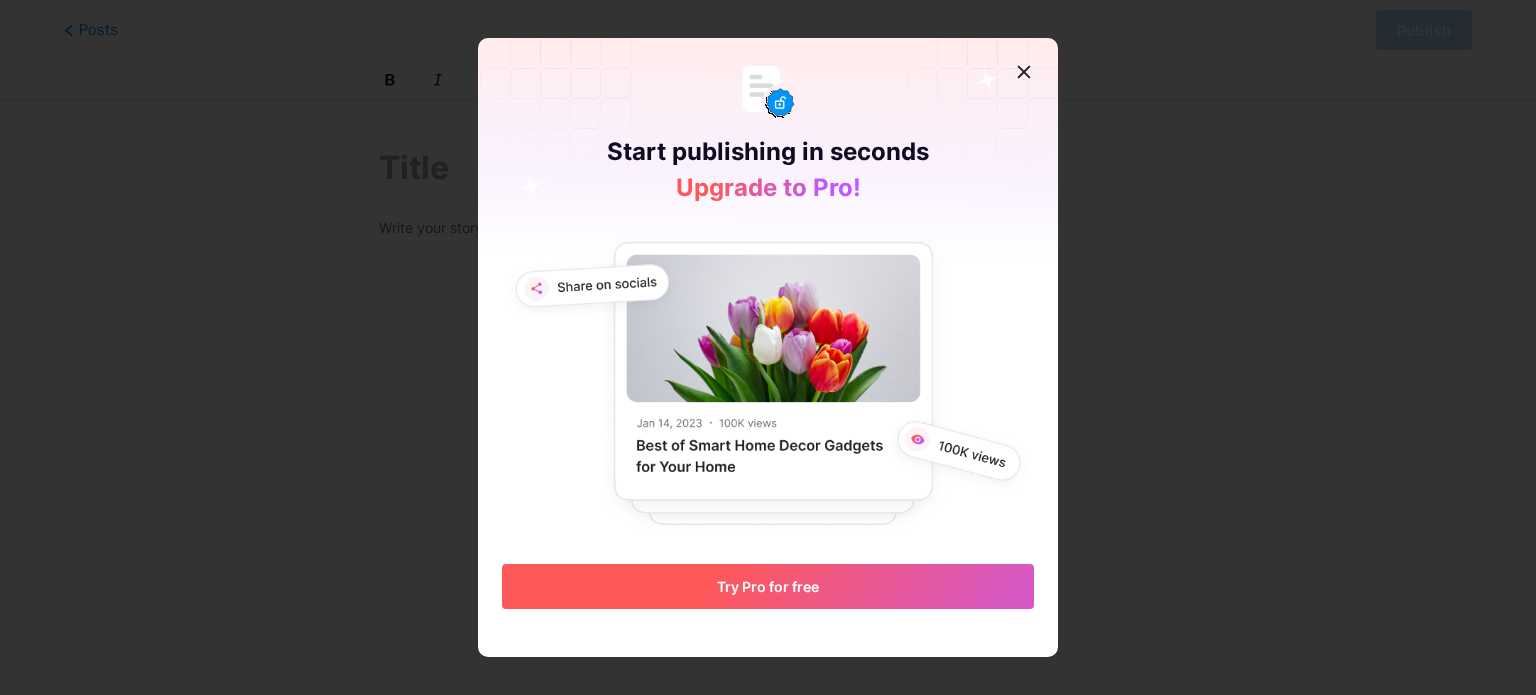 click on "Try Pro for free" at bounding box center [768, 586] 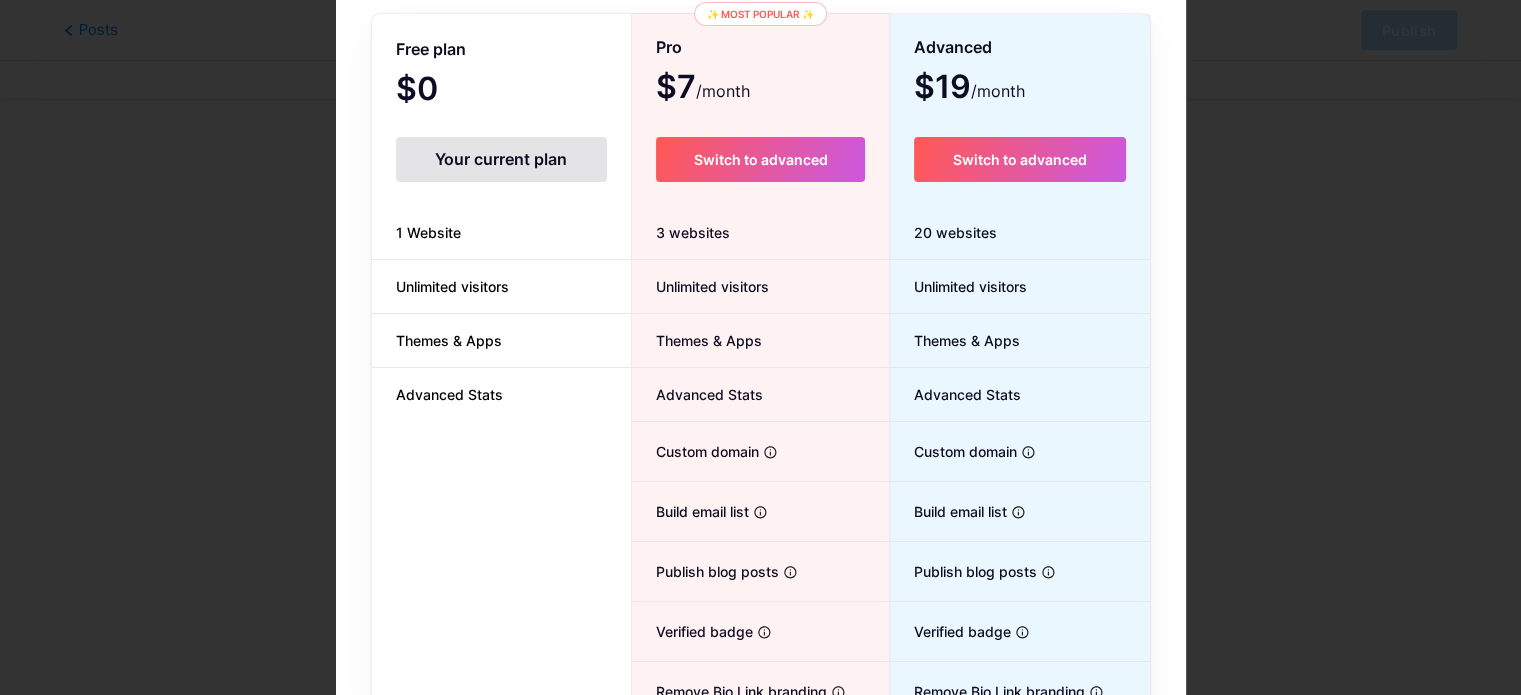 scroll, scrollTop: 215, scrollLeft: 0, axis: vertical 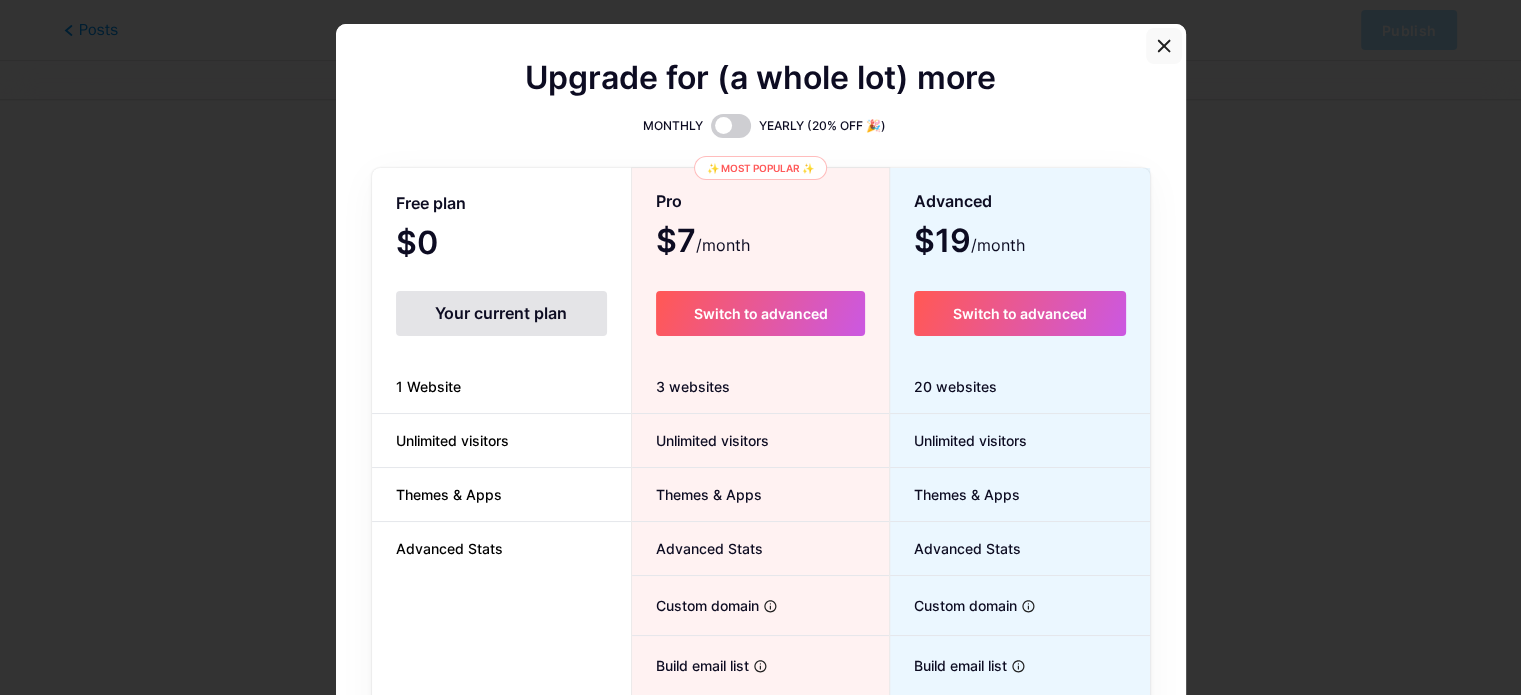 click at bounding box center (1164, 46) 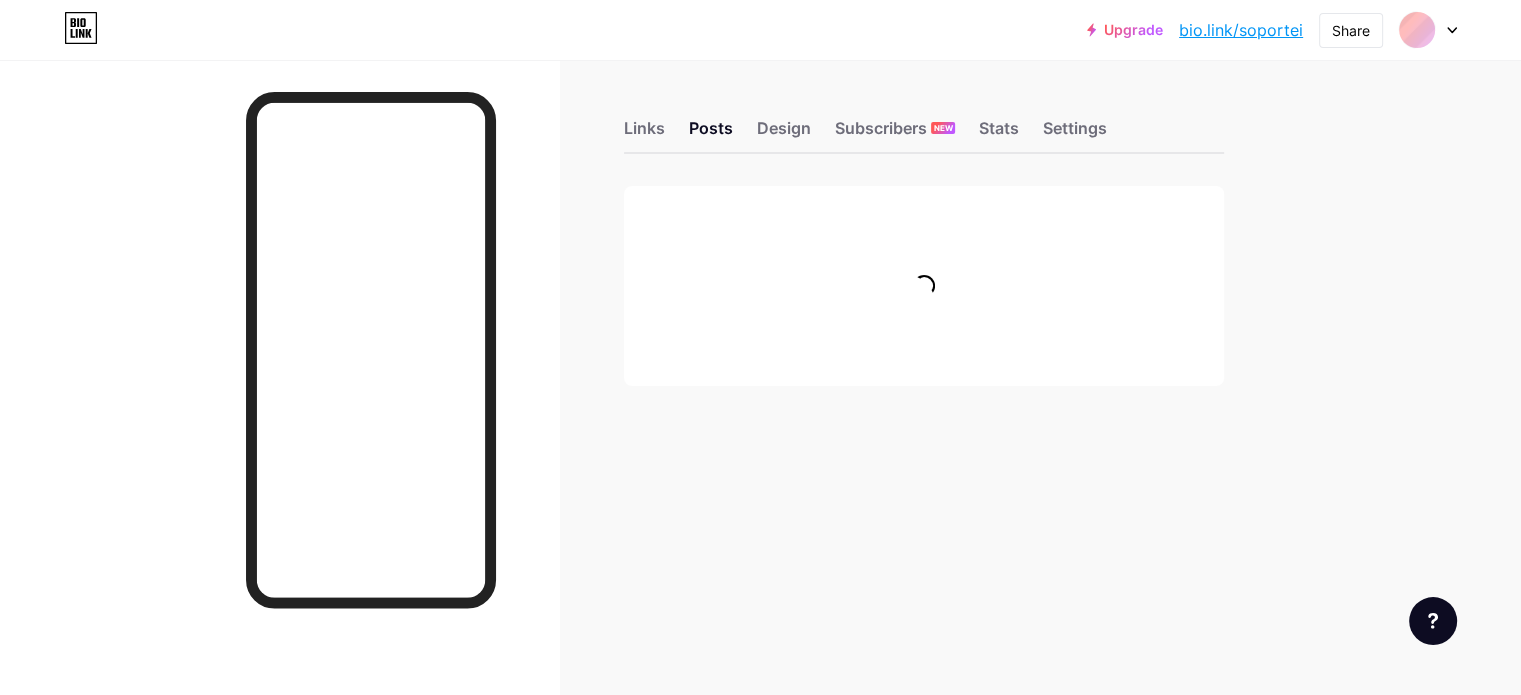 scroll, scrollTop: 0, scrollLeft: 0, axis: both 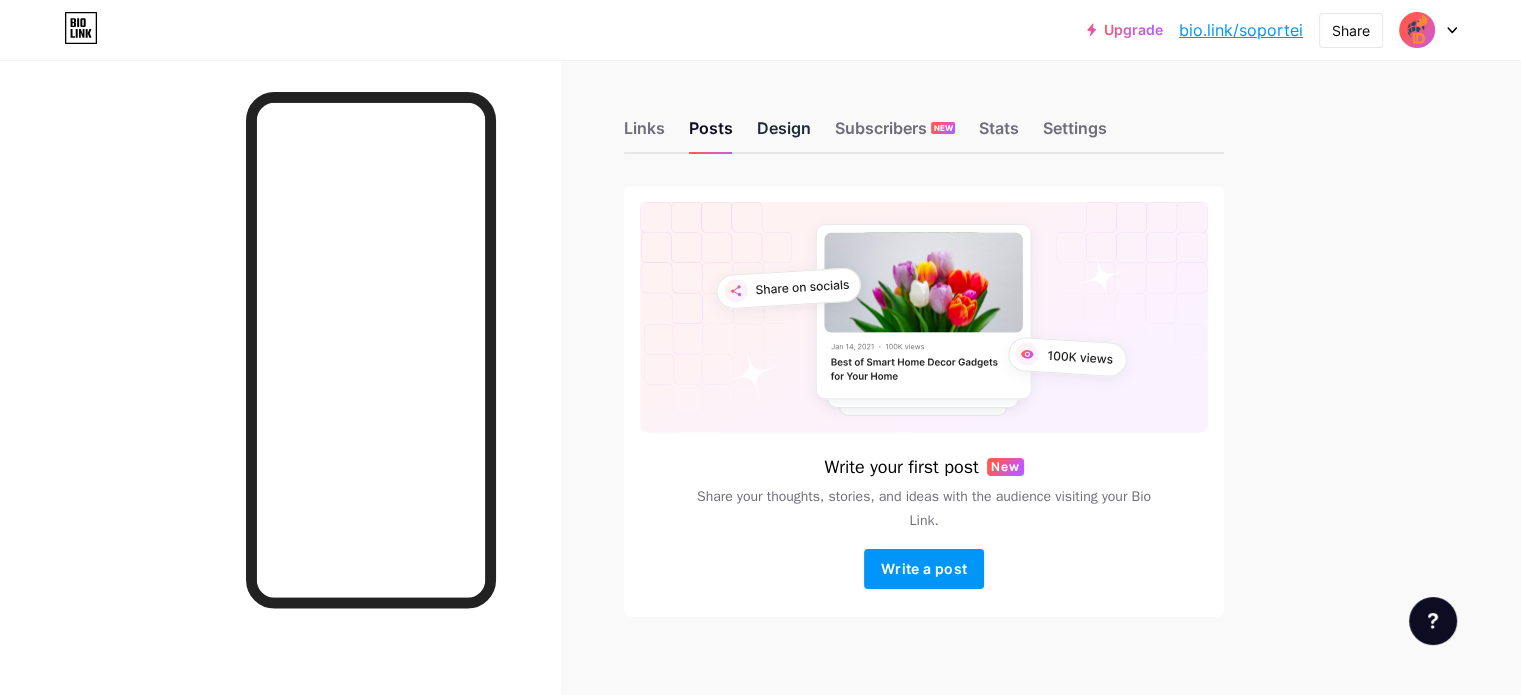 click on "Design" at bounding box center (784, 134) 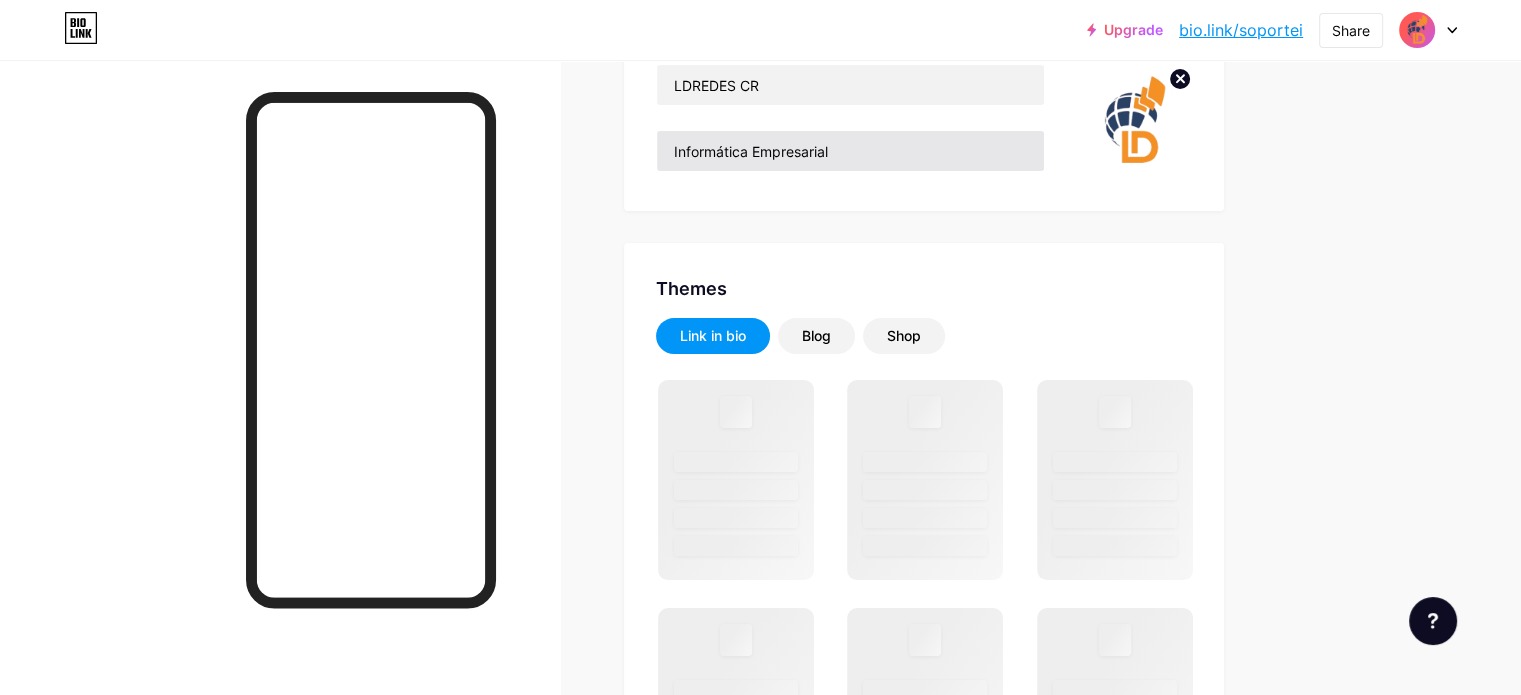 scroll, scrollTop: 300, scrollLeft: 0, axis: vertical 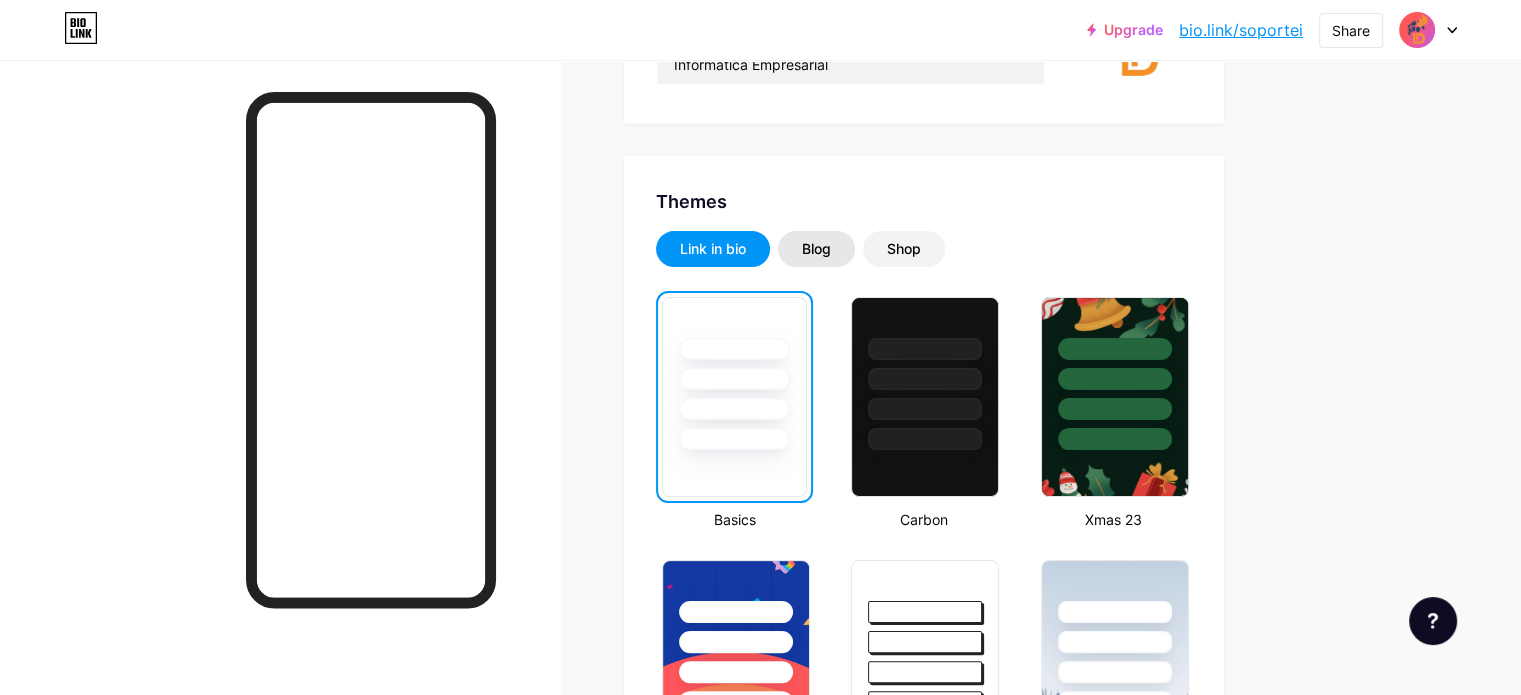 click on "Blog" at bounding box center [816, 249] 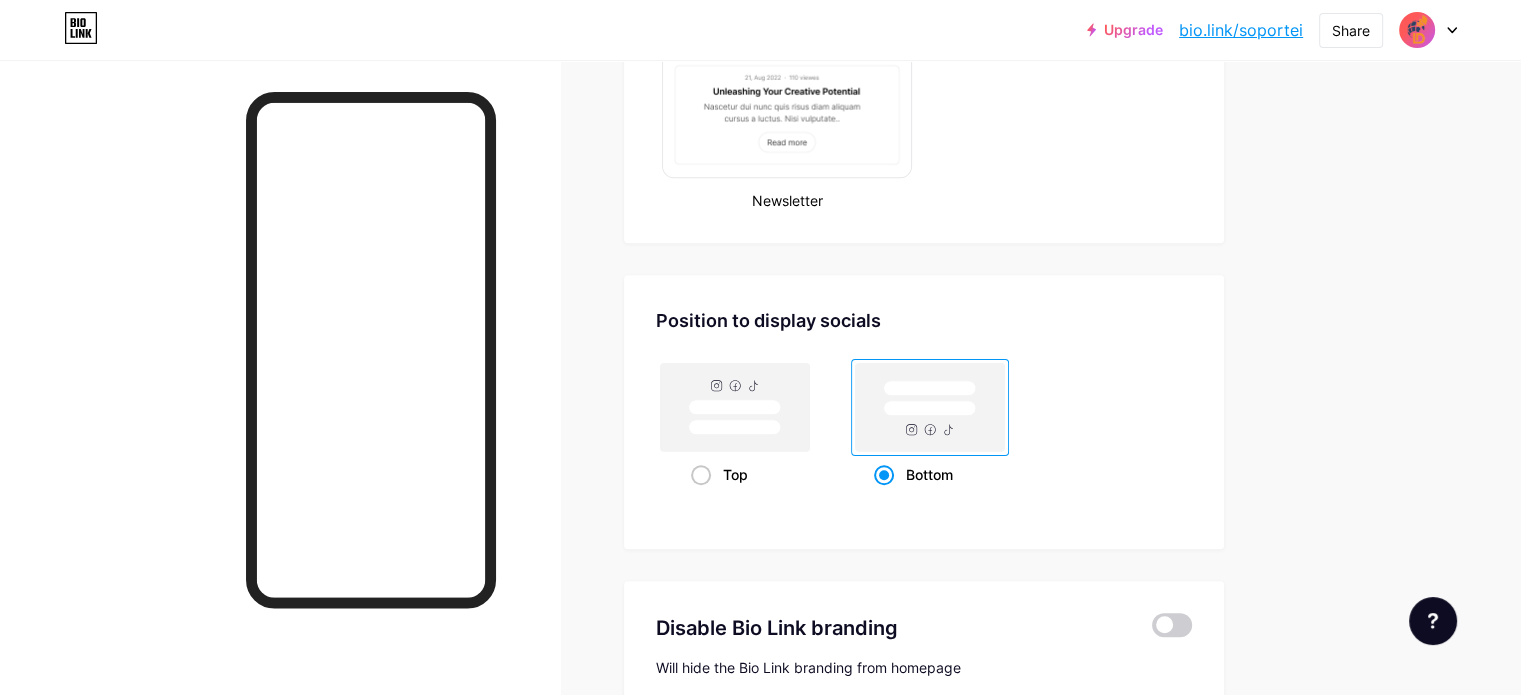 scroll, scrollTop: 1200, scrollLeft: 0, axis: vertical 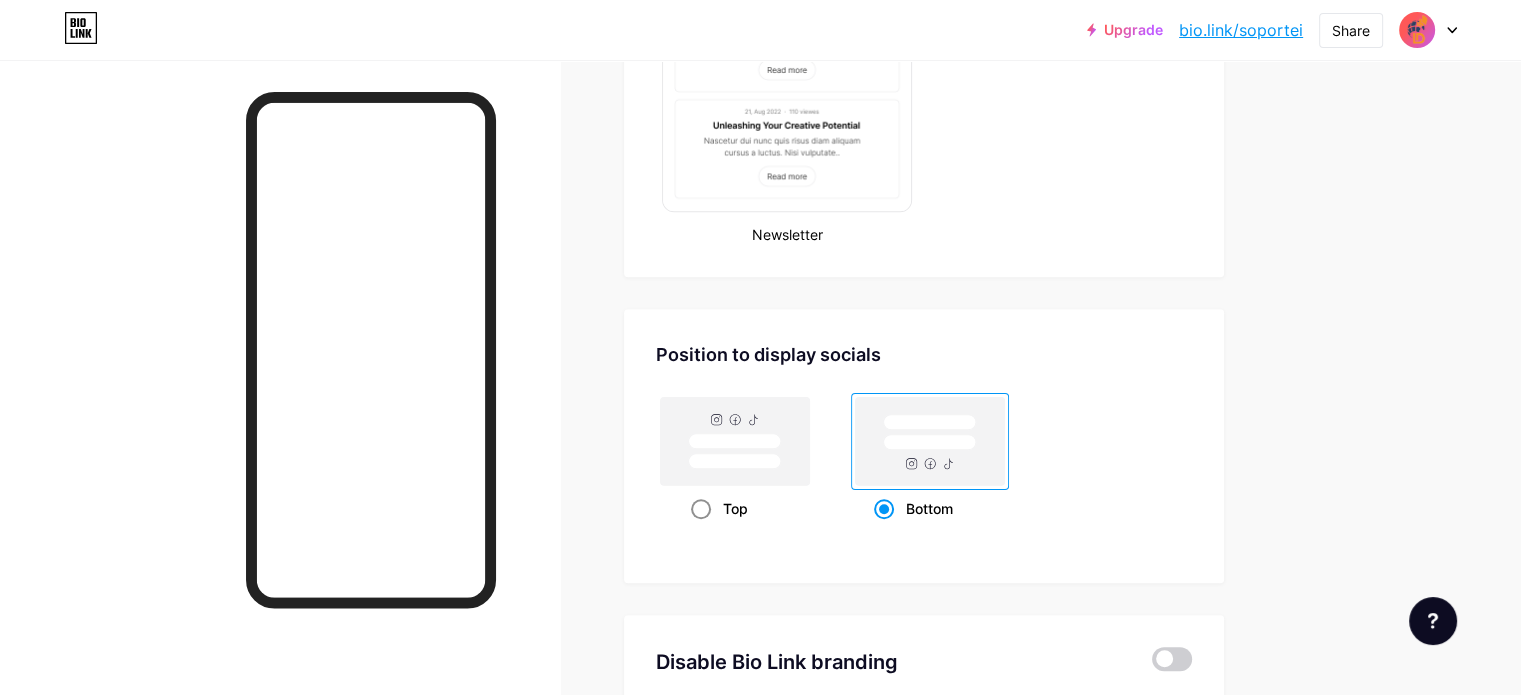 click 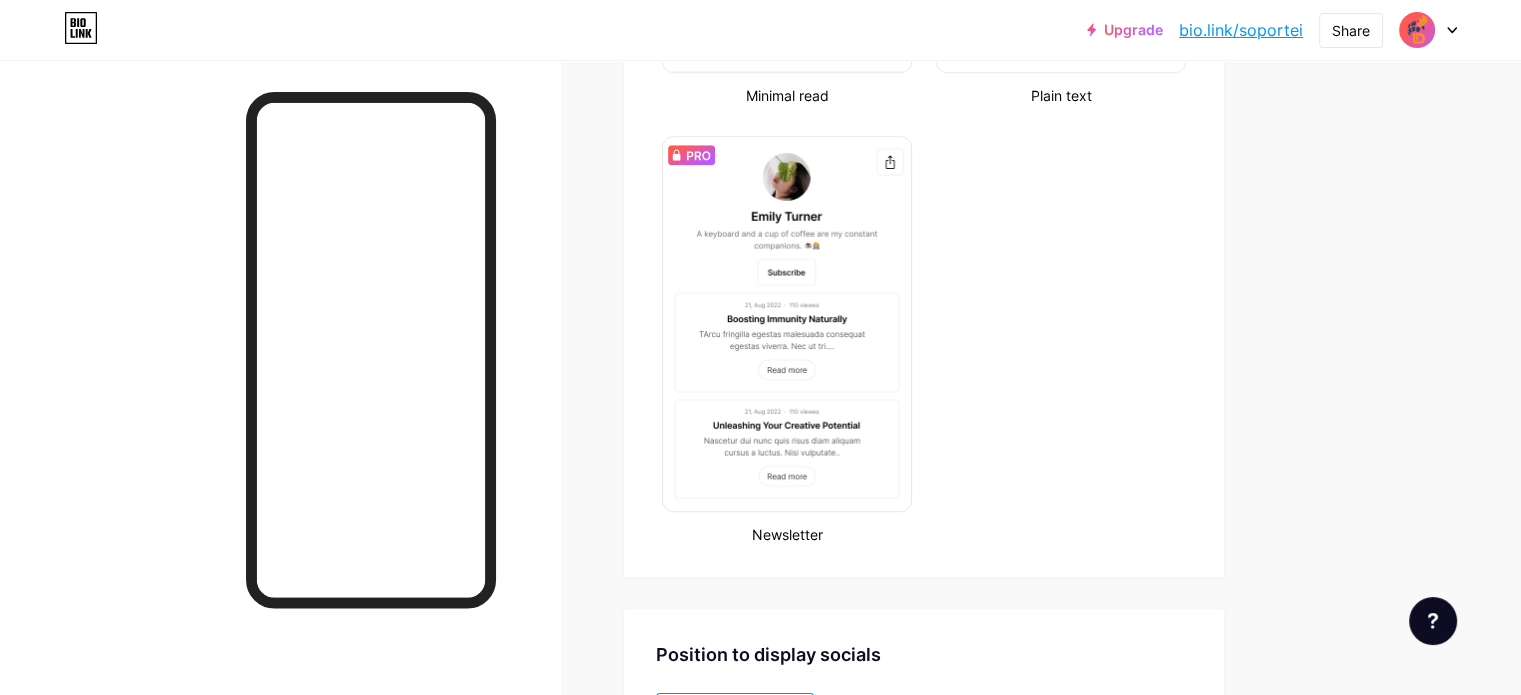scroll, scrollTop: 1400, scrollLeft: 0, axis: vertical 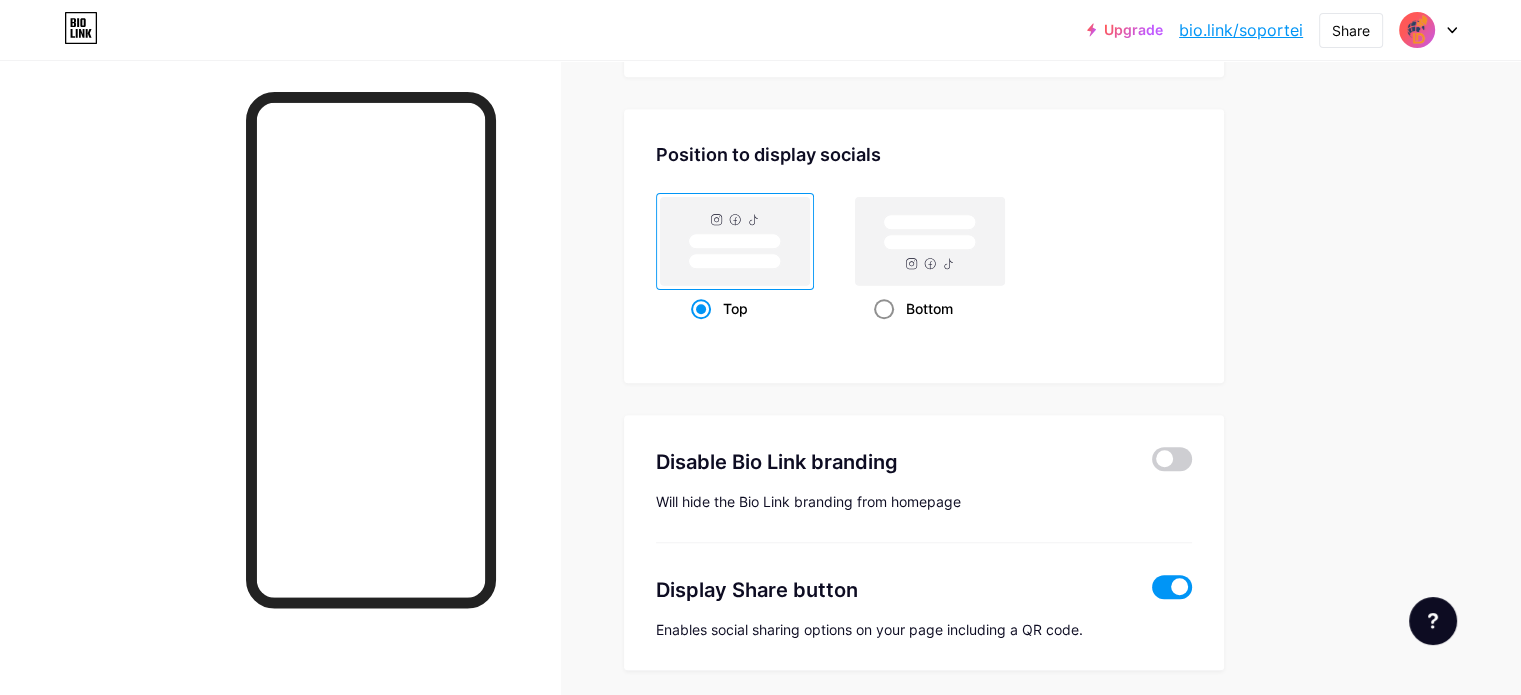 click 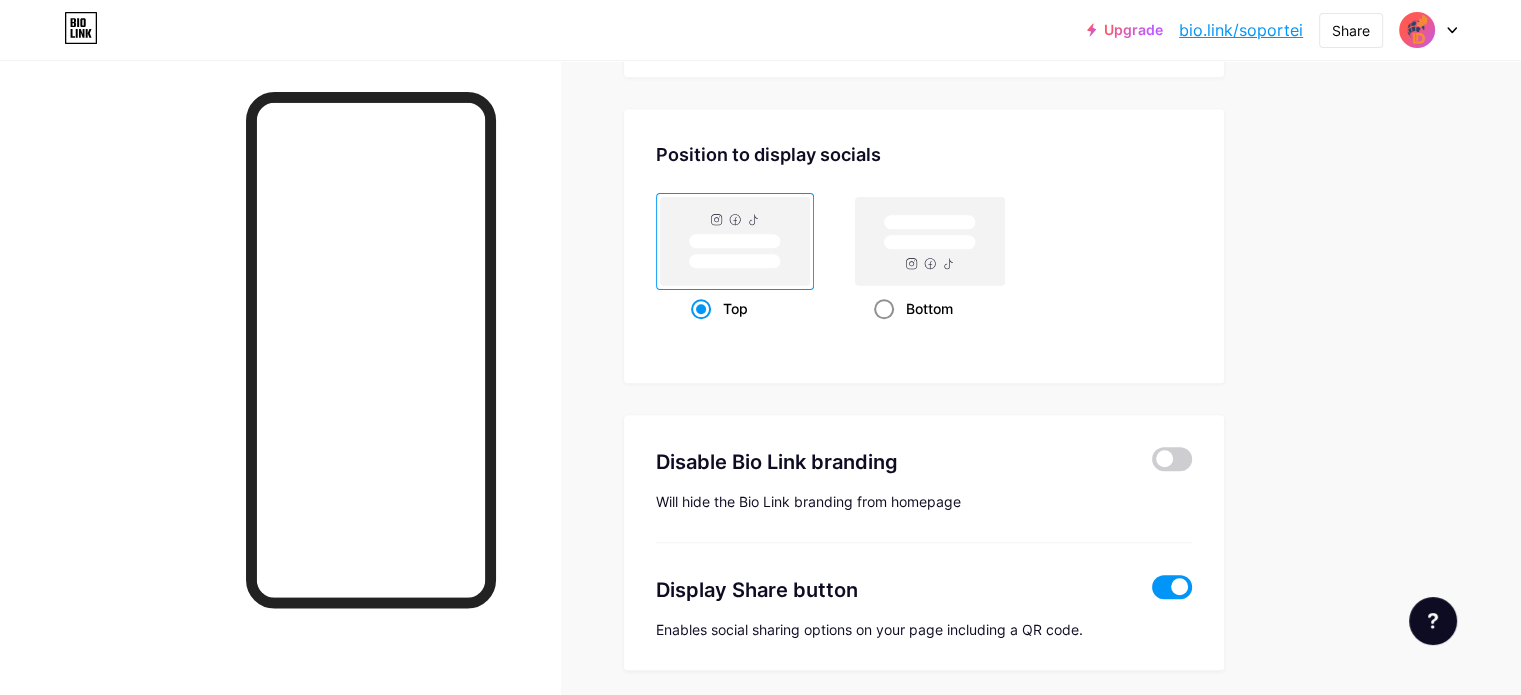 click on "Bottom" at bounding box center (880, 333) 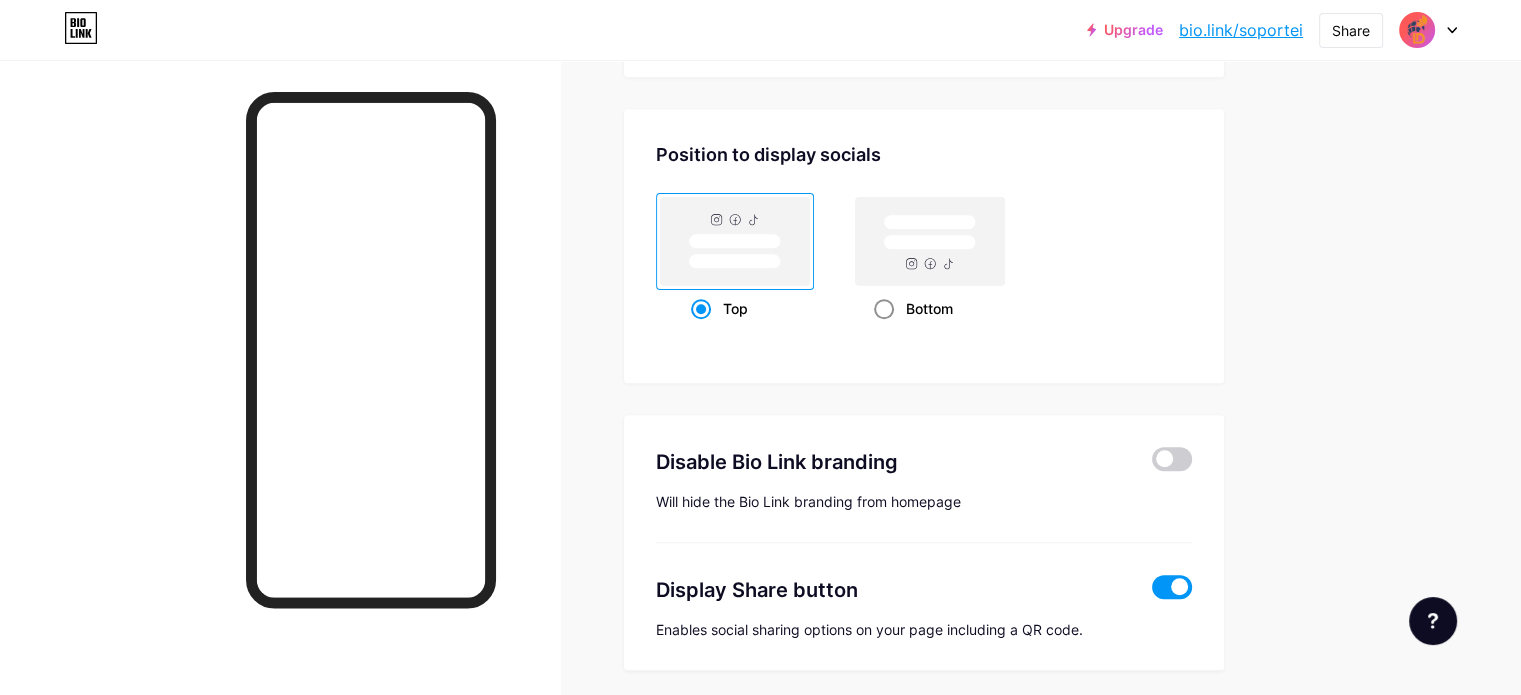 radio on "true" 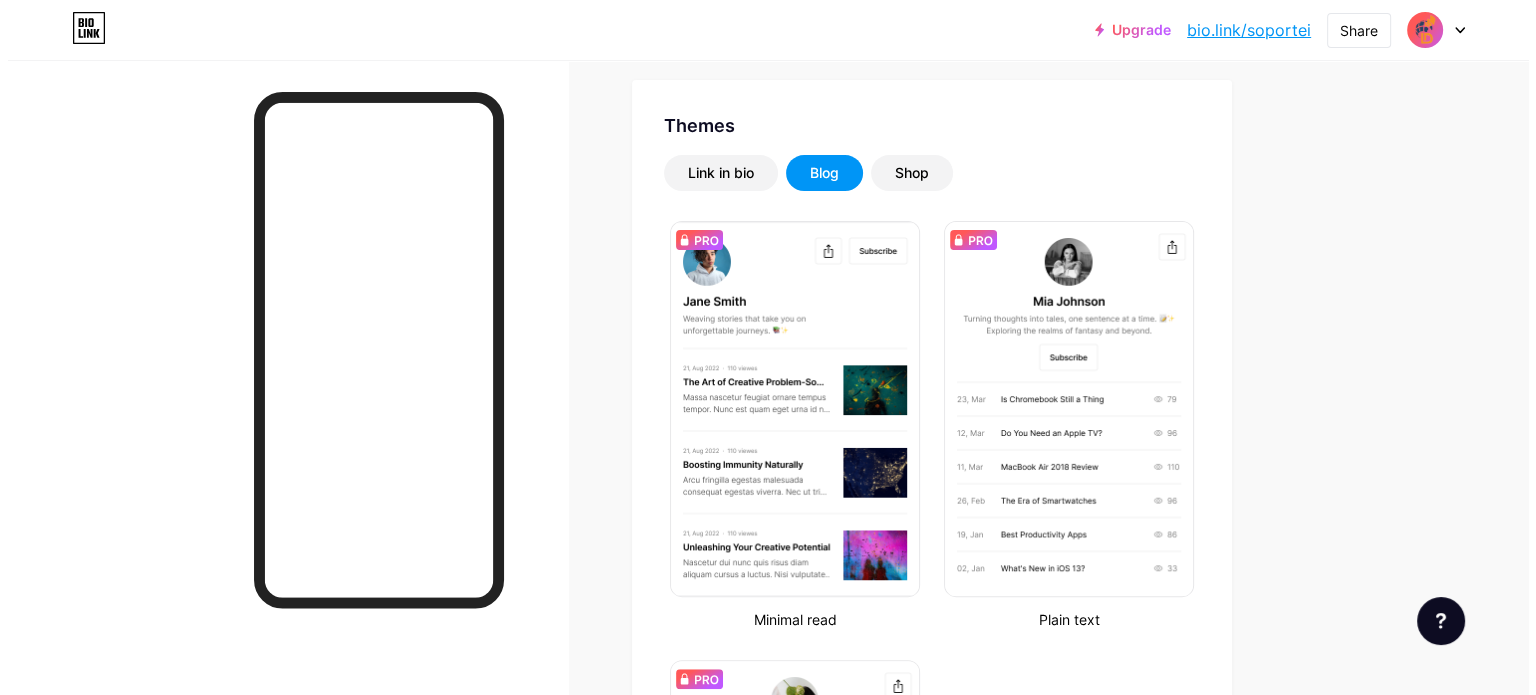 scroll, scrollTop: 373, scrollLeft: 0, axis: vertical 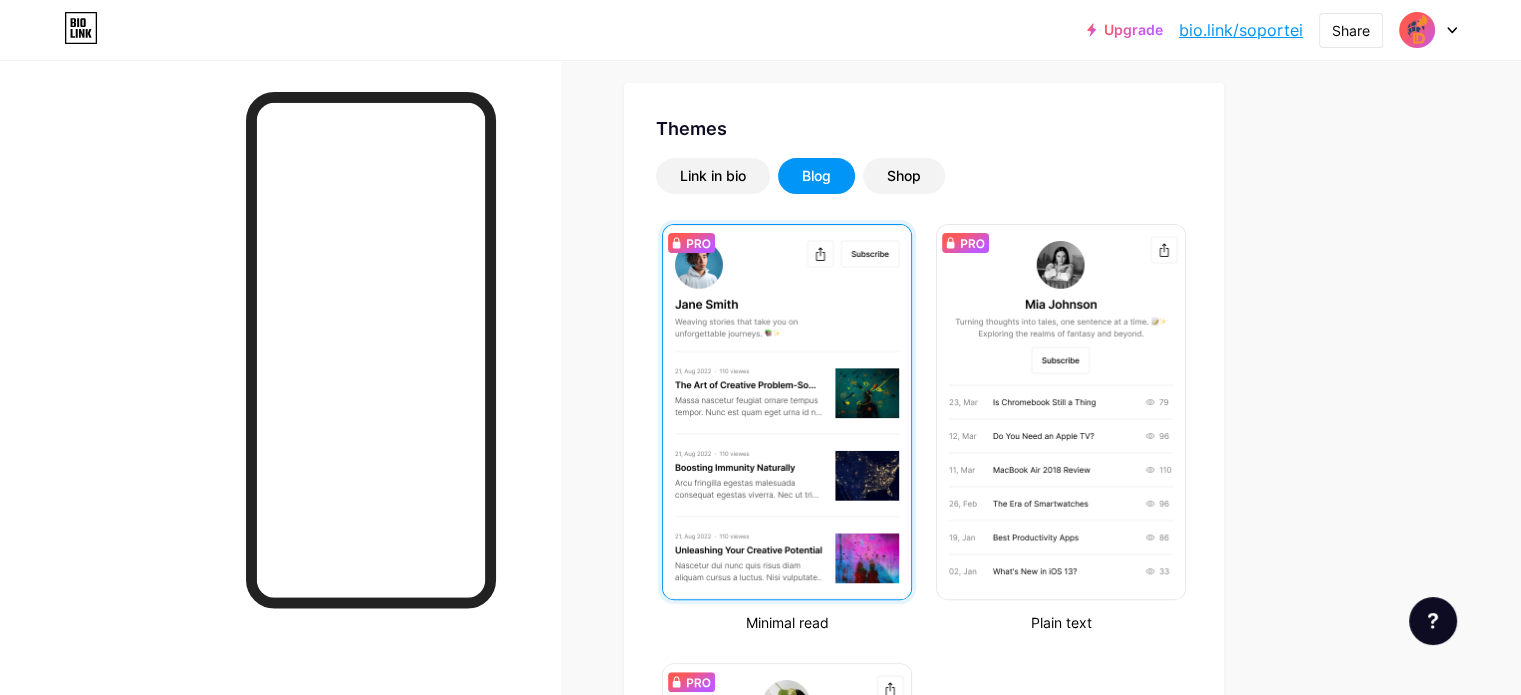 click at bounding box center [787, 412] 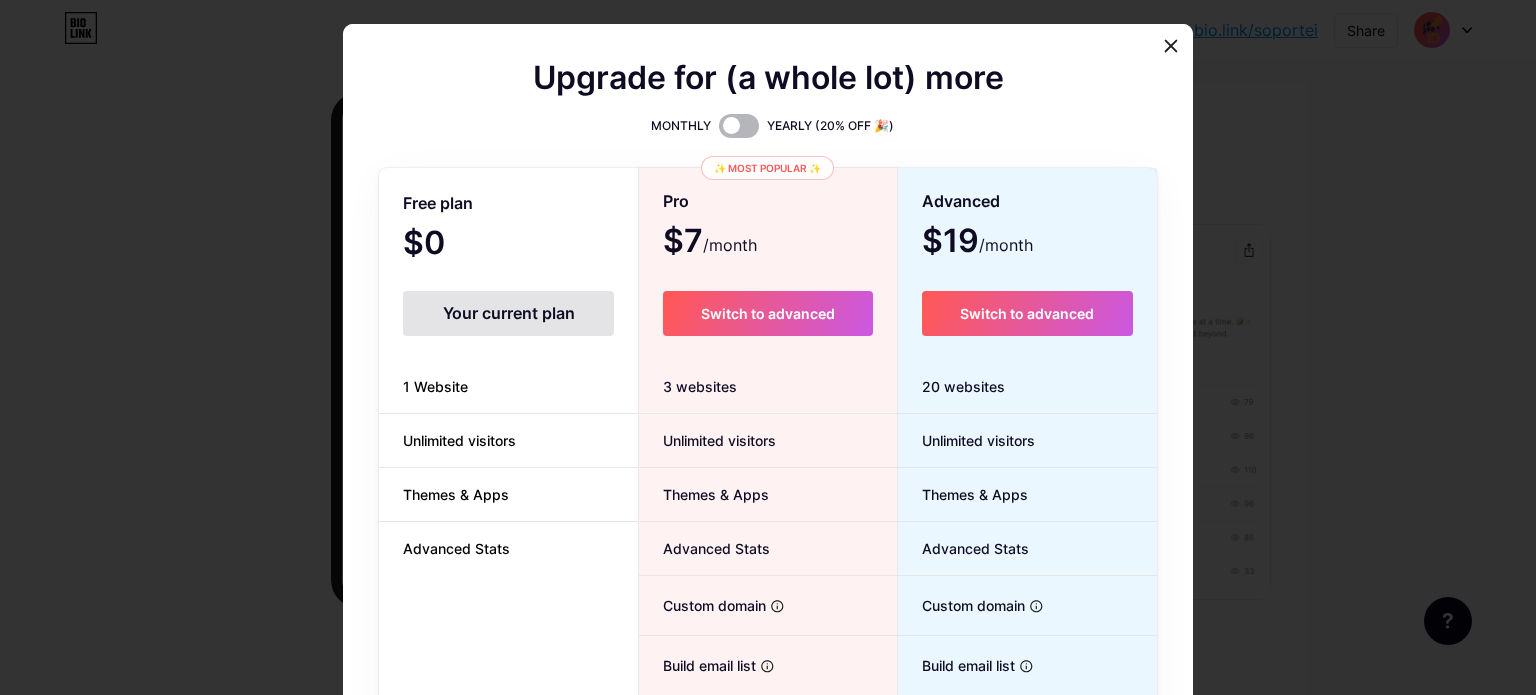 click at bounding box center [739, 126] 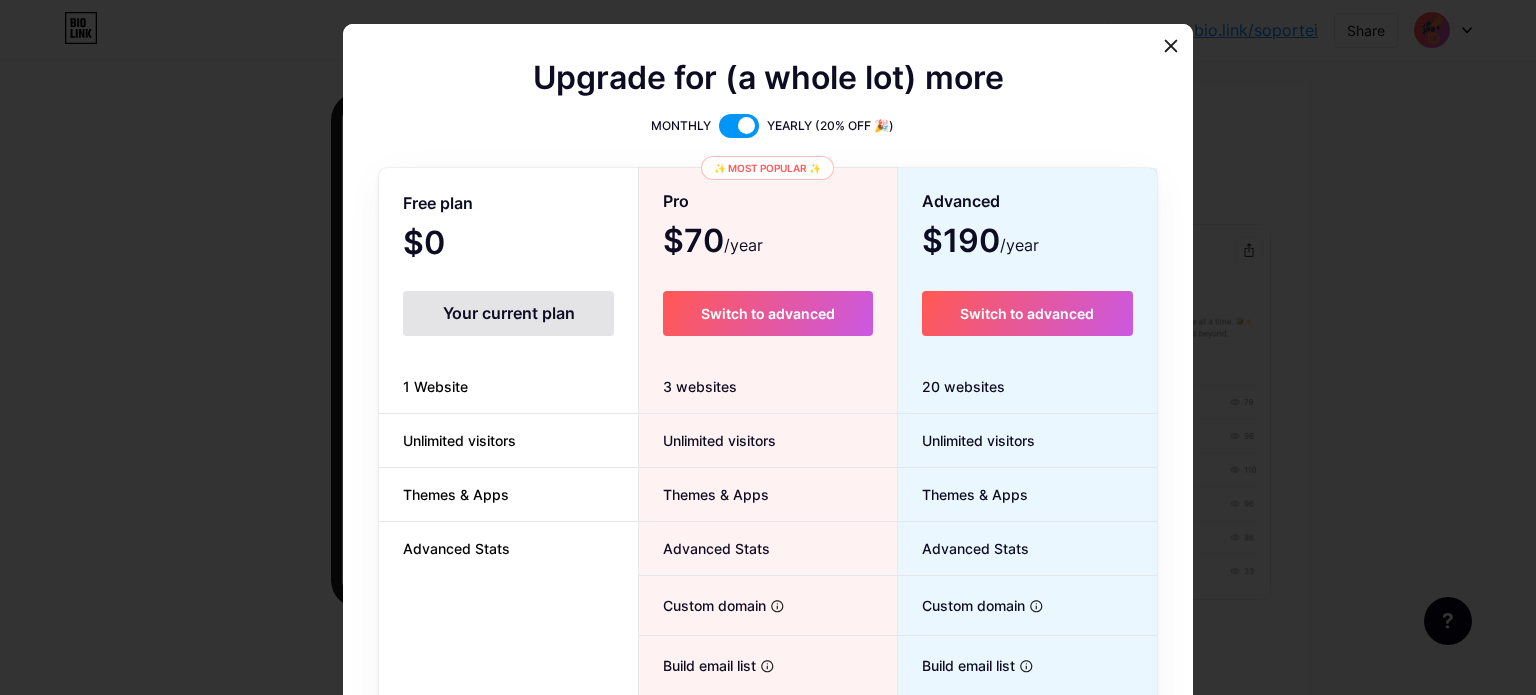 click at bounding box center [739, 126] 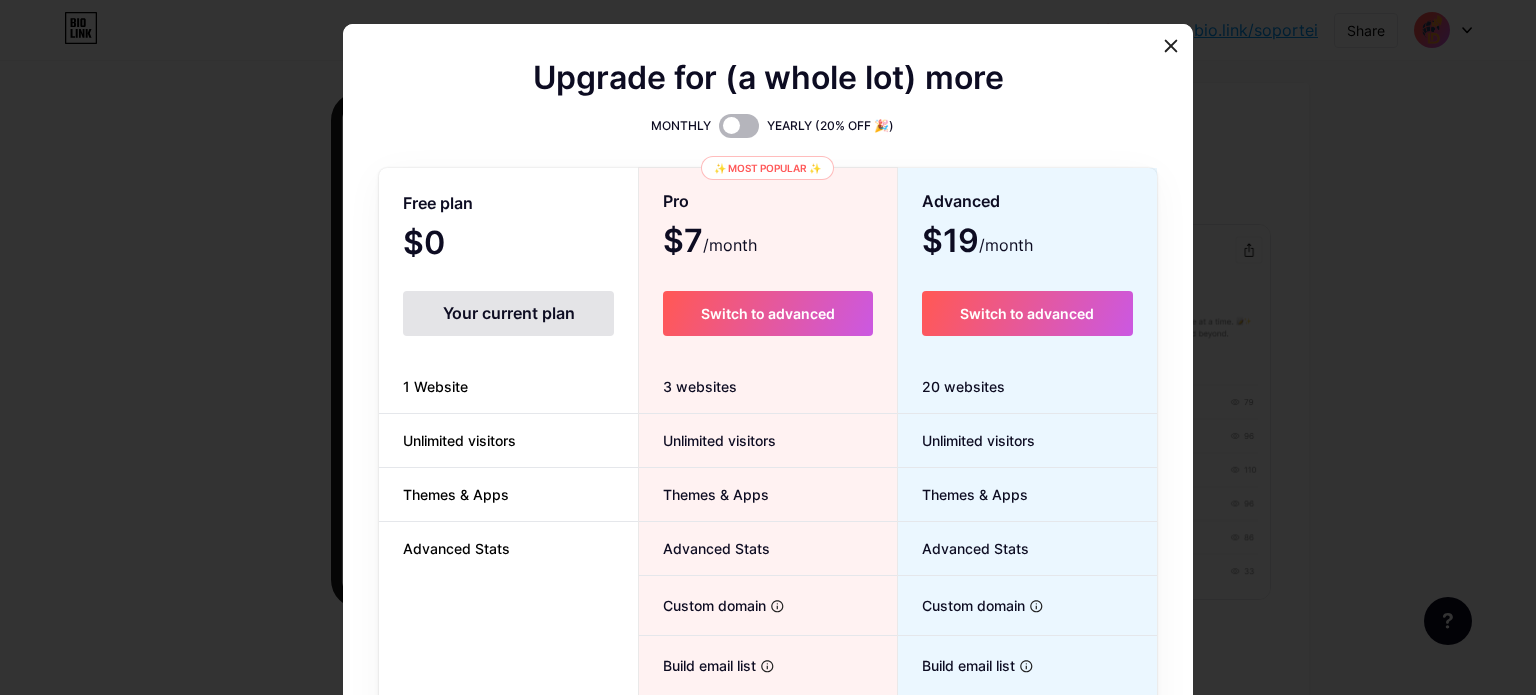 click at bounding box center (739, 126) 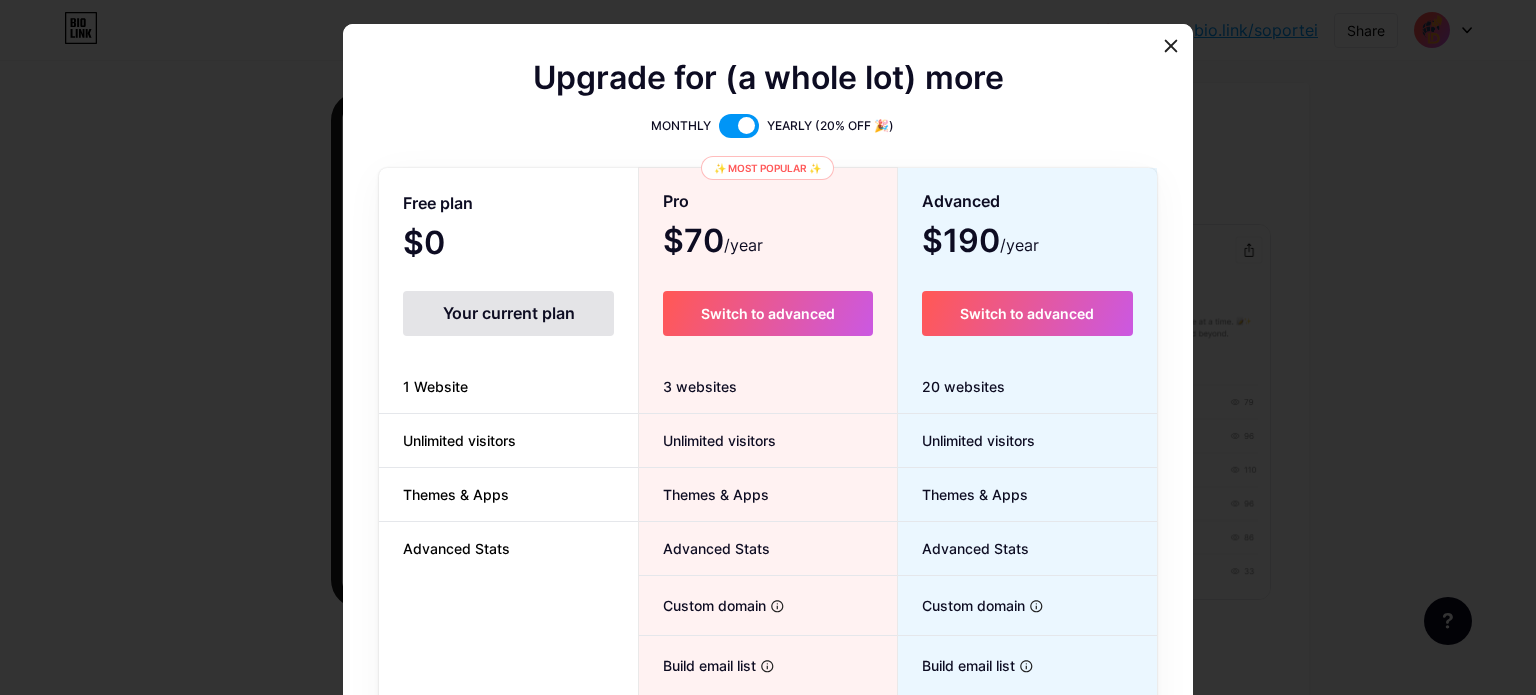 click at bounding box center [739, 126] 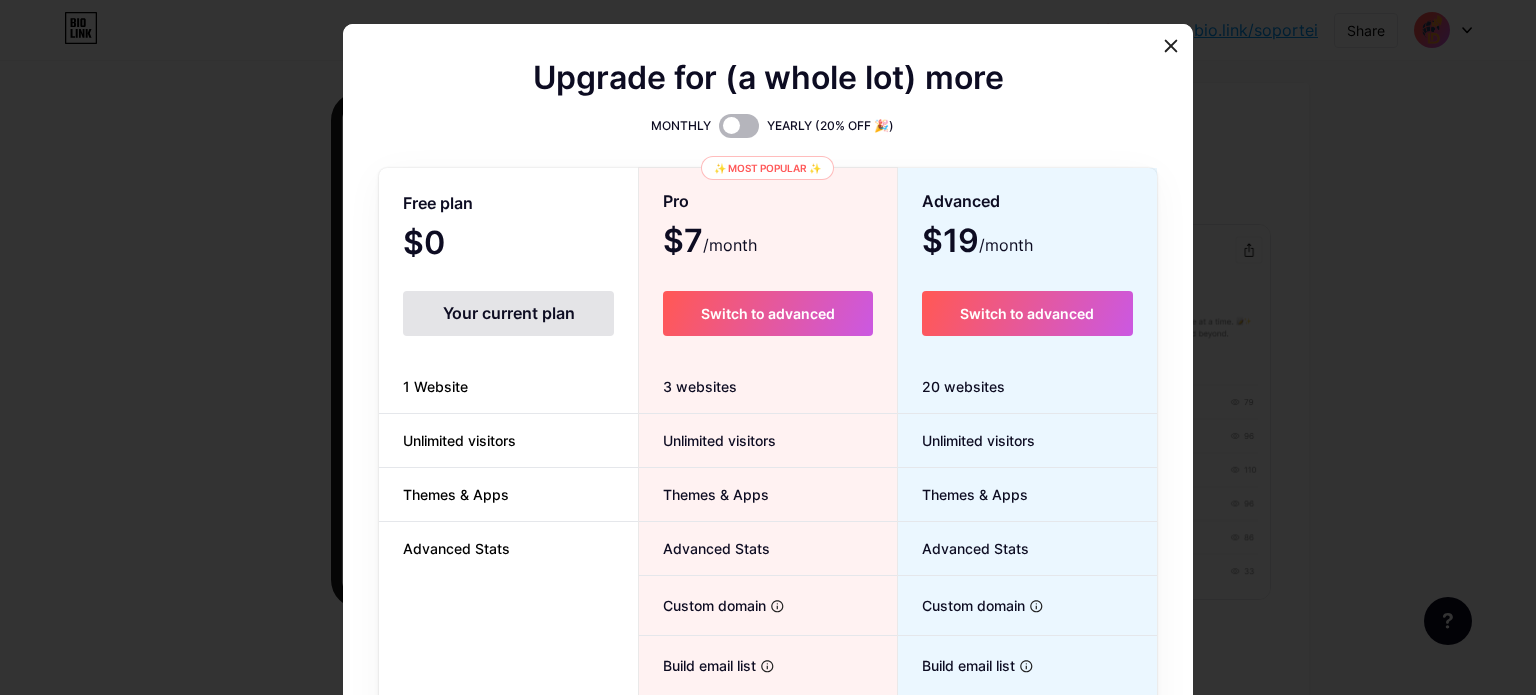 click at bounding box center (739, 126) 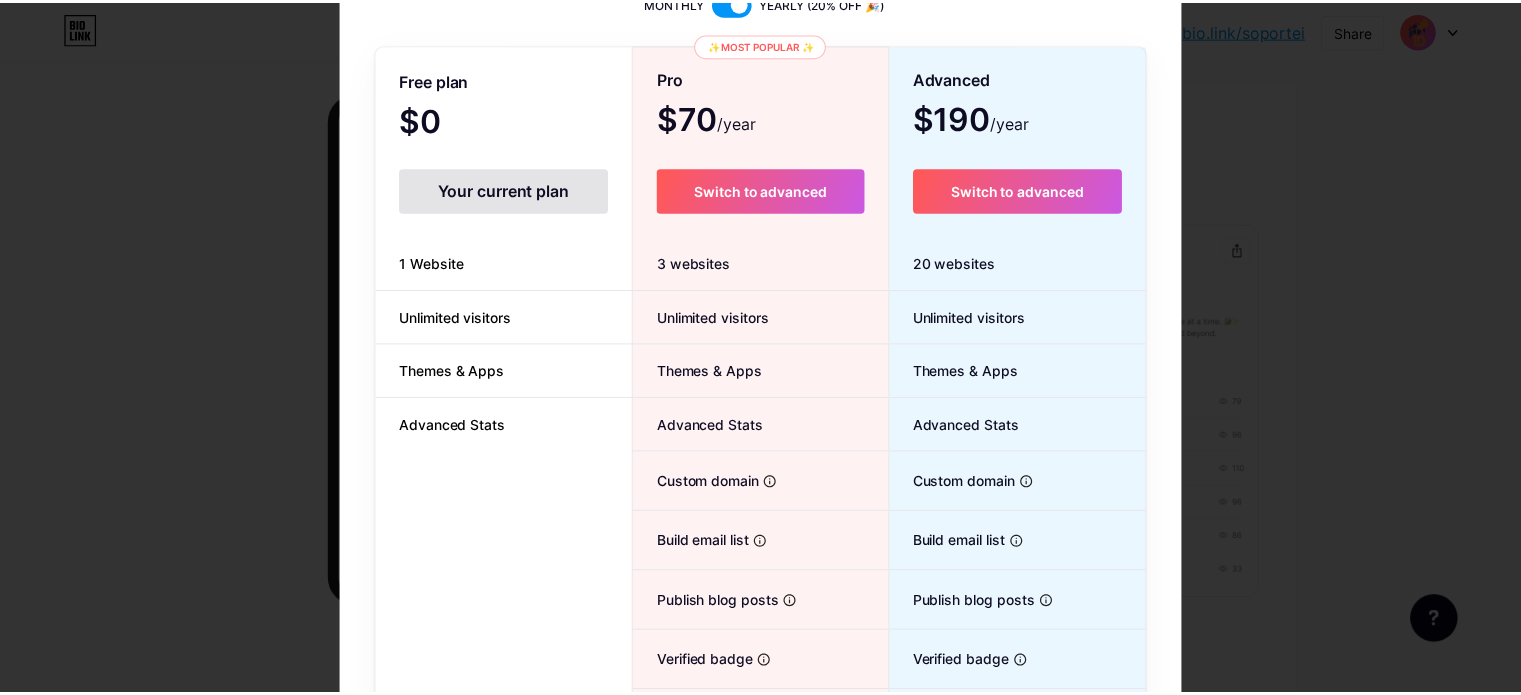 scroll, scrollTop: 0, scrollLeft: 0, axis: both 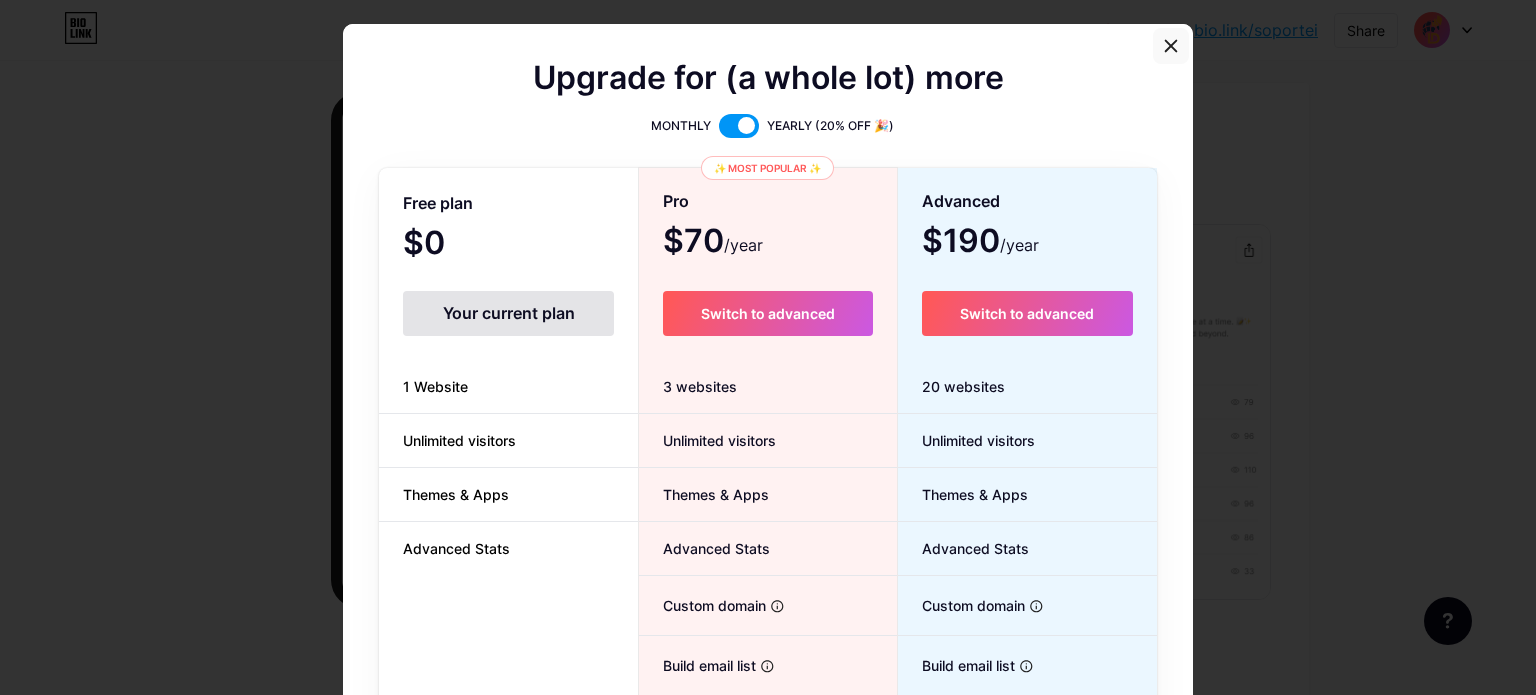 click 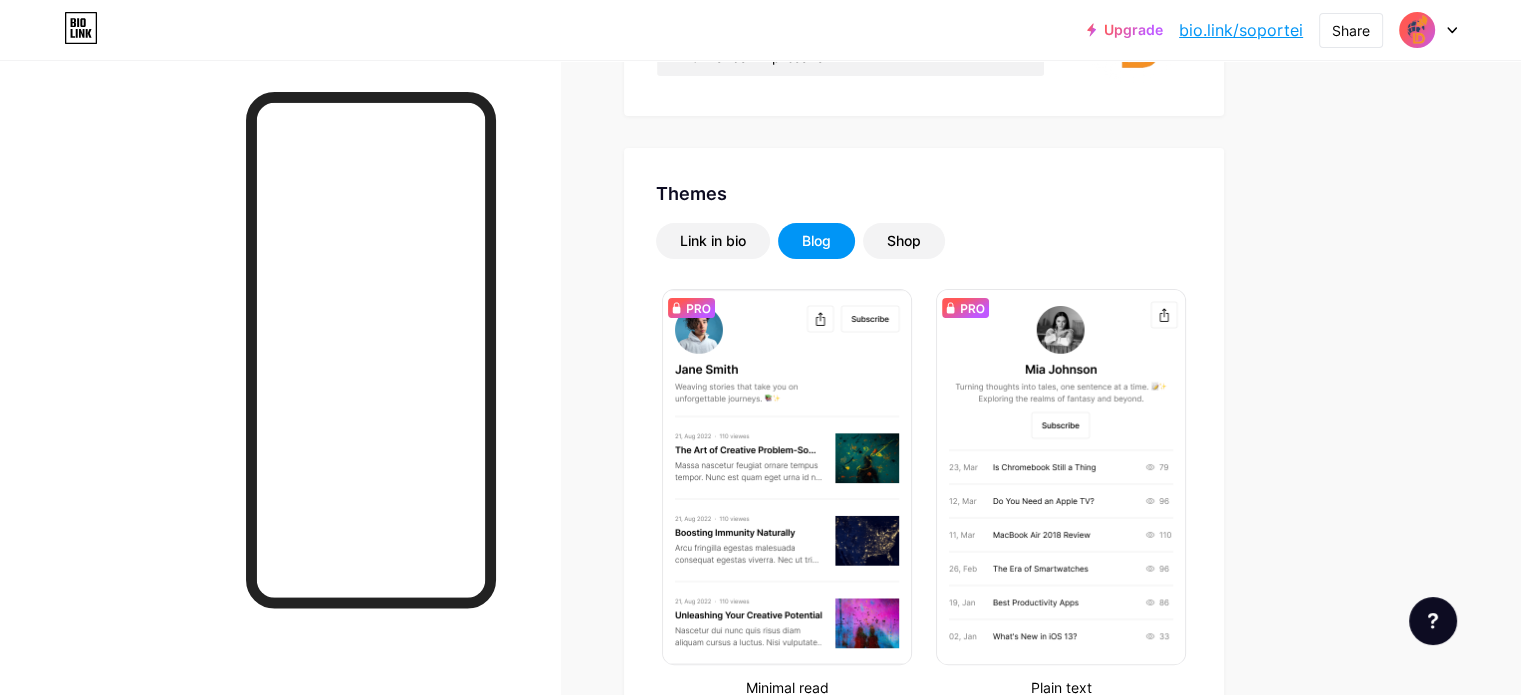 scroll, scrollTop: 273, scrollLeft: 0, axis: vertical 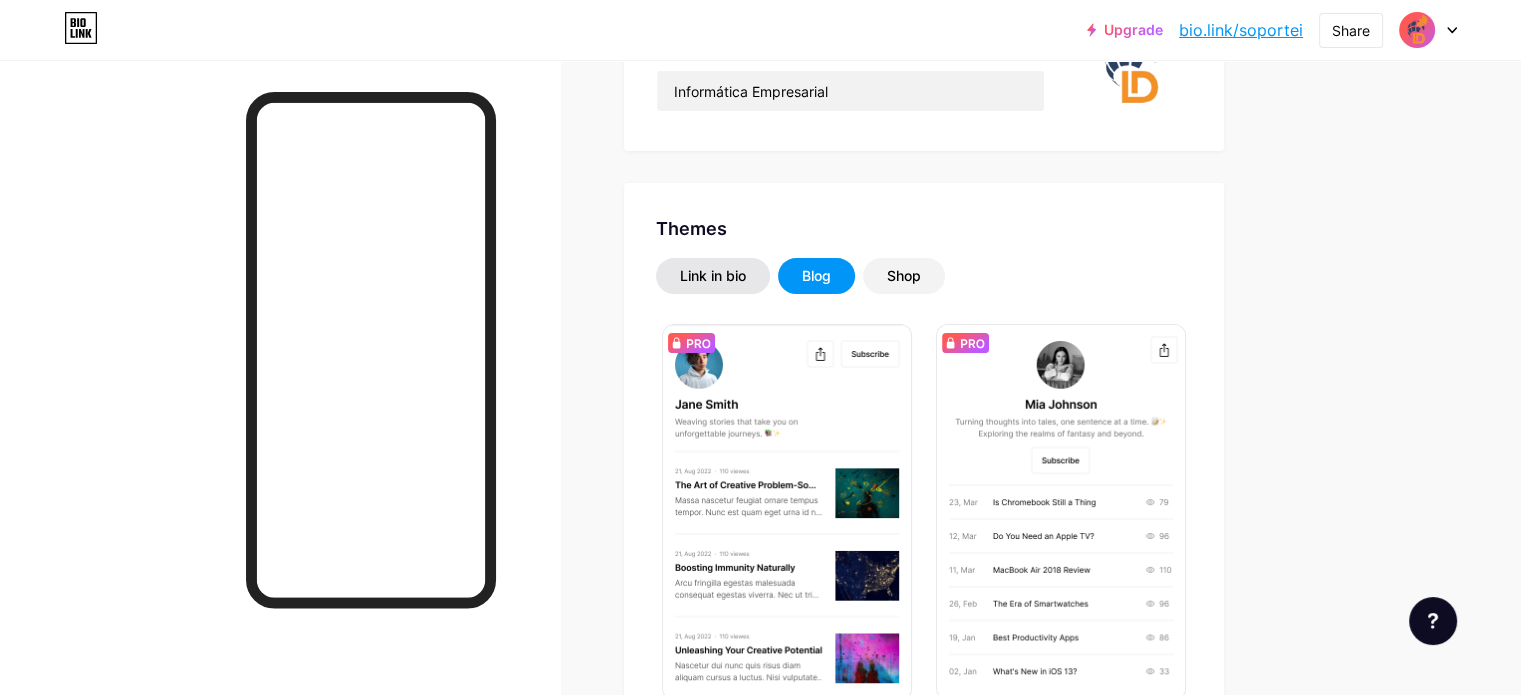 click on "Link in bio" at bounding box center (713, 276) 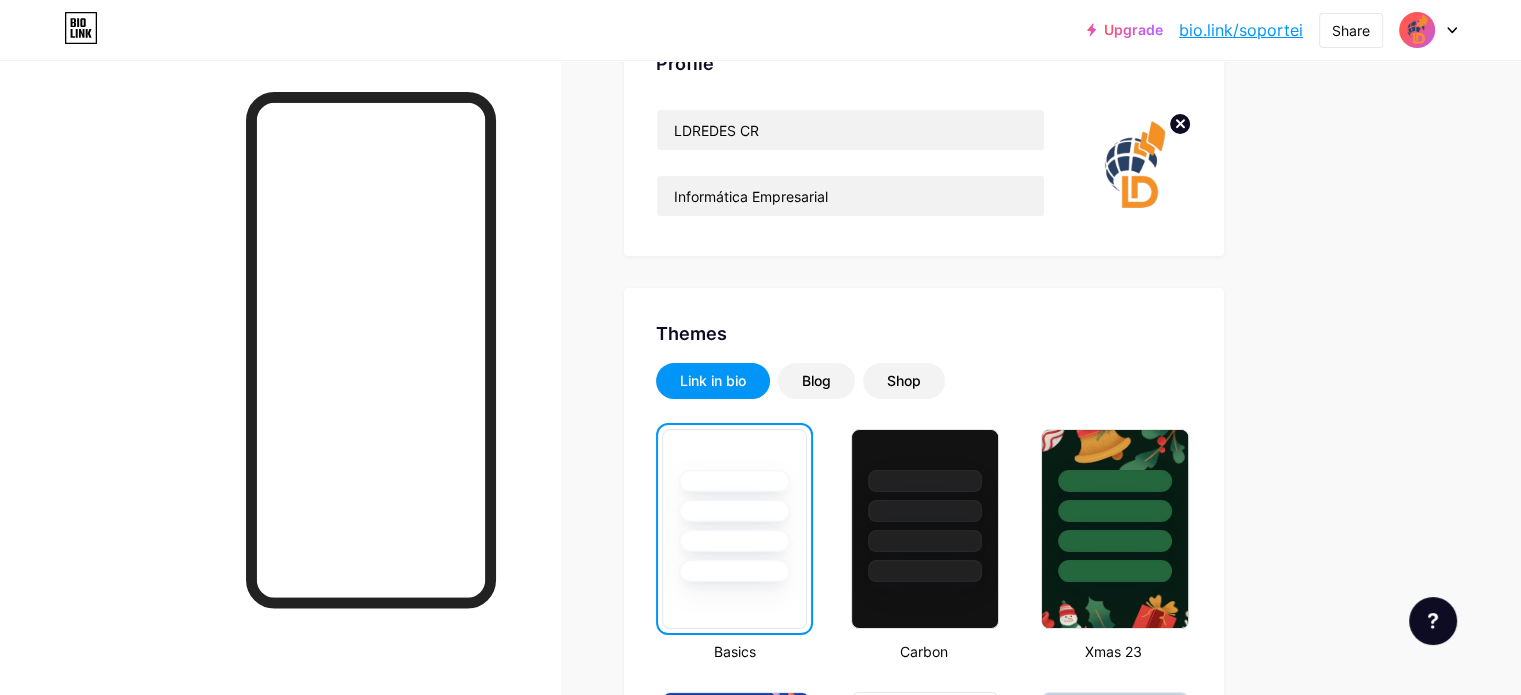 scroll, scrollTop: 0, scrollLeft: 0, axis: both 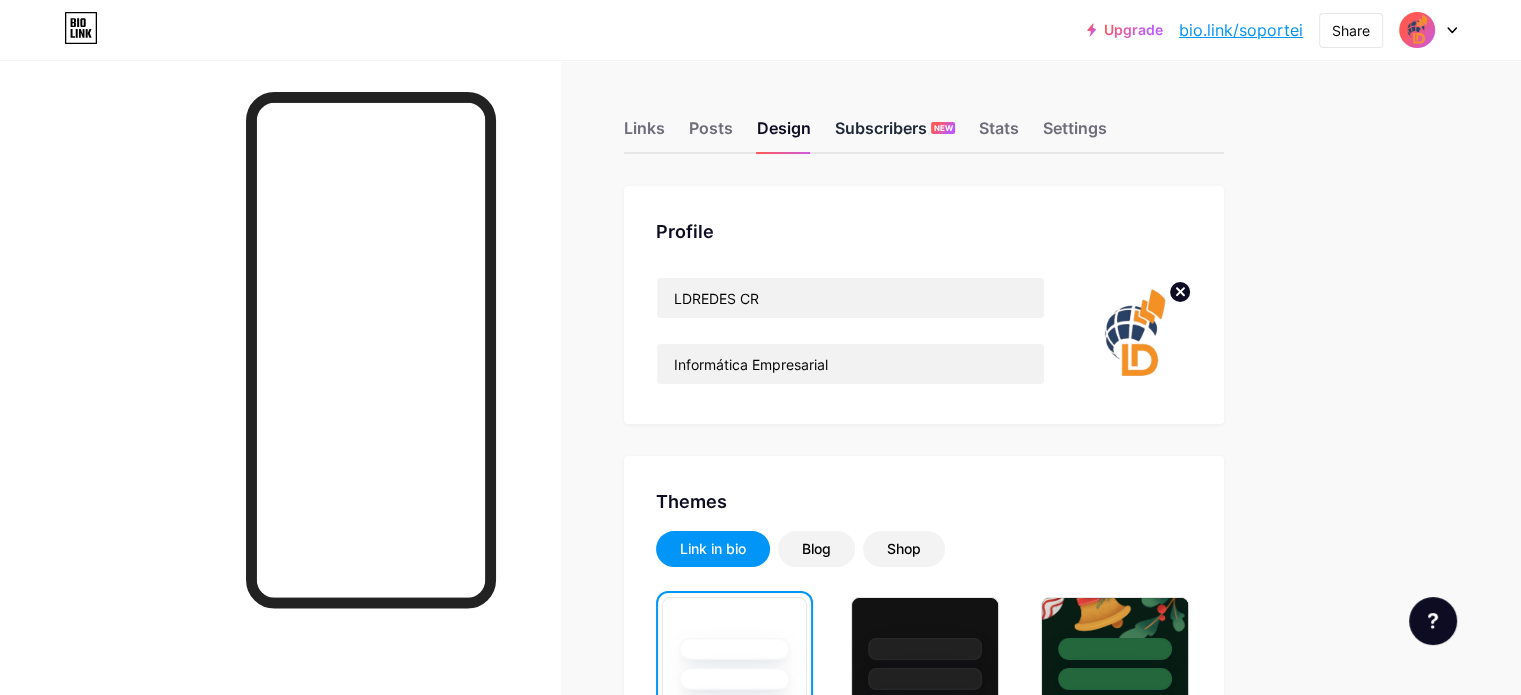 click on "Subscribers
NEW" at bounding box center (895, 134) 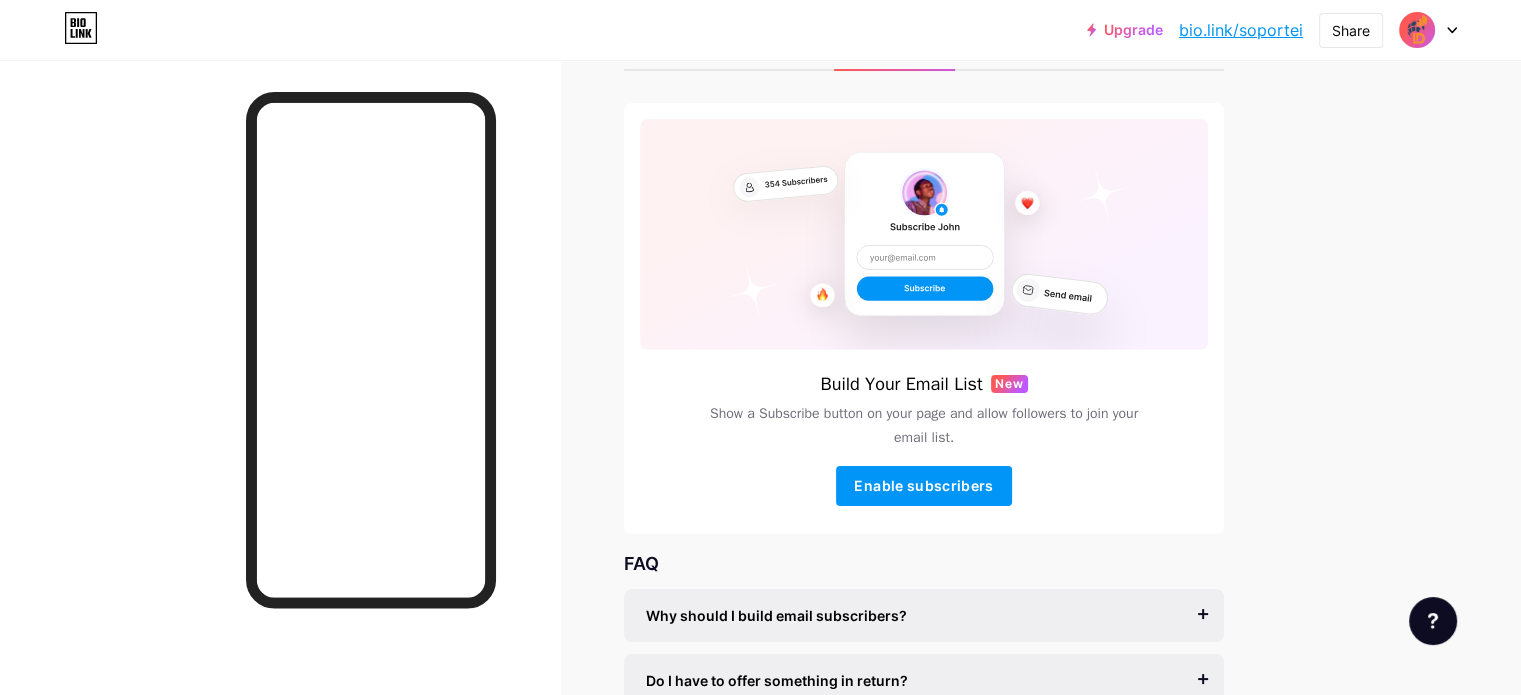 scroll, scrollTop: 0, scrollLeft: 0, axis: both 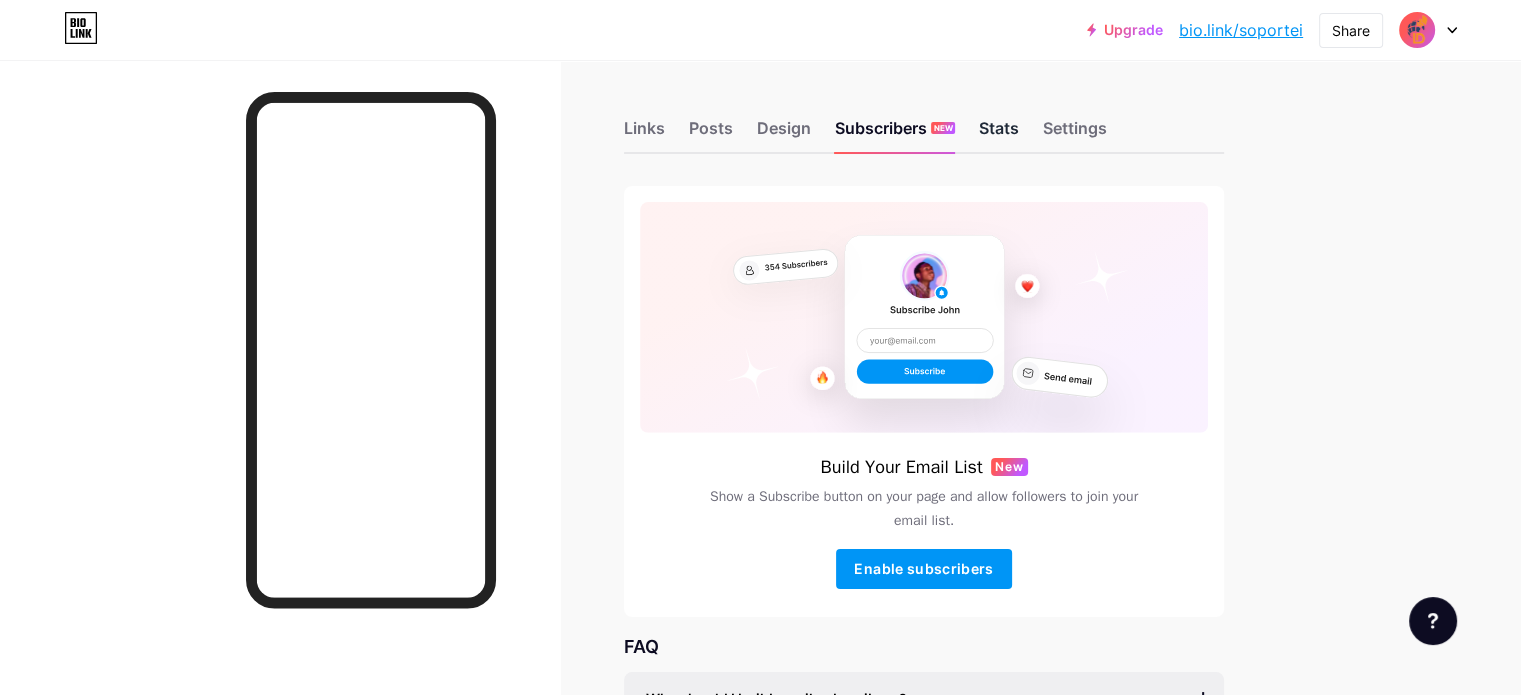 click on "Stats" at bounding box center [999, 134] 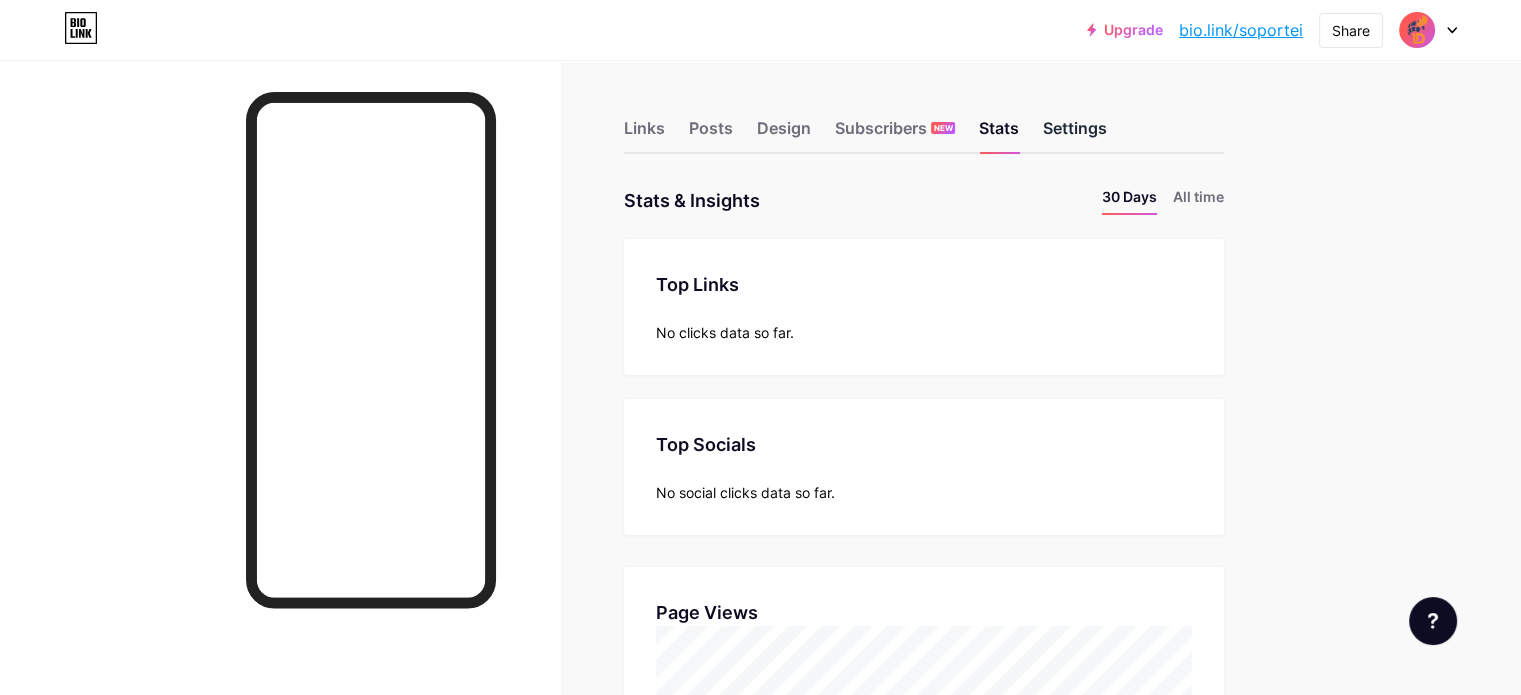 scroll, scrollTop: 999304, scrollLeft: 998479, axis: both 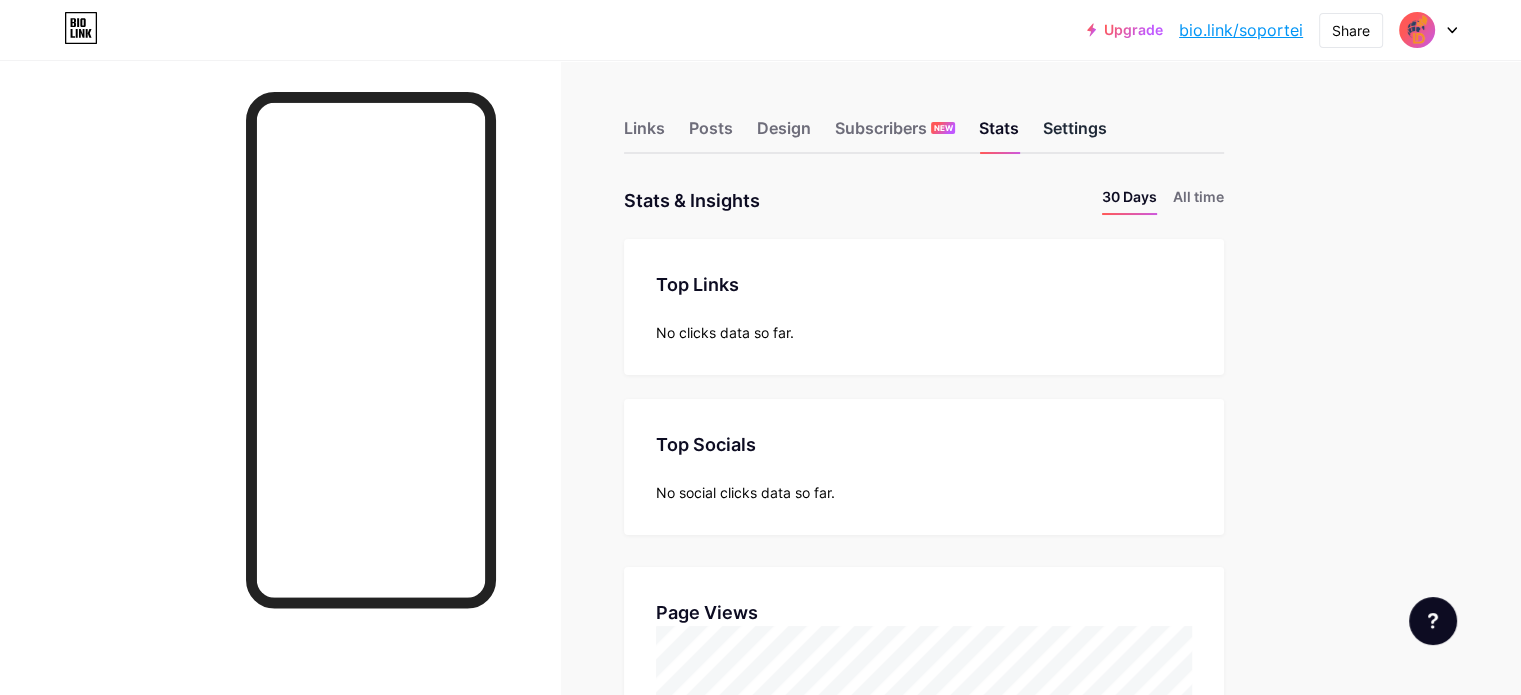 click on "Settings" at bounding box center [1075, 134] 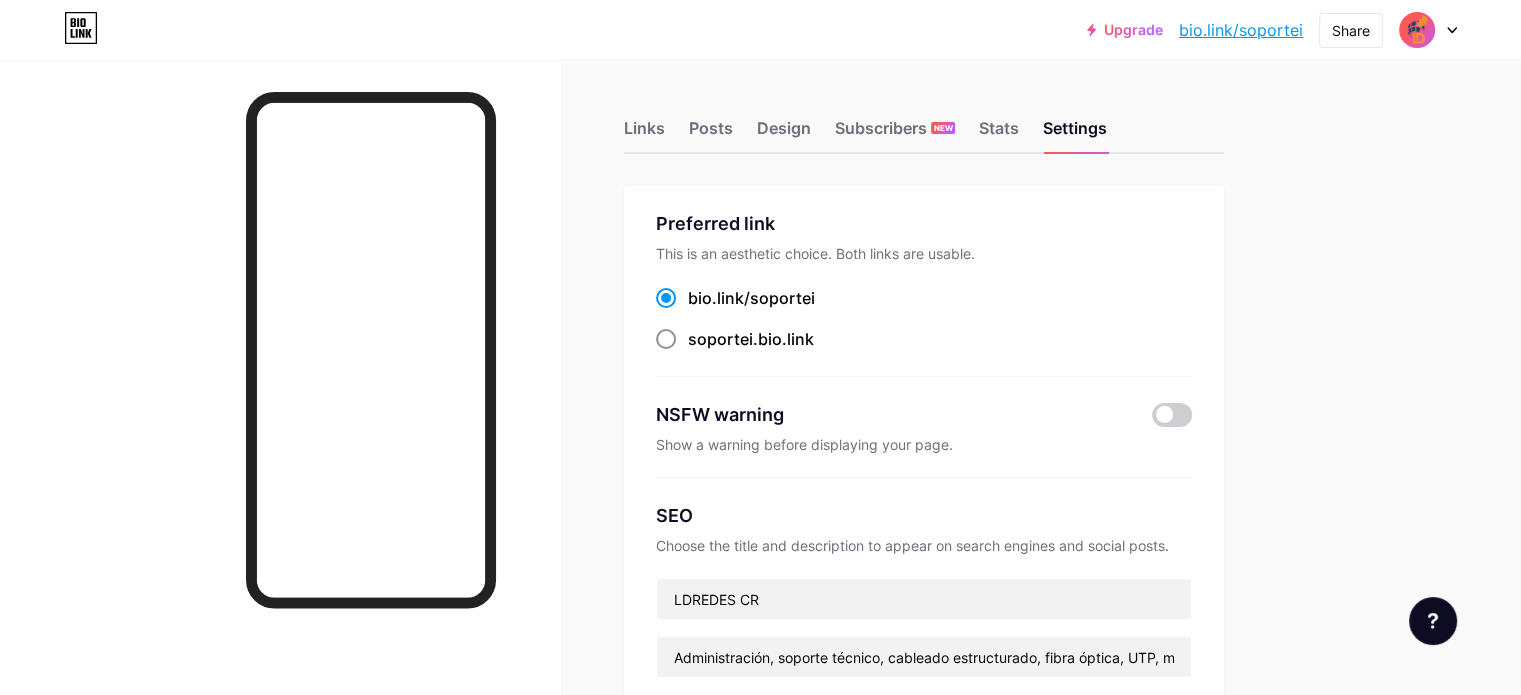 click on "soportei" at bounding box center [720, 339] 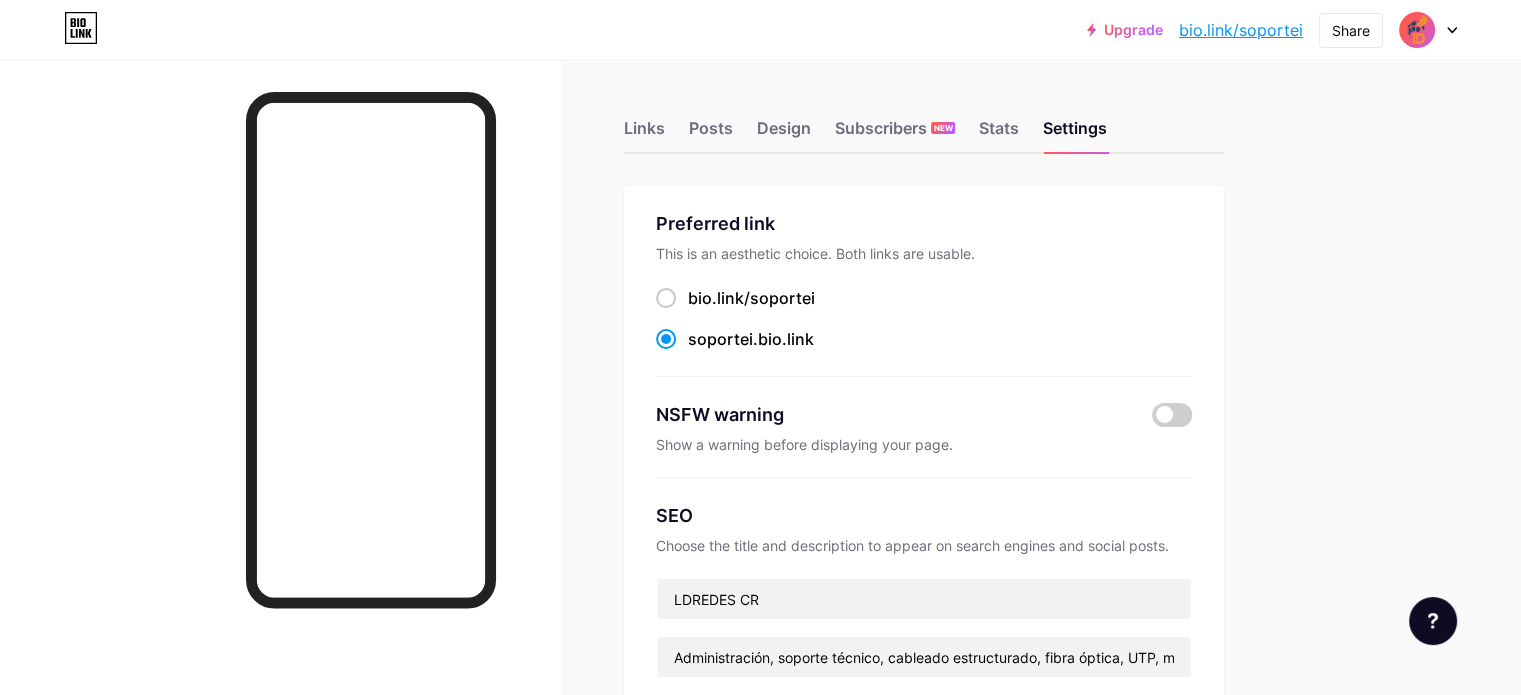 click on "Preferred link   This is an aesthetic choice. Both links are usable.
bio.link/ soportei       soportei .bio.link" at bounding box center [924, 293] 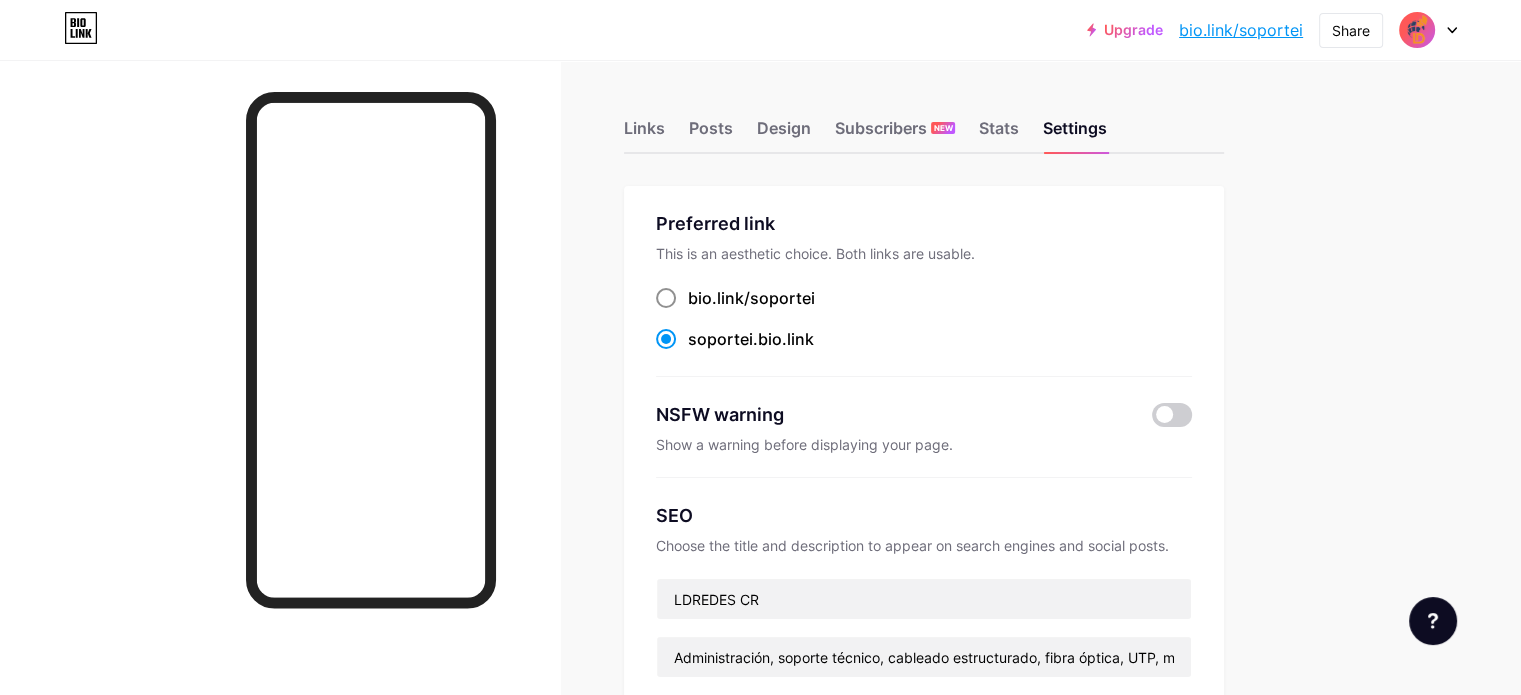click on "soportei" at bounding box center [782, 298] 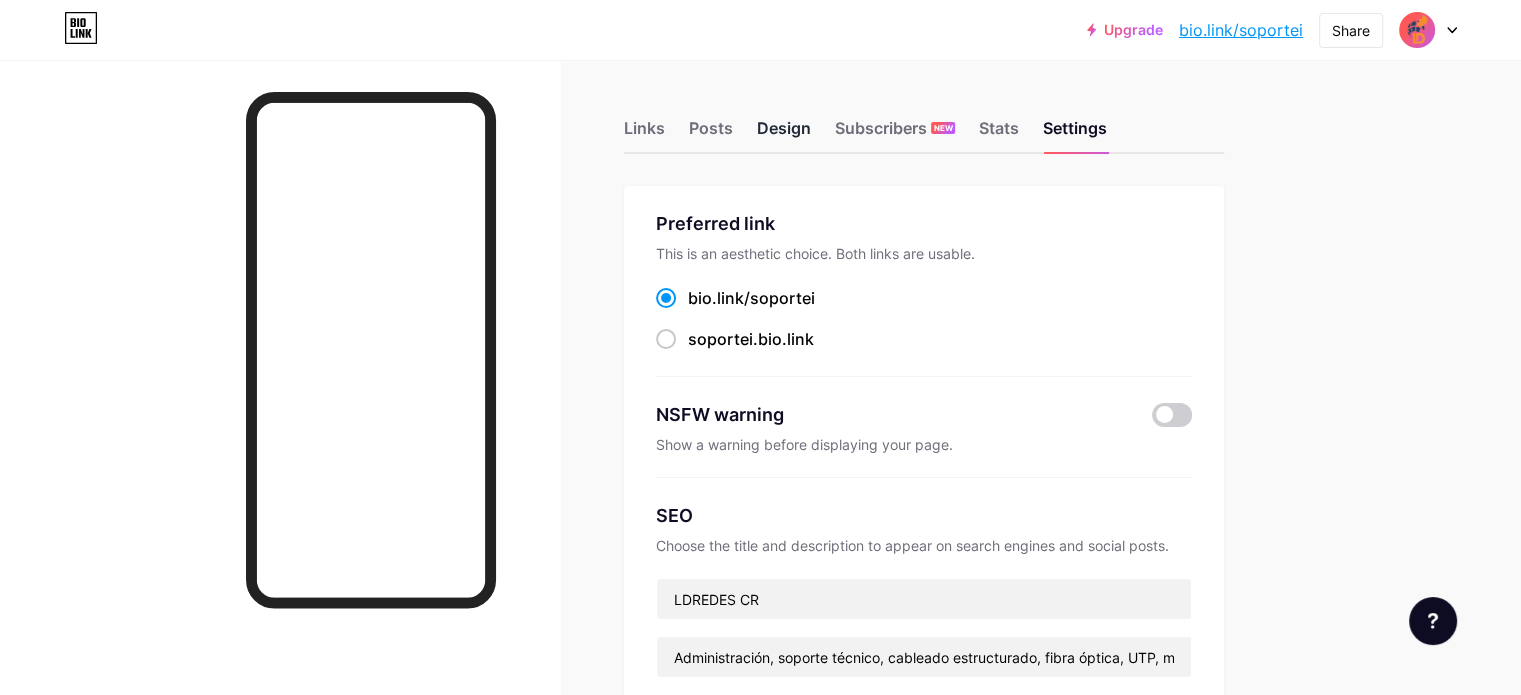 click on "Design" at bounding box center (784, 134) 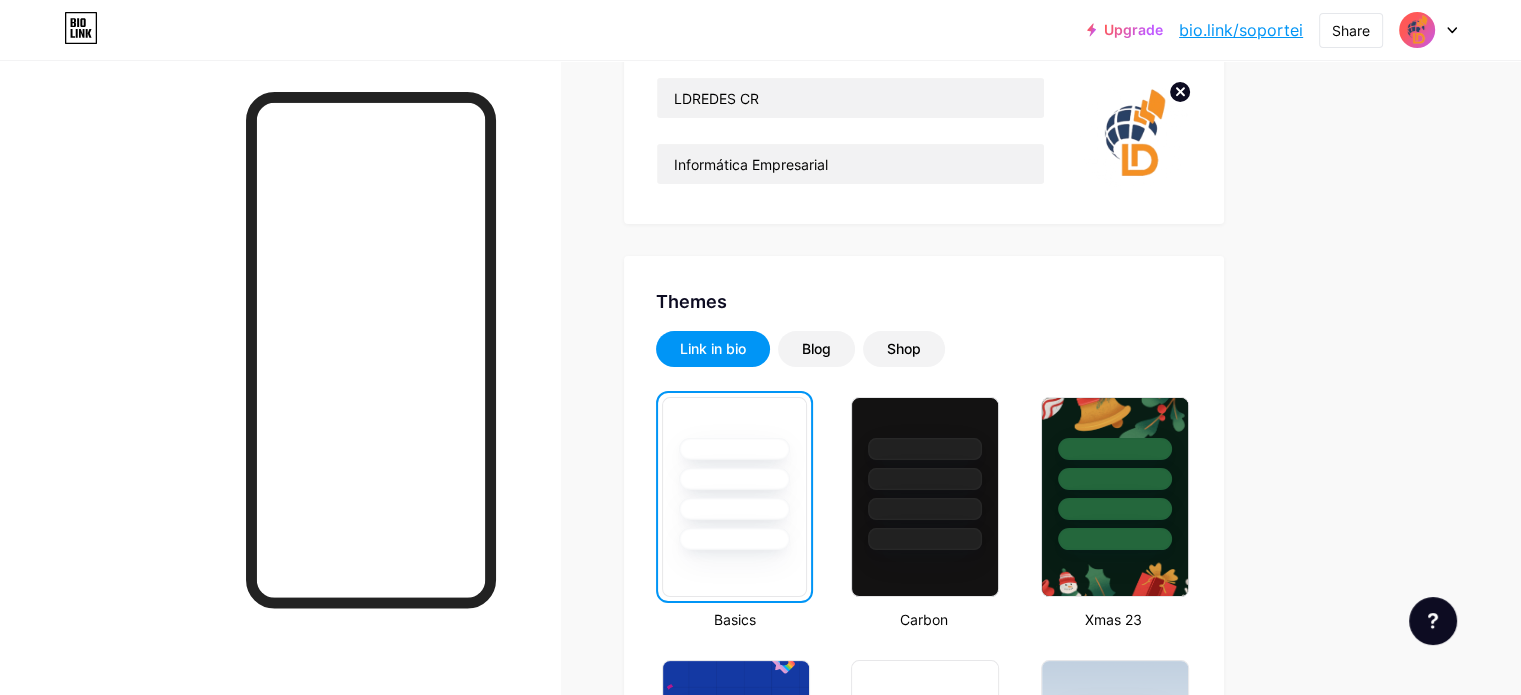 scroll, scrollTop: 300, scrollLeft: 0, axis: vertical 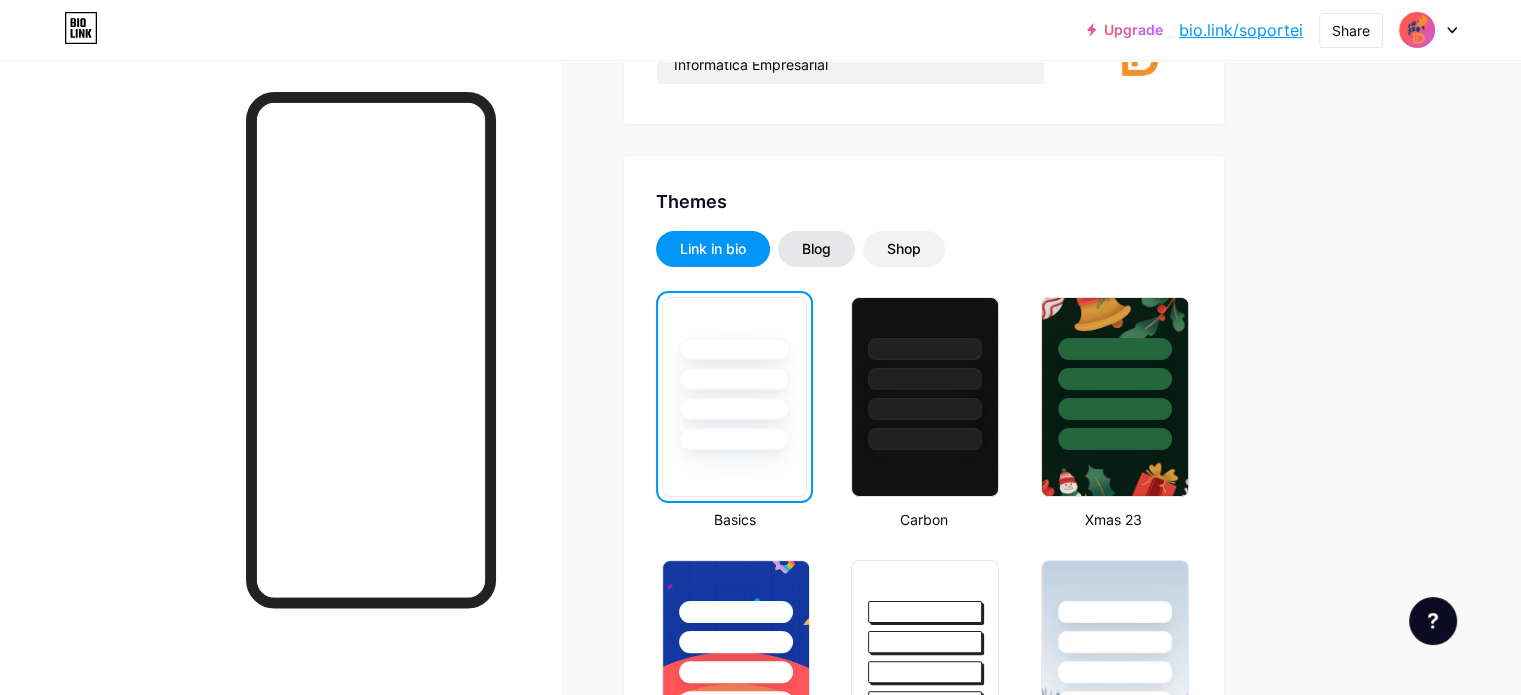 click on "Blog" at bounding box center (816, 249) 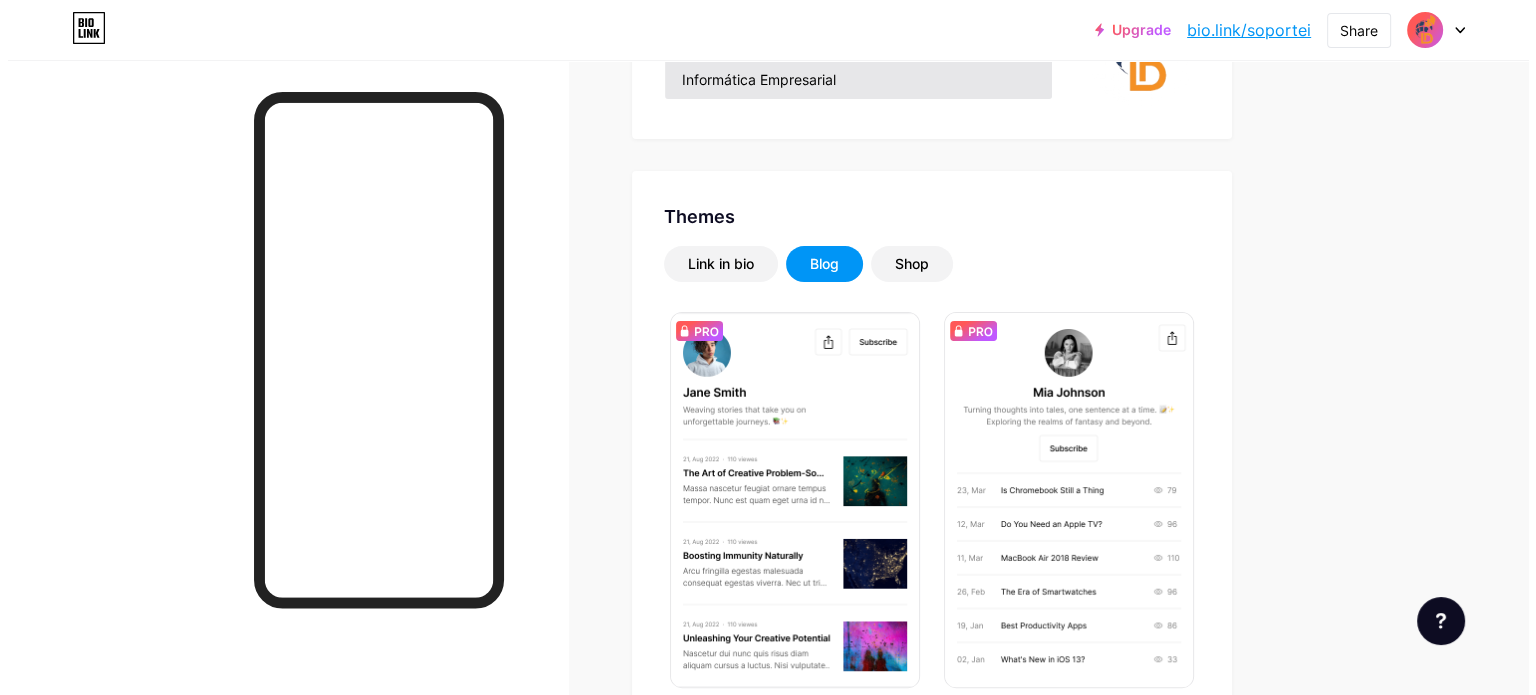 scroll, scrollTop: 300, scrollLeft: 0, axis: vertical 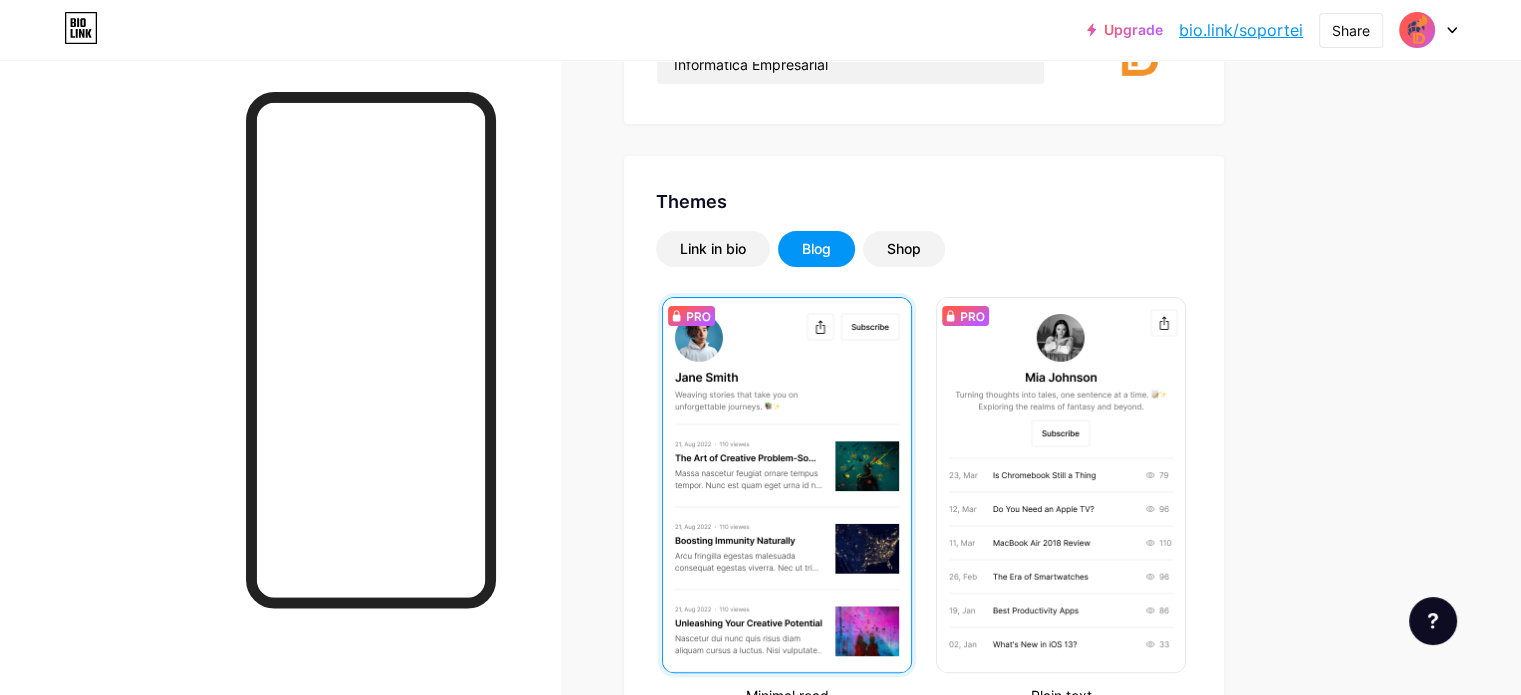 click at bounding box center (787, 485) 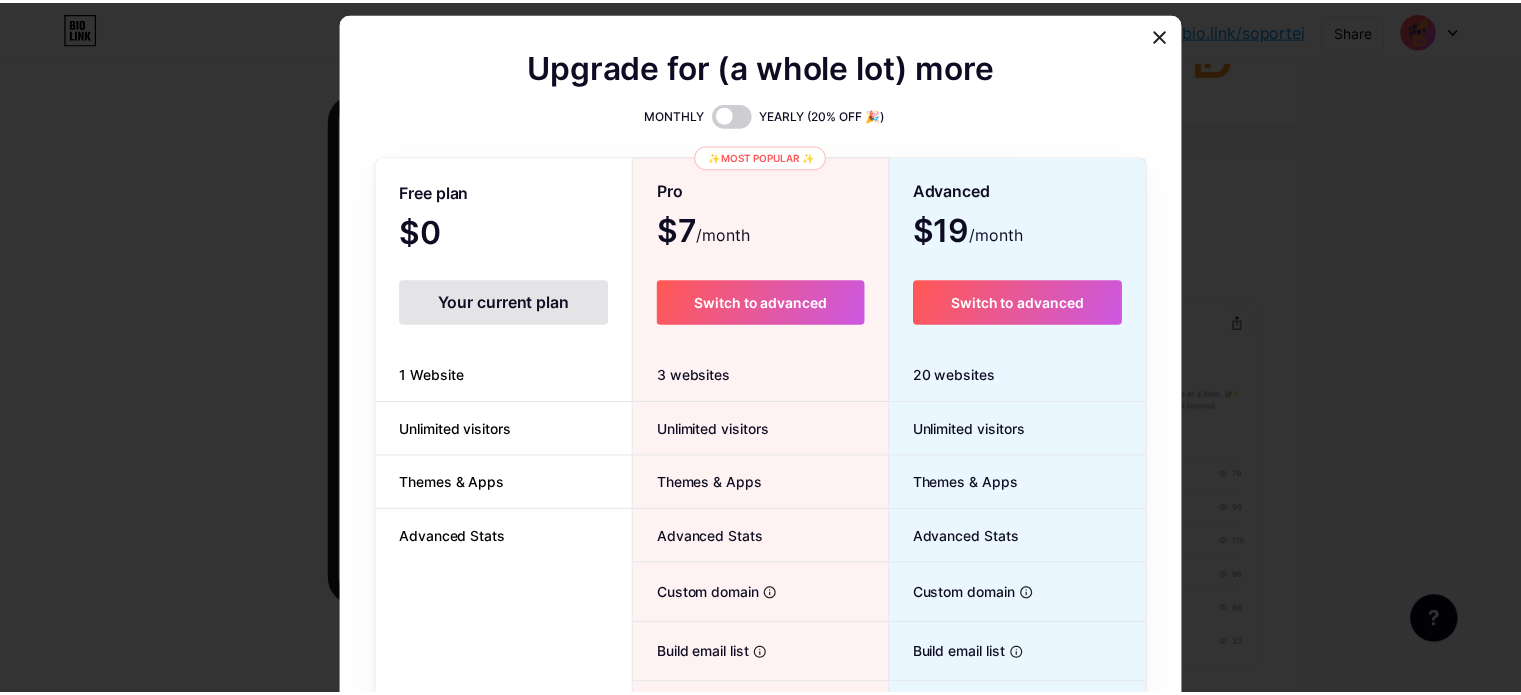 scroll, scrollTop: 0, scrollLeft: 0, axis: both 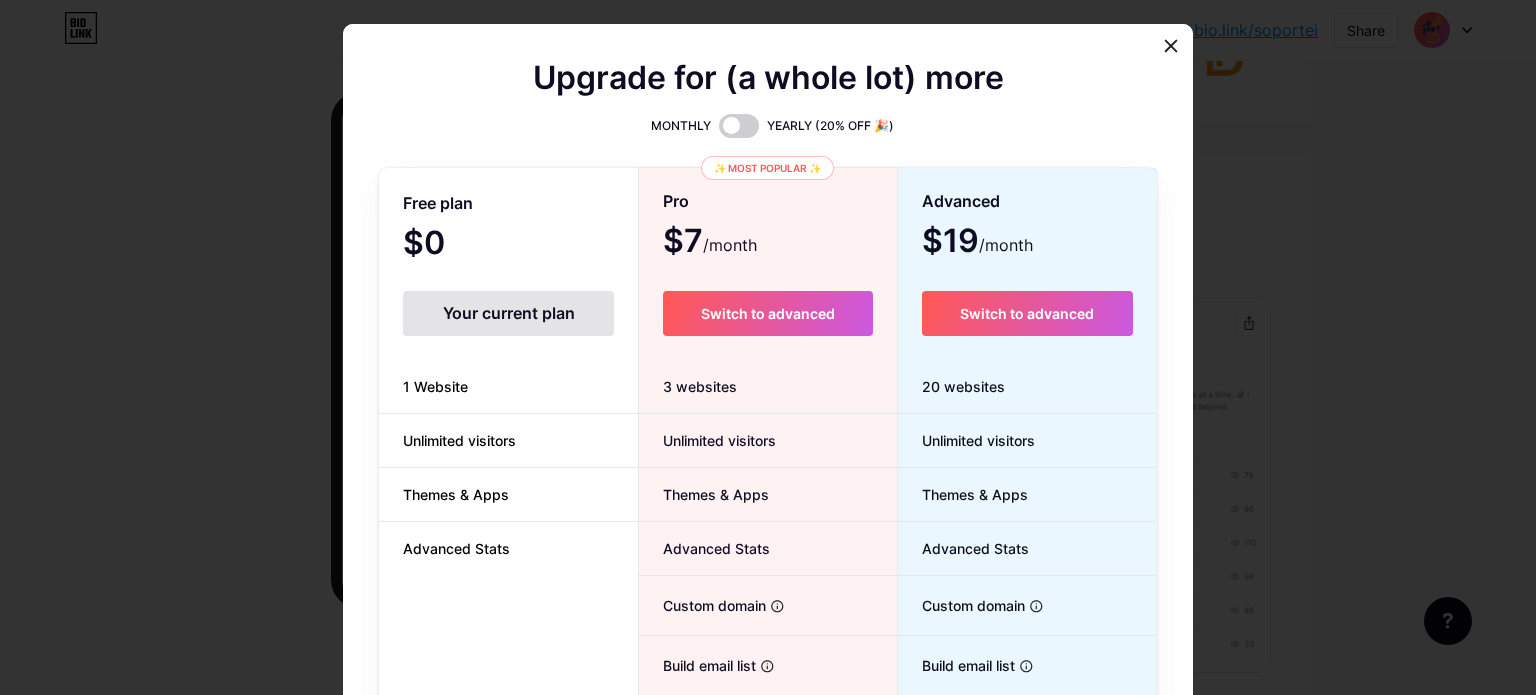 click on "Upgrade for (a whole lot) more
MONTHLY
YEARLY (20% OFF 🎉)
Free plan   $0   /month
Your current plan   1 Website Unlimited visitors Themes & Apps Advanced Stats   ✨ Most popular ✨   Pro   $7   /month     Switch to advanced      3 websites
Unlimited visitors     Themes & Apps     Advanced Stats     Custom domain        Host it on your own personal domain    Build email list        Collect emails of your visitors and send them email updates    Publish blog posts        Start a blog in seconds, powered by a powerful editor    Verified badge        Add authenticity by showing a blue checkmark    Remove Bio Link branding        Remove all credits and make it fully white-label      Advanced   $19   /month     Switch to advanced      20 websites
Unlimited visitors     Themes & Apps     Advanced Stats     Custom domain        Host it on your own personal domain    Build email list         Publish blog posts" at bounding box center [768, 468] 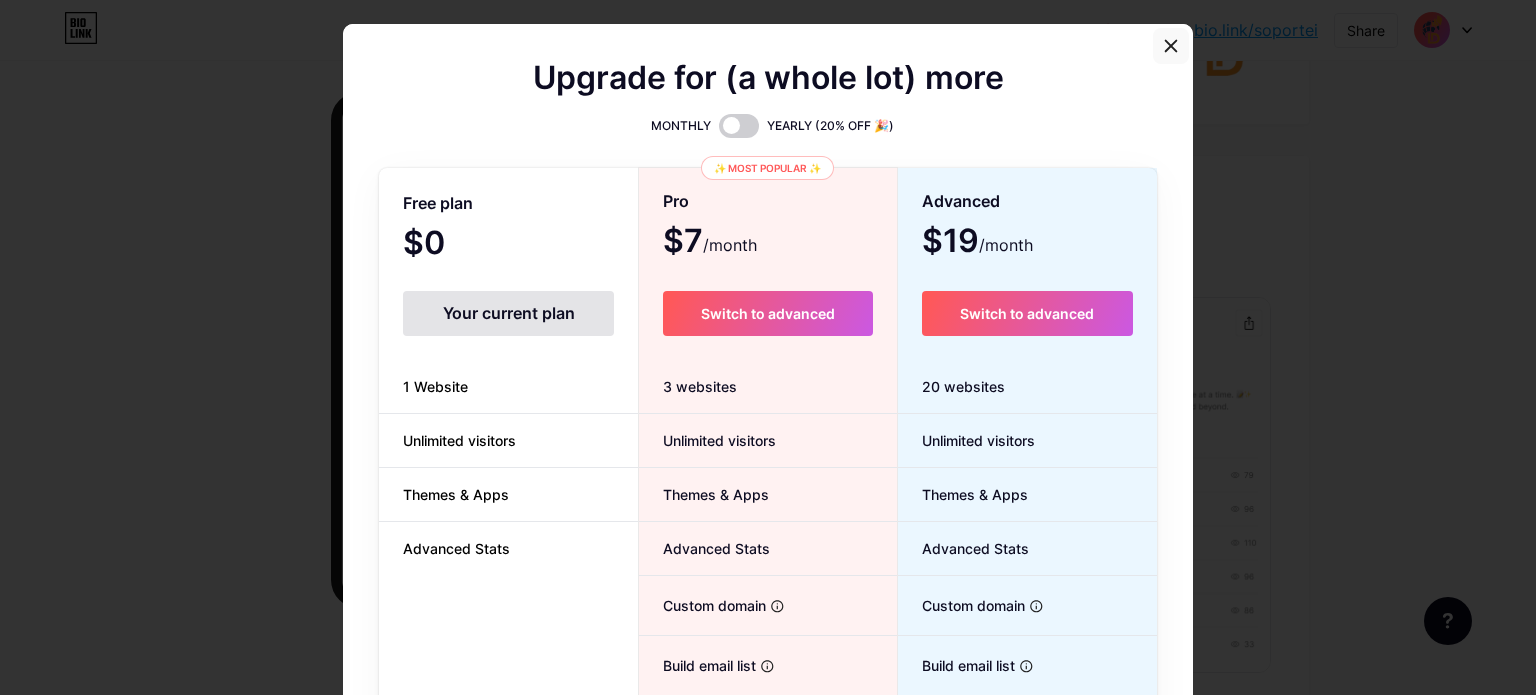 click 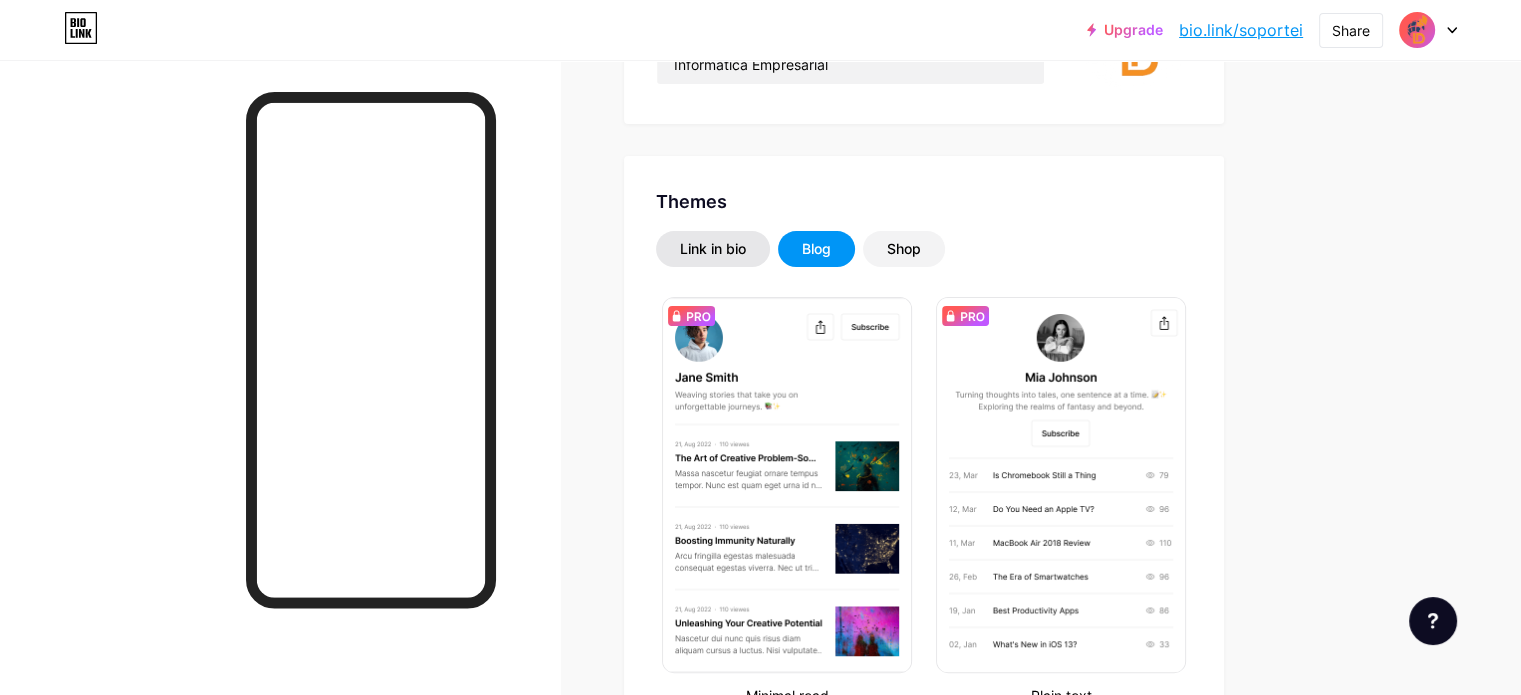 click on "Link in bio" at bounding box center (713, 249) 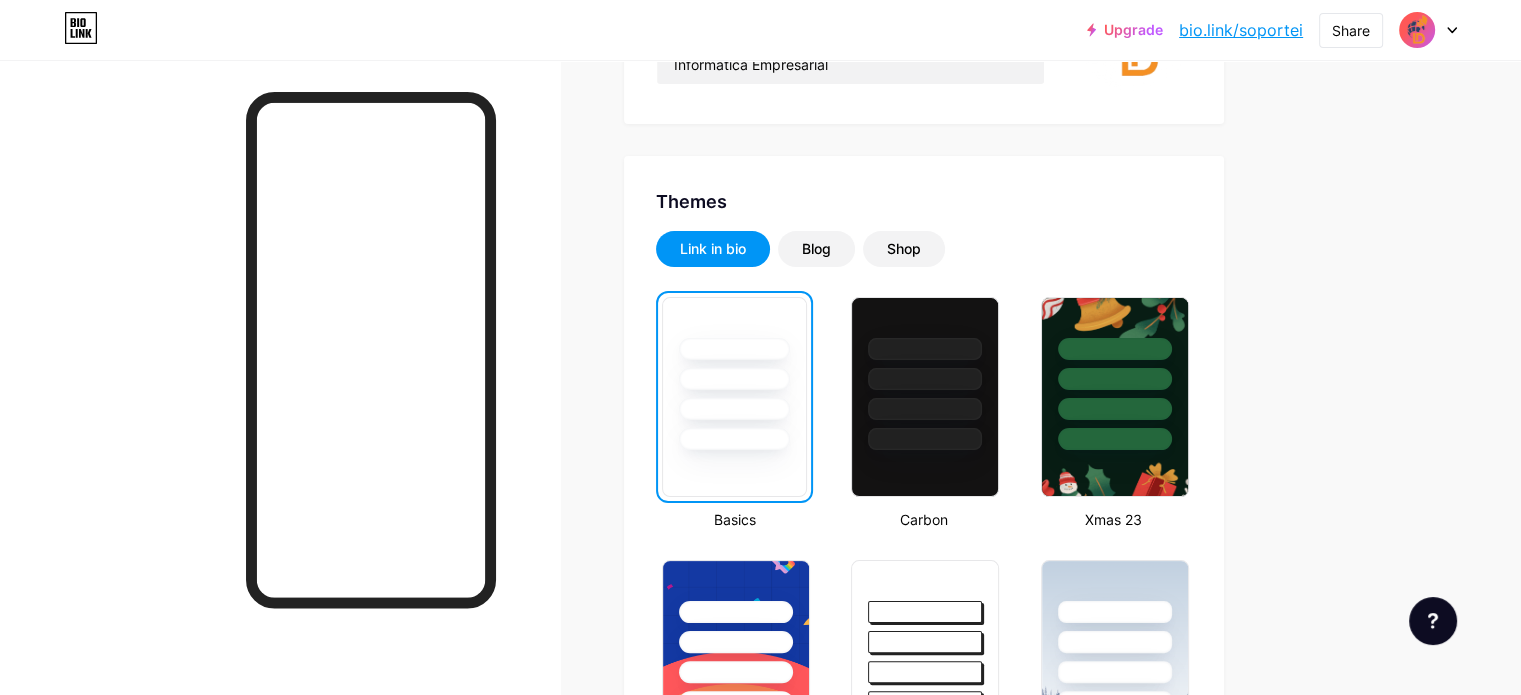 scroll, scrollTop: 0, scrollLeft: 0, axis: both 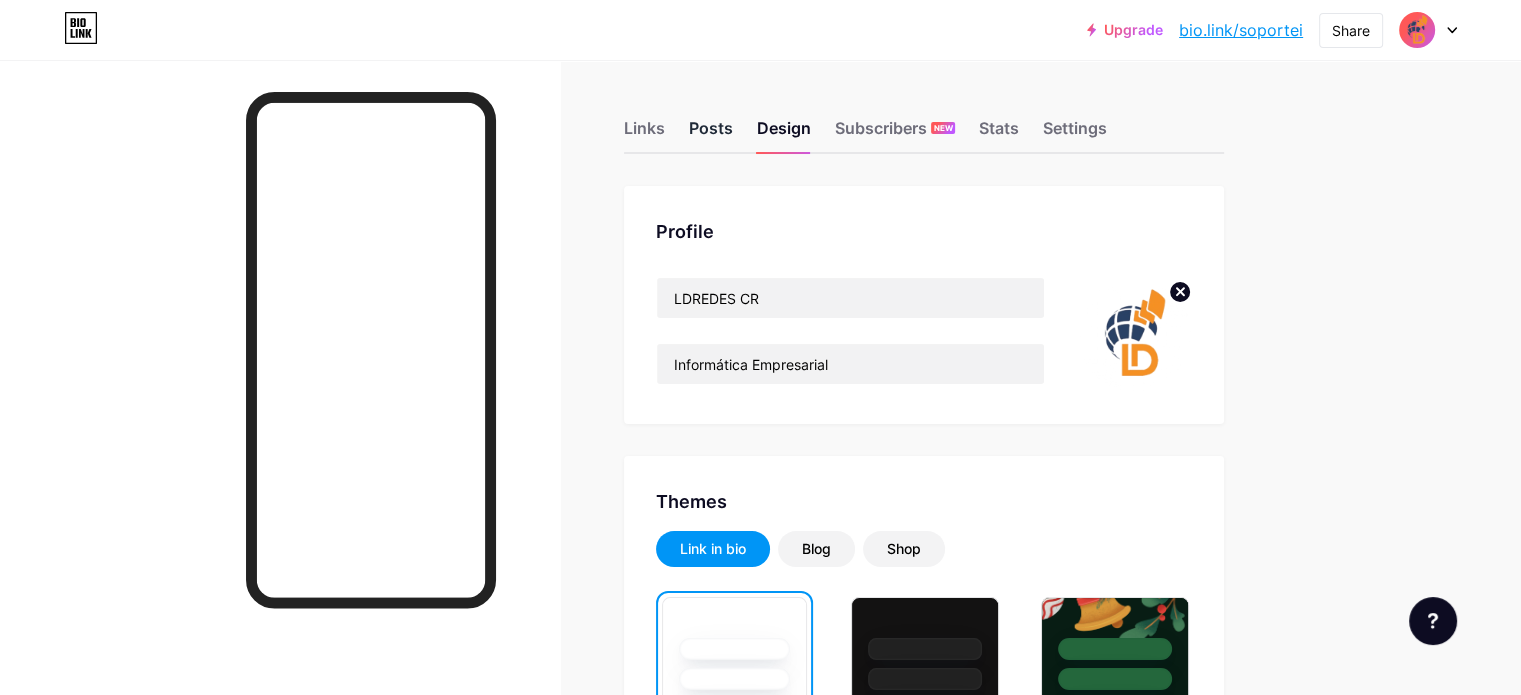 click on "Posts" at bounding box center [711, 134] 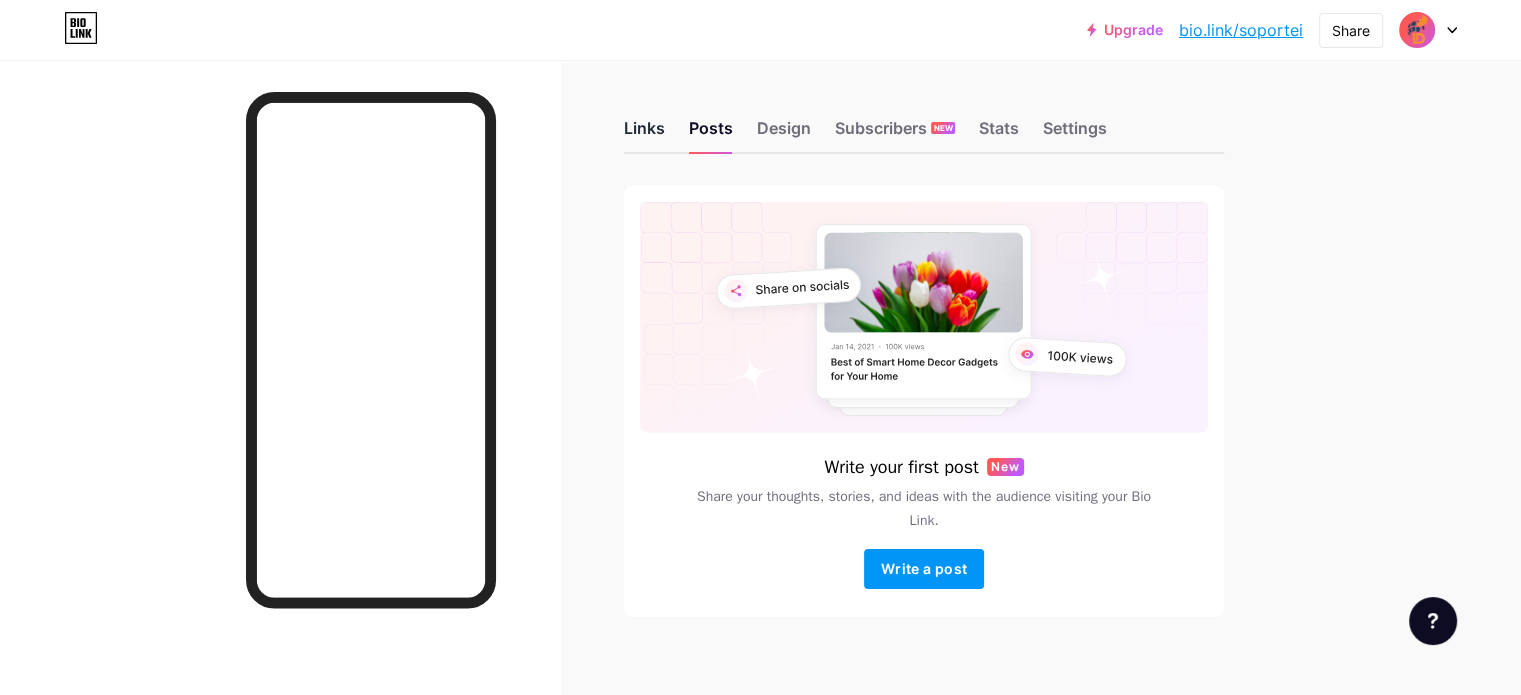 click on "Links" at bounding box center [644, 134] 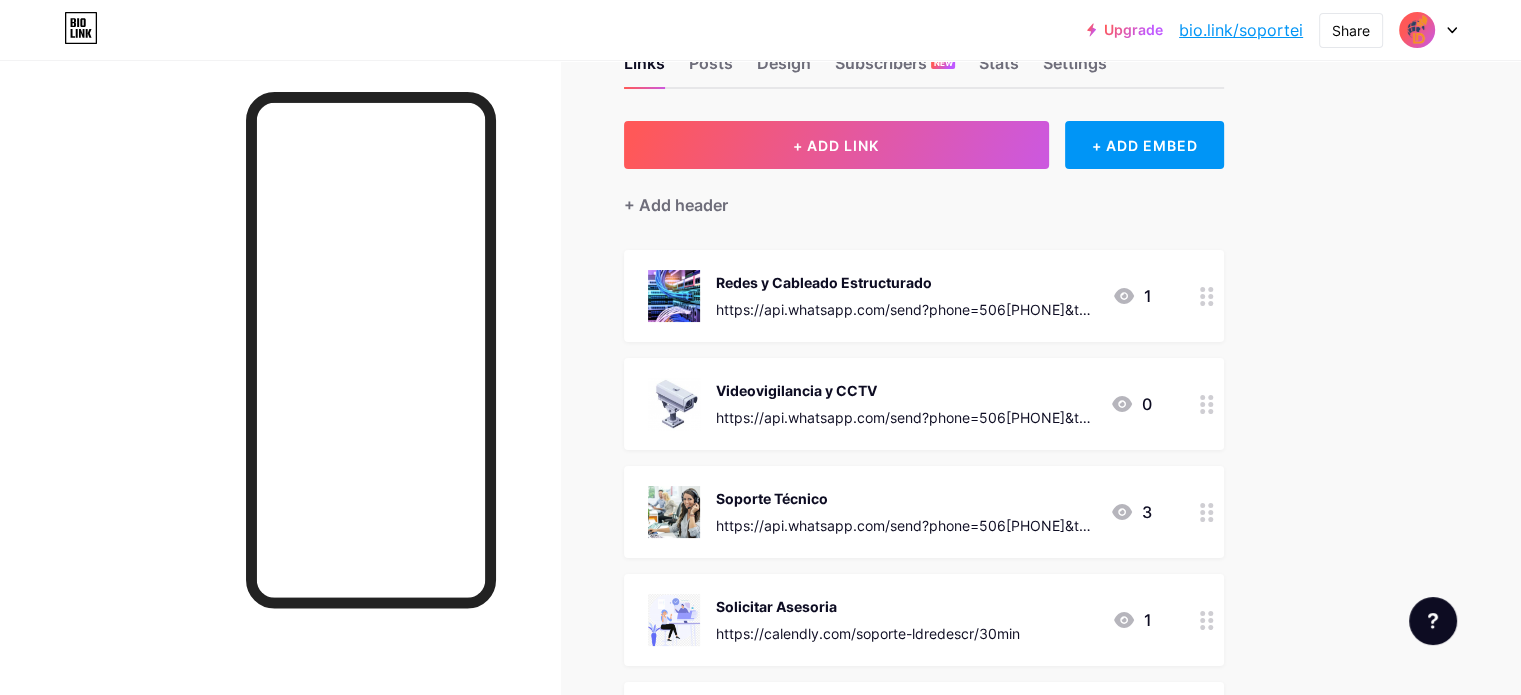 scroll, scrollTop: 100, scrollLeft: 0, axis: vertical 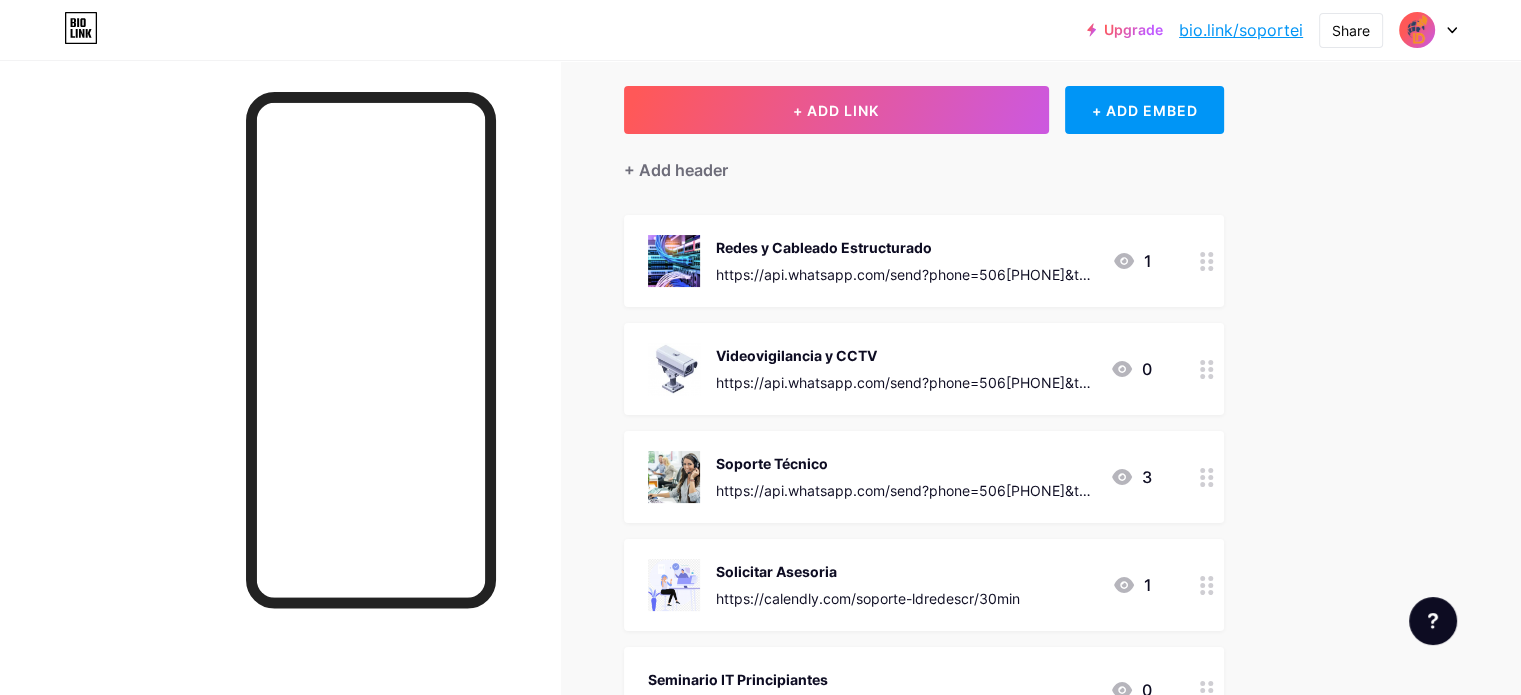 click 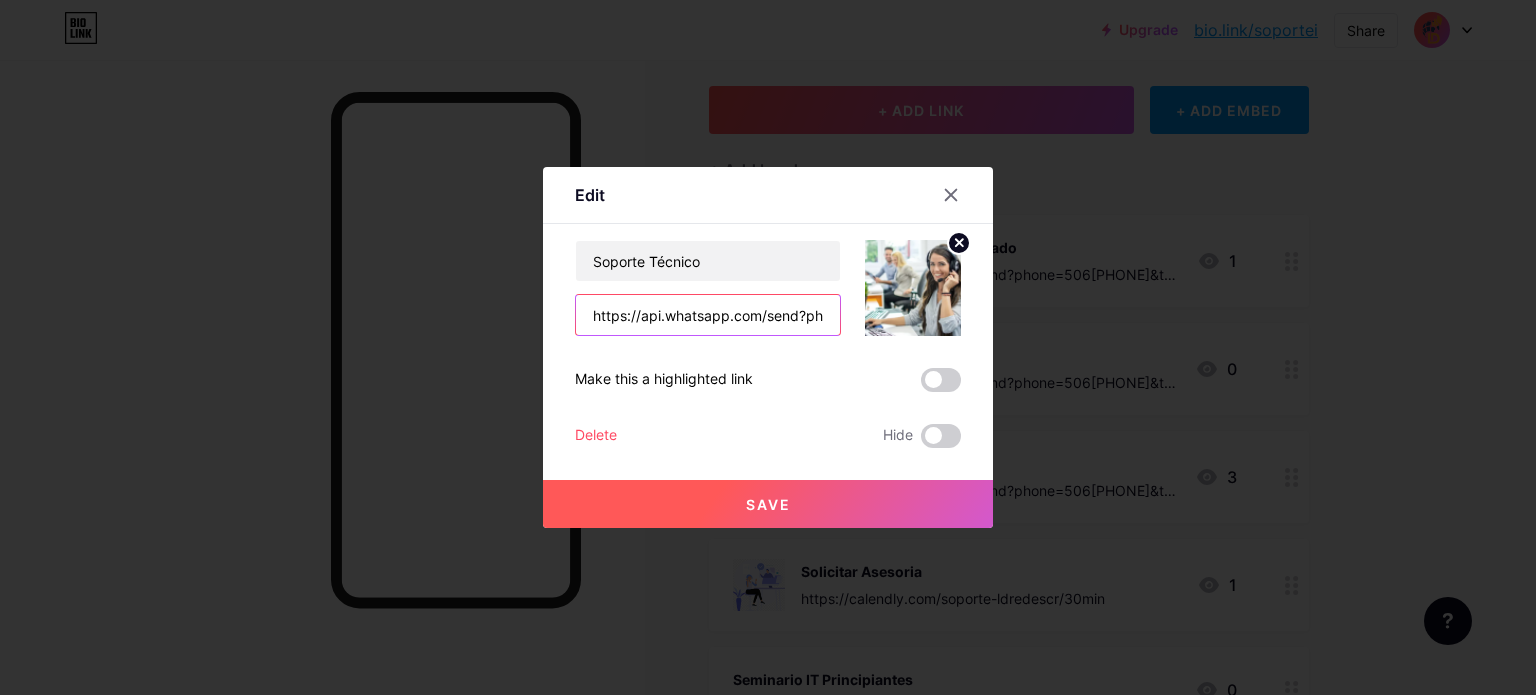 click on "https://api.whatsapp.com/send?phone=50686091219&text=Hola%20LDREDES%20CR%2C%20necesito%20ayuda..." at bounding box center [708, 315] 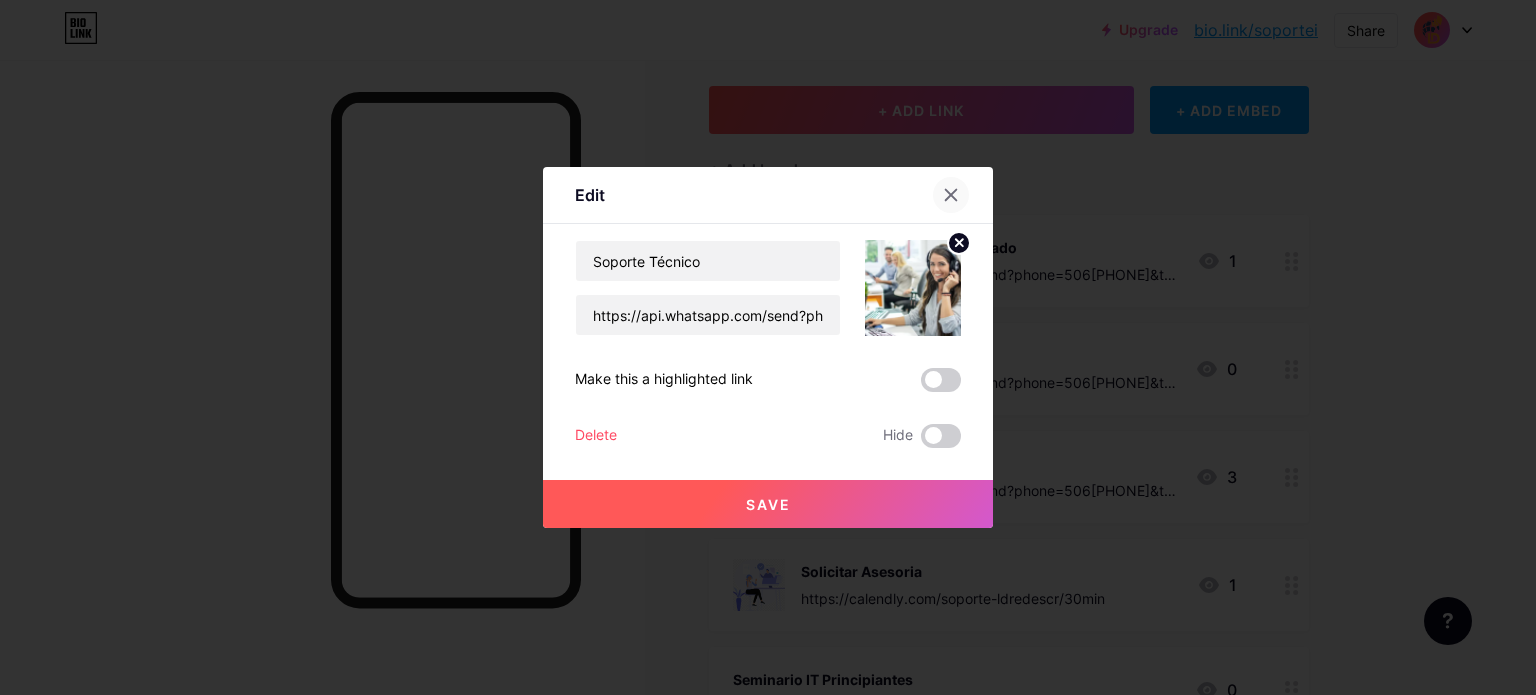 click 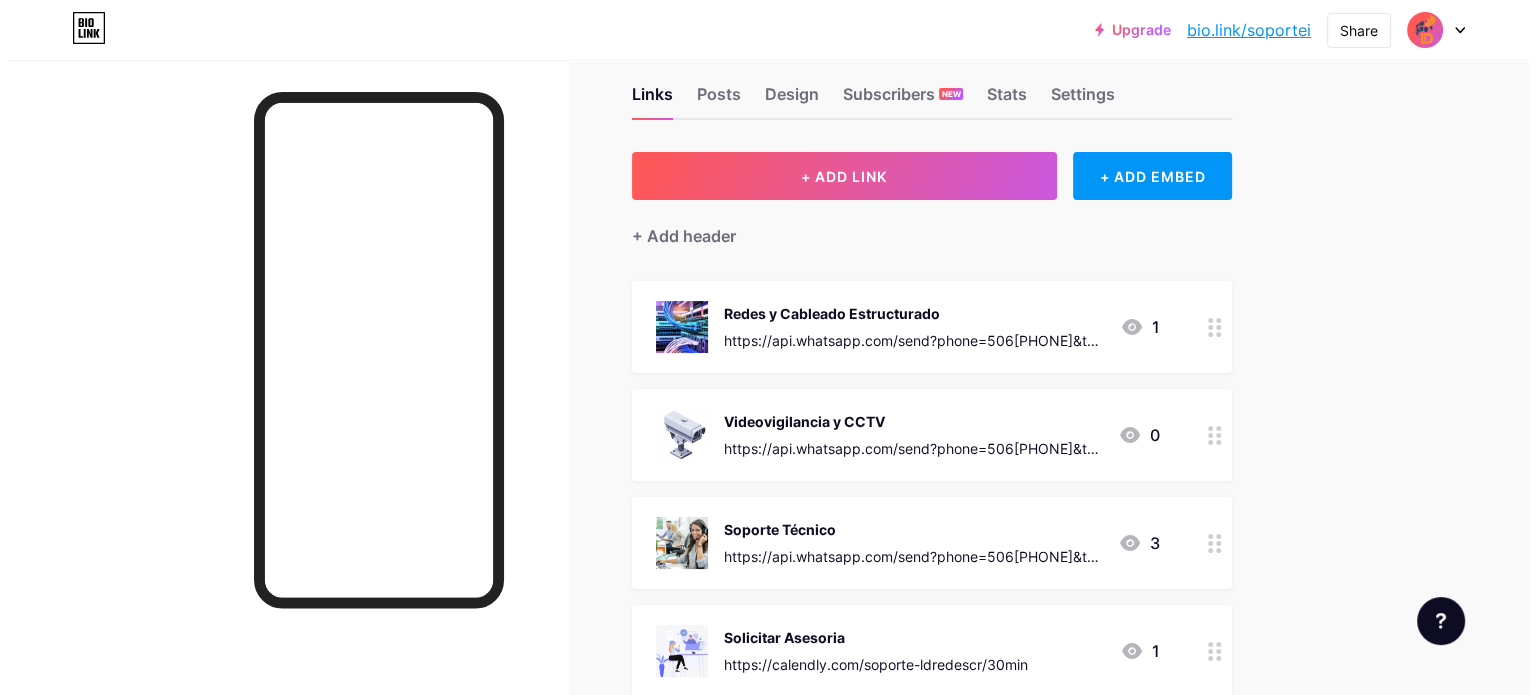 scroll, scrollTop: 0, scrollLeft: 0, axis: both 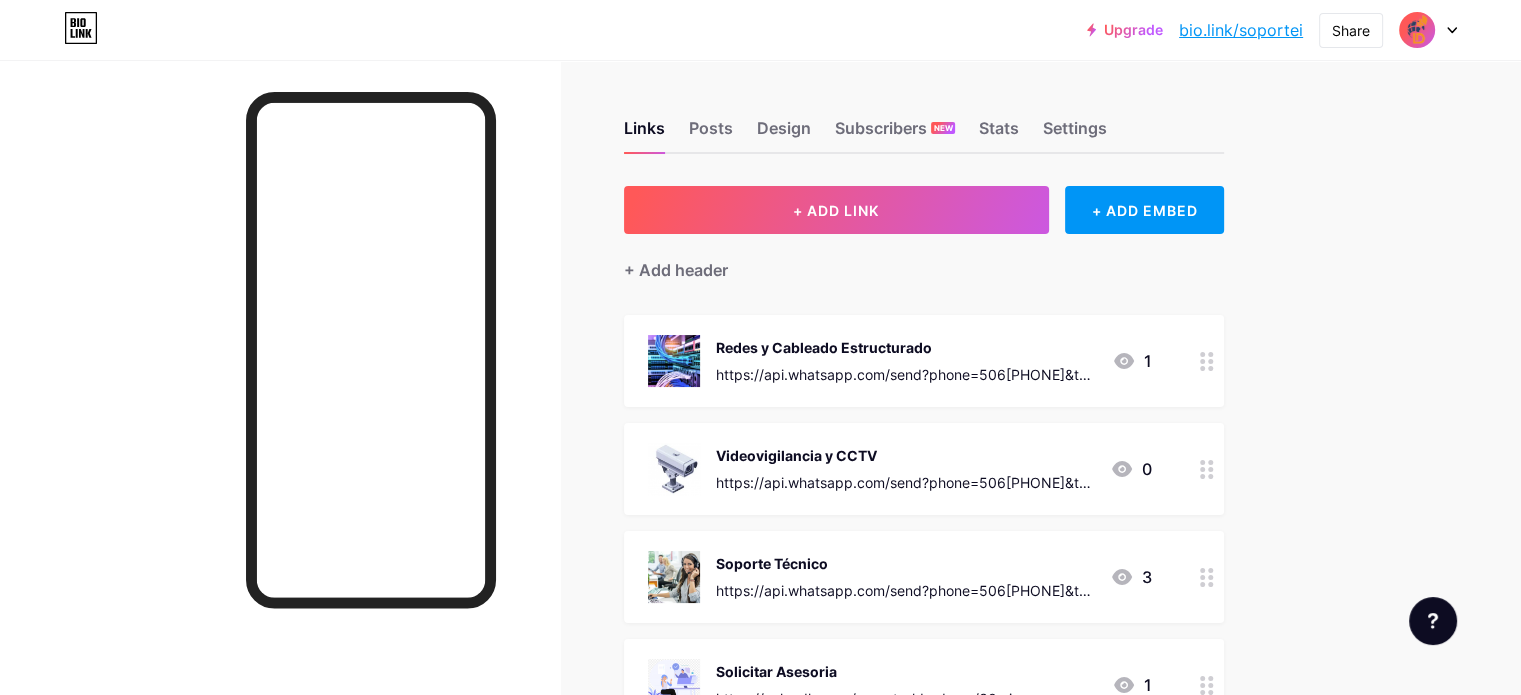 click 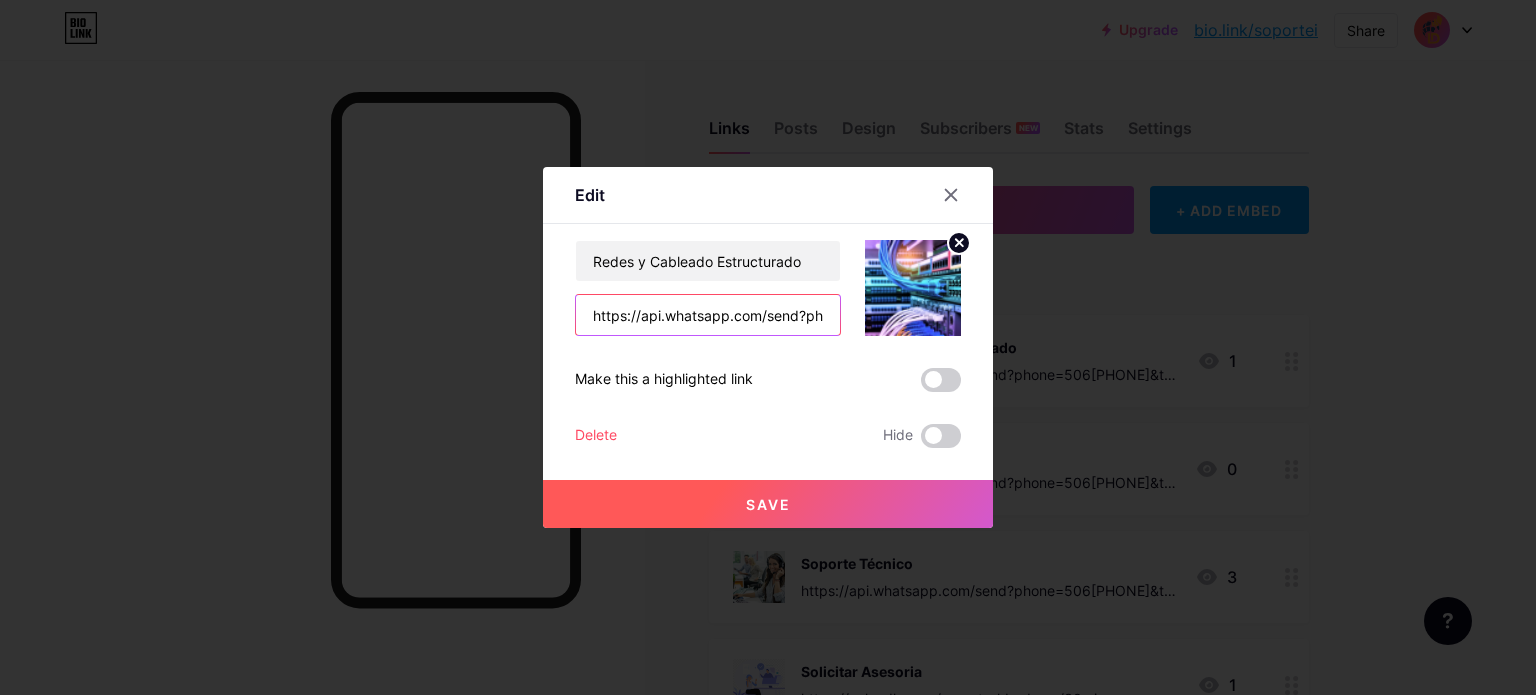 click on "https://api.whatsapp.com/send?phone=50670101535&text=Hola%20LDREDES%20CR%2C%20necesito%20ayuda%20con%20Cableado%20Estructurado..." at bounding box center [708, 315] 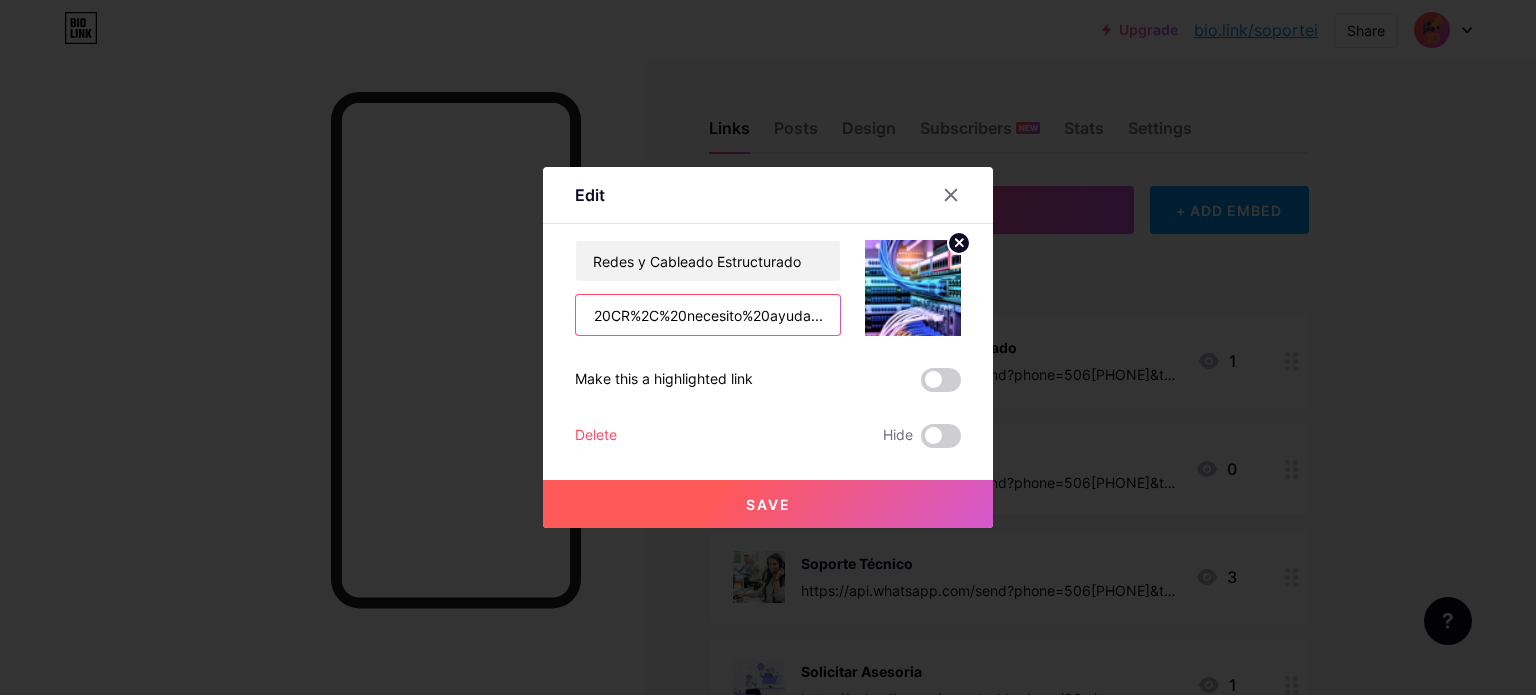 type on "https://api.whatsapp.com/send?phone=50686091219&text=Hola%20LDREDES%20CR%2C%20necesito%20ayuda..." 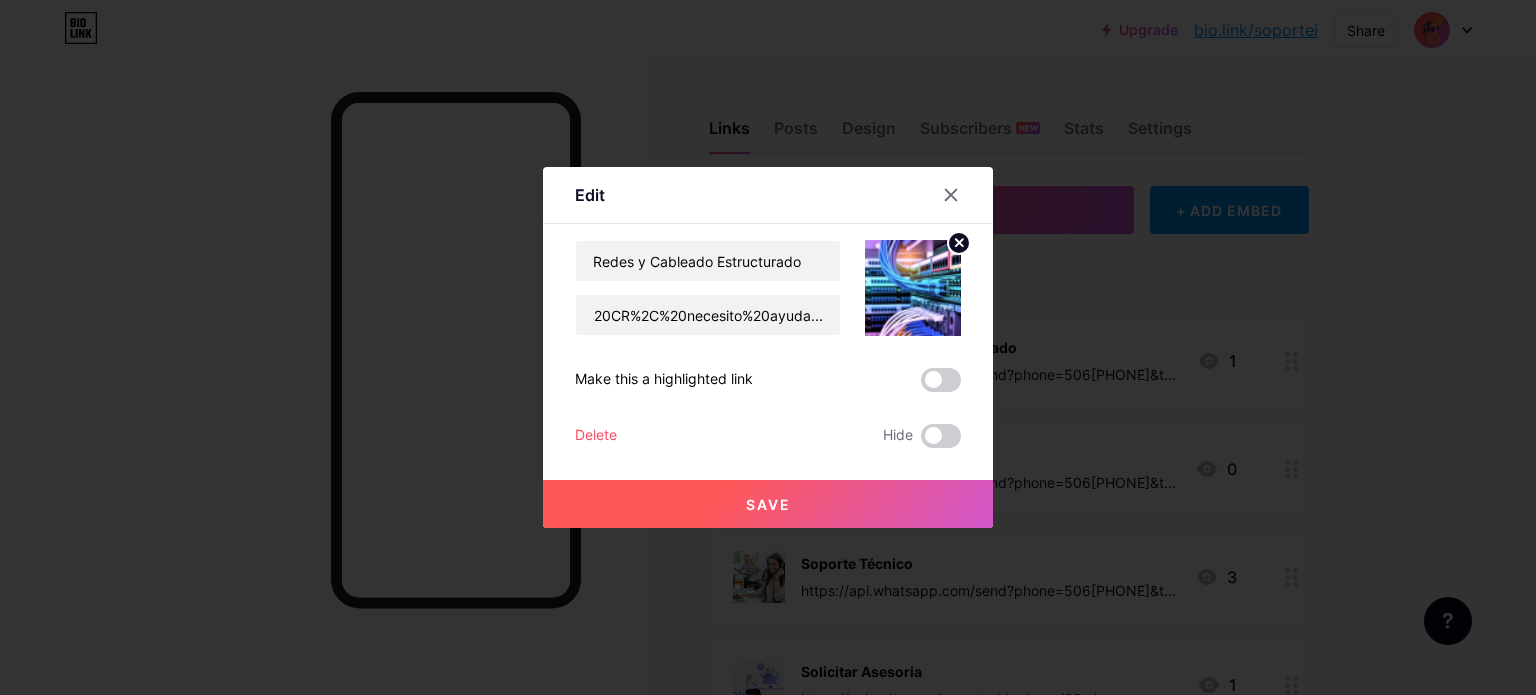 scroll, scrollTop: 0, scrollLeft: 0, axis: both 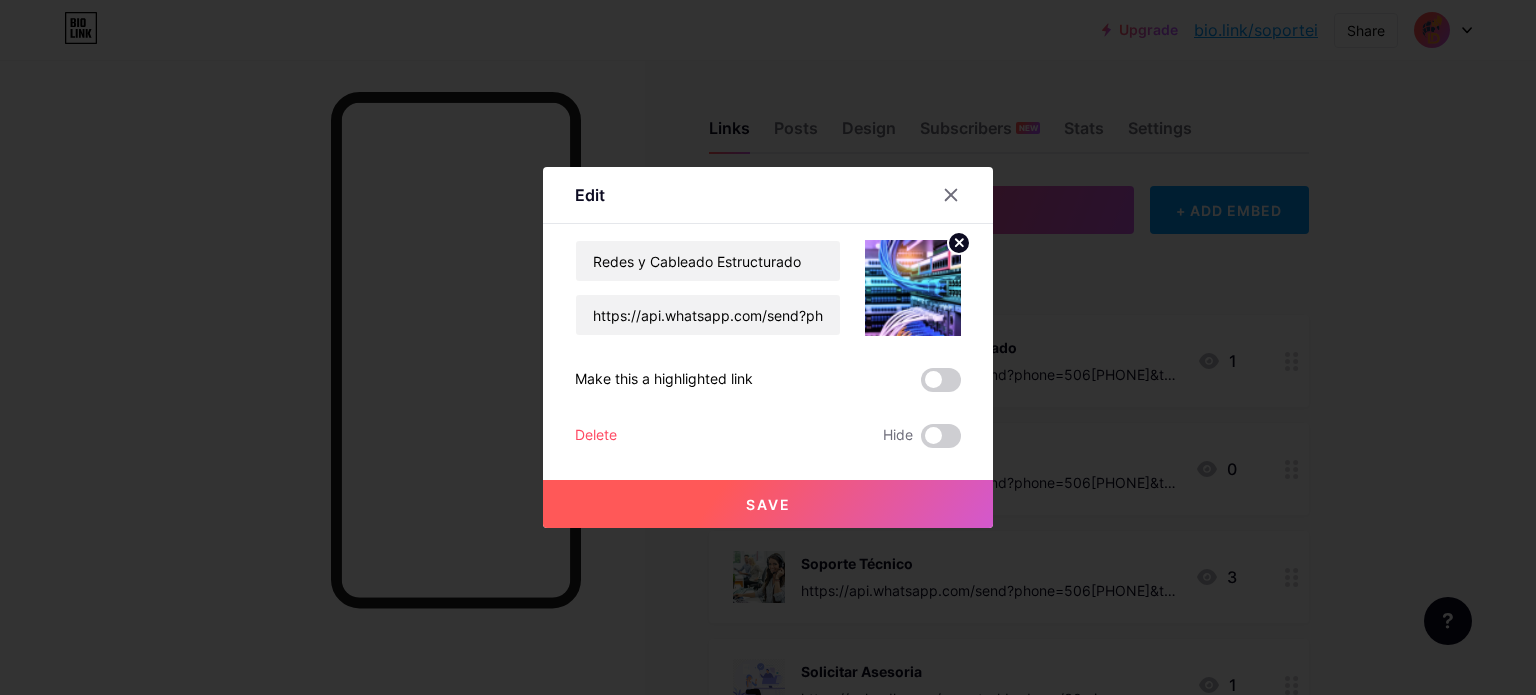 click on "Save" at bounding box center [768, 504] 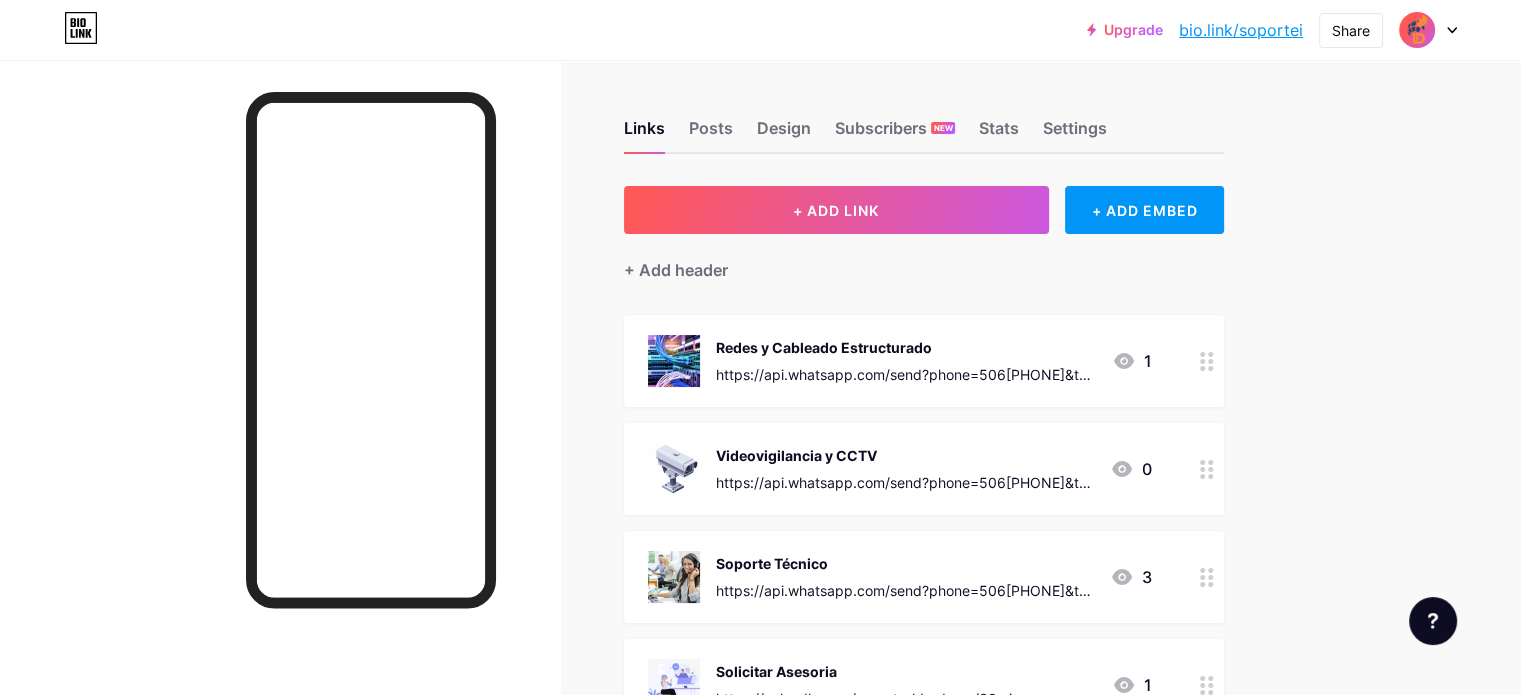 click at bounding box center [1207, 469] 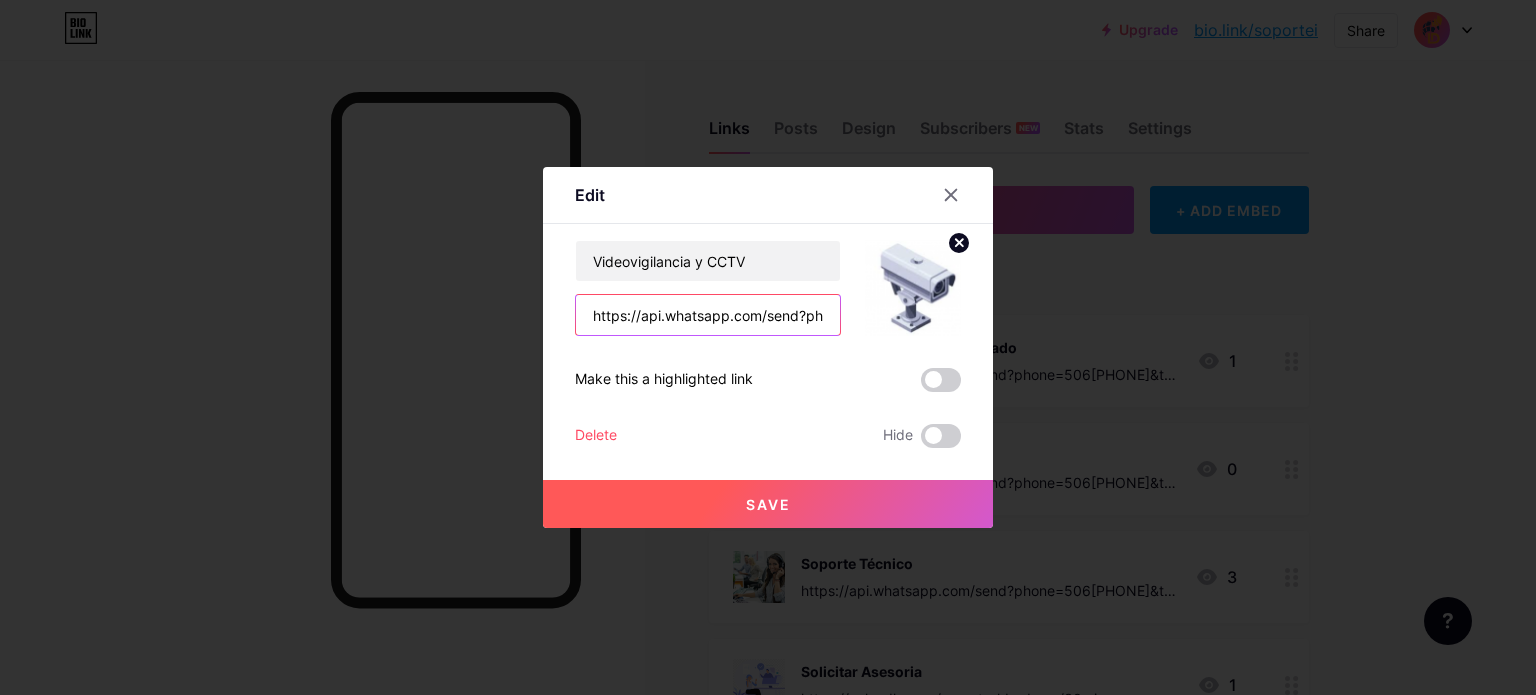 click on "https://api.whatsapp.com/send?phone=50670101535&text=Hola%20LDREDES%20CR%2C%20necesito%20ayuda%20con%20CCTV..." at bounding box center [708, 315] 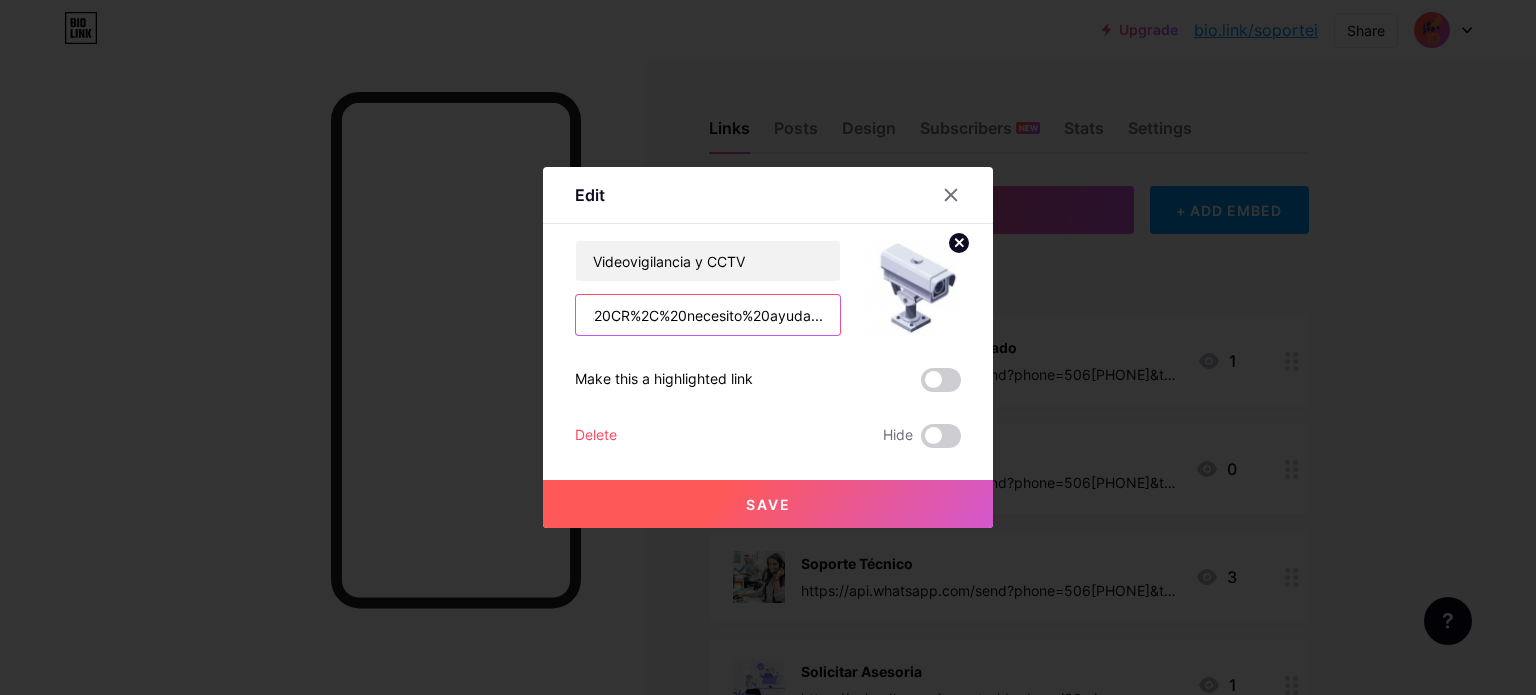 type on "https://api.whatsapp.com/send?phone=50686091219&text=Hola%20LDREDES%20CR%2C%20necesito%20ayuda..." 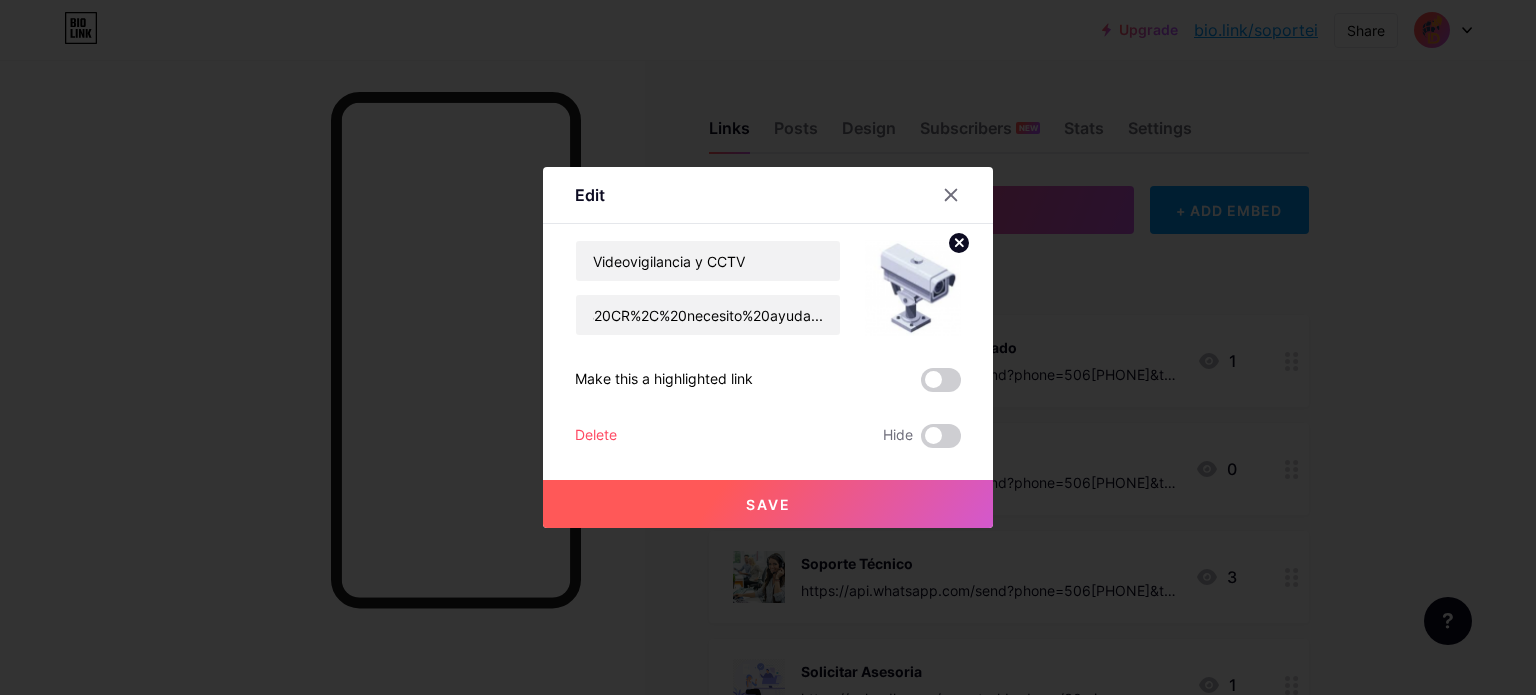 click on "Save" at bounding box center [768, 504] 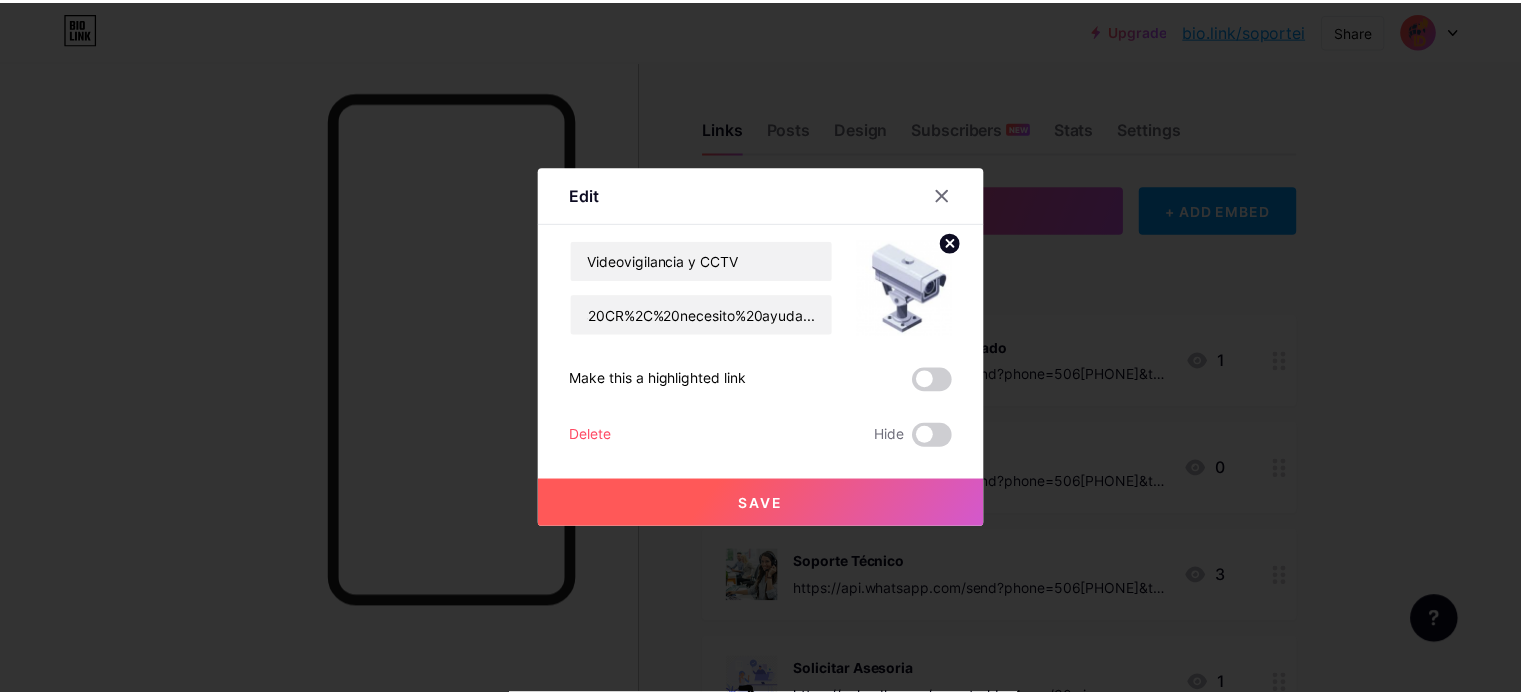 scroll, scrollTop: 0, scrollLeft: 0, axis: both 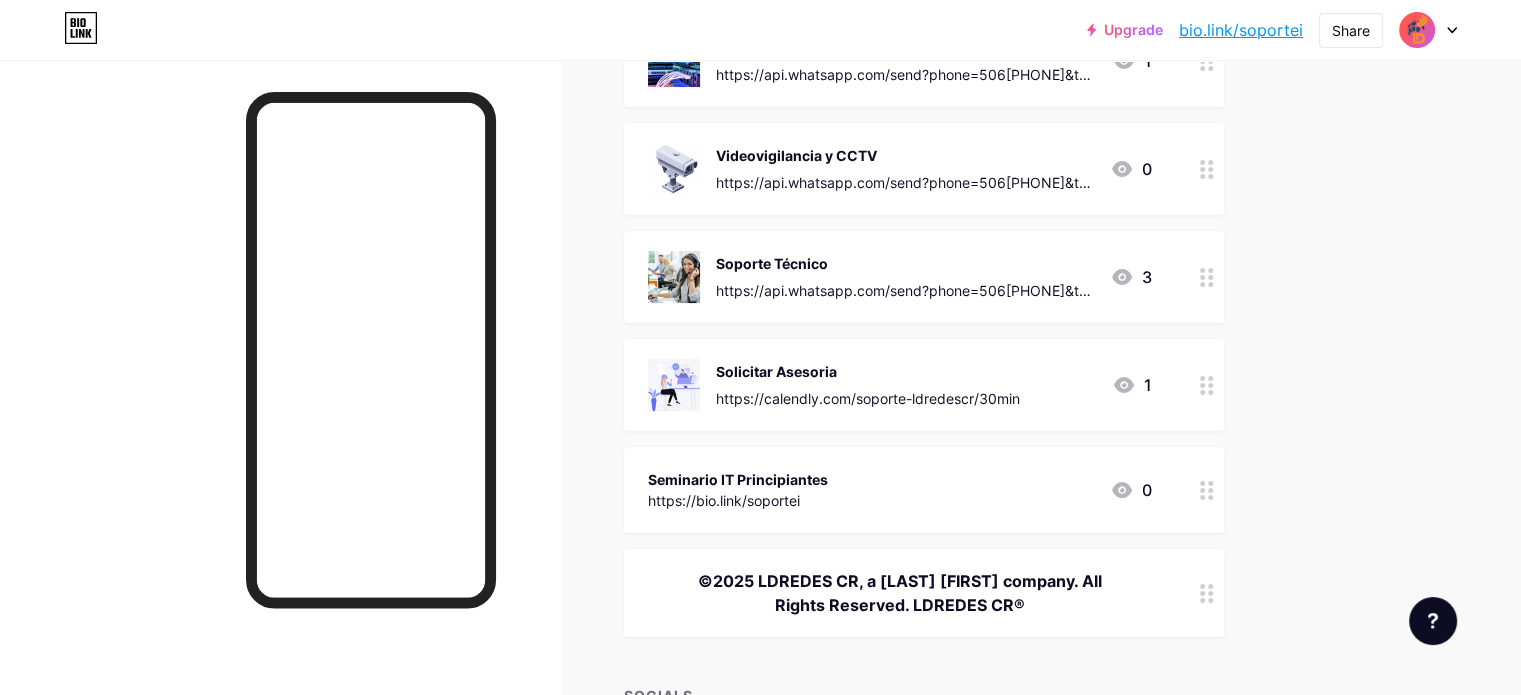 click 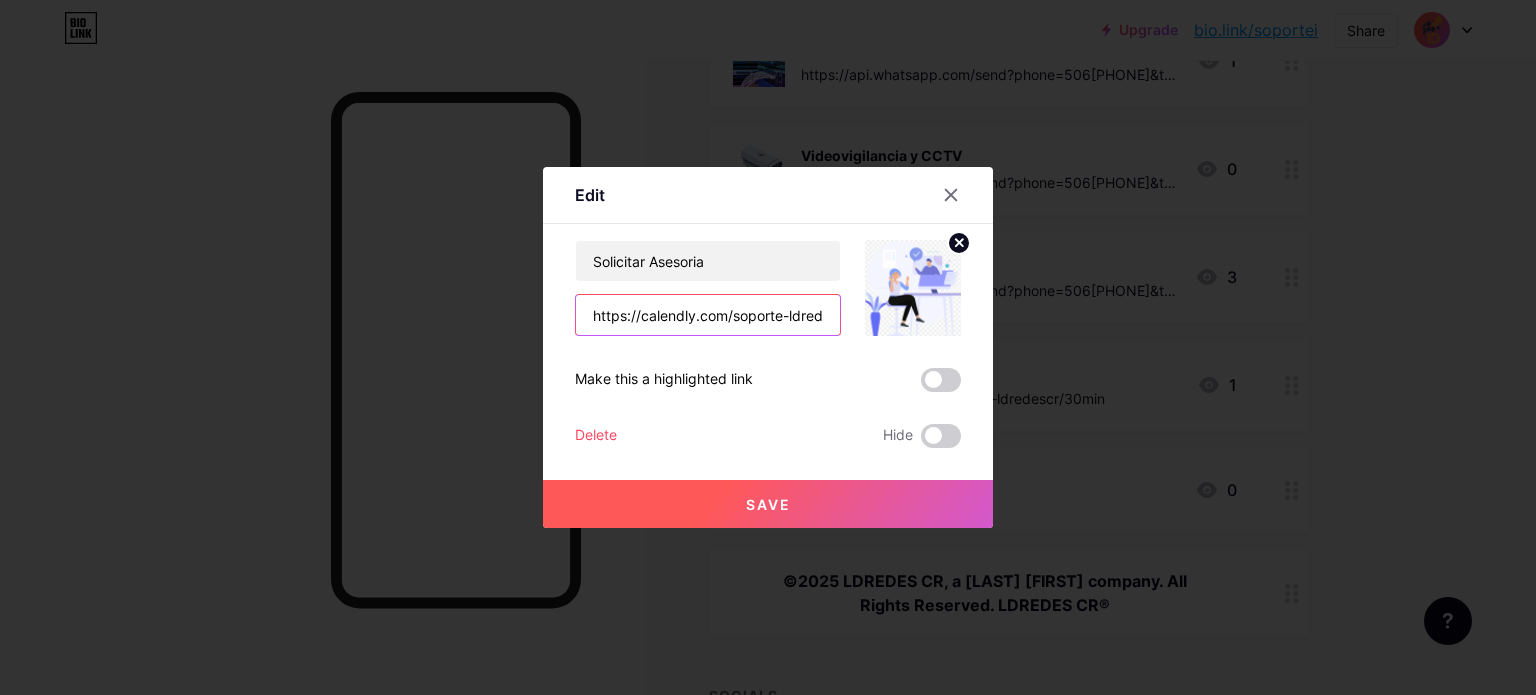 click on "https://calendly.com/soporte-ldredescr/30min" at bounding box center [708, 315] 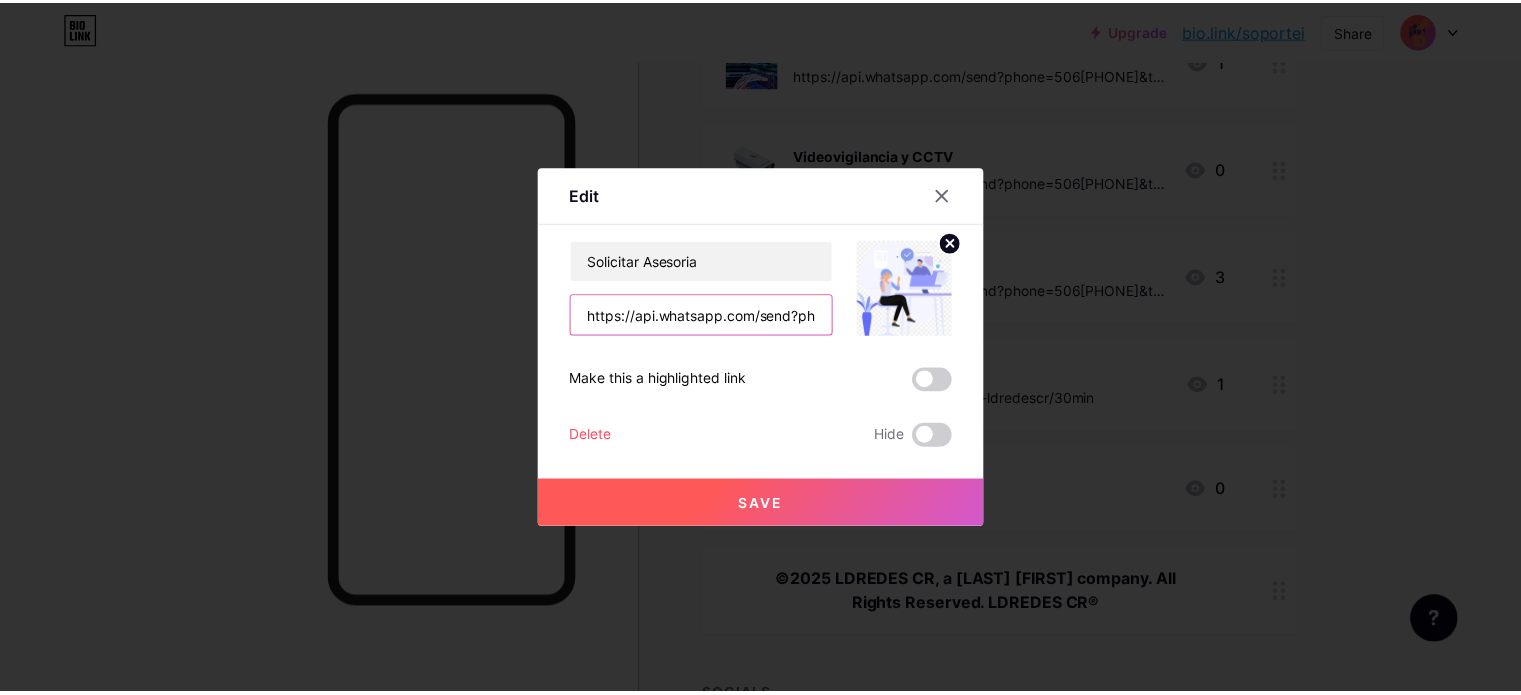 scroll, scrollTop: 0, scrollLeft: 532, axis: horizontal 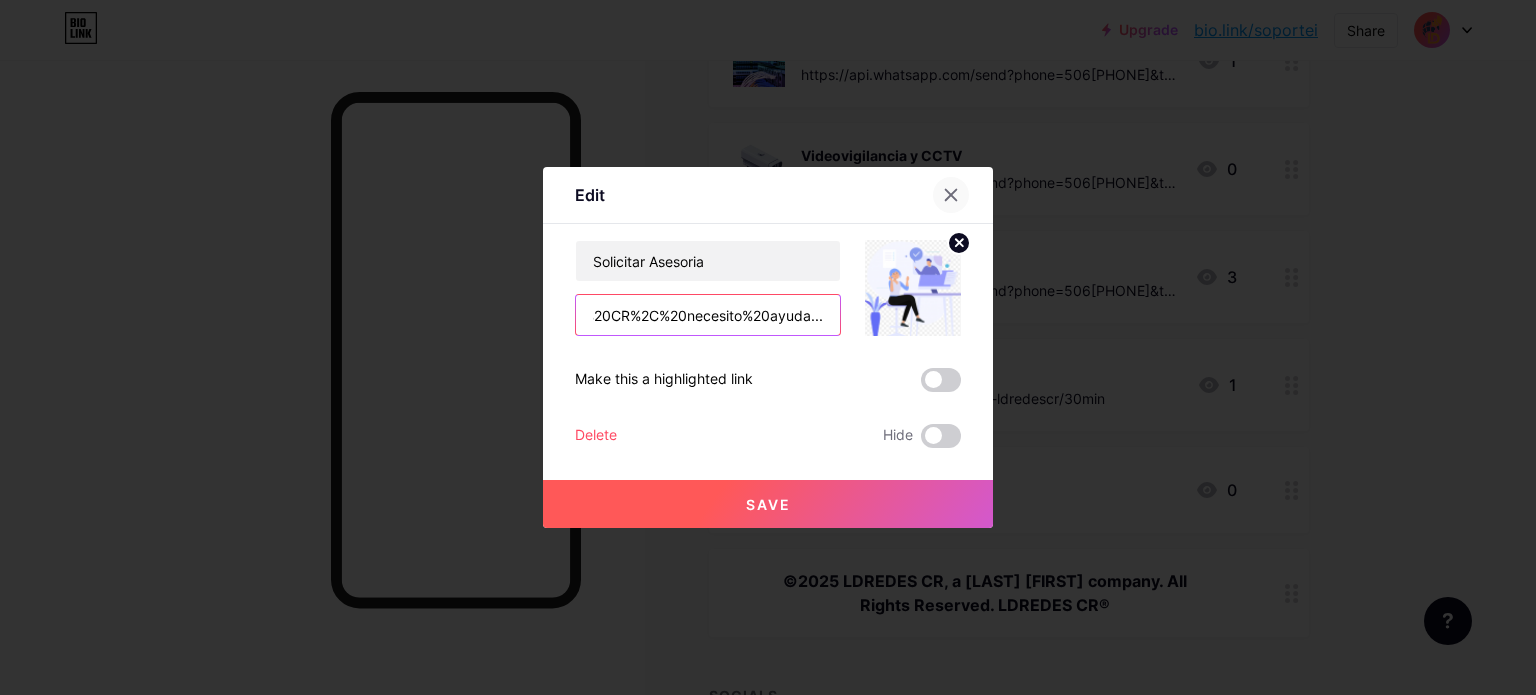 type on "https://api.whatsapp.com/send?phone=50686091219&text=Hola%20LDREDES%20CR%2C%20necesito%20ayuda..." 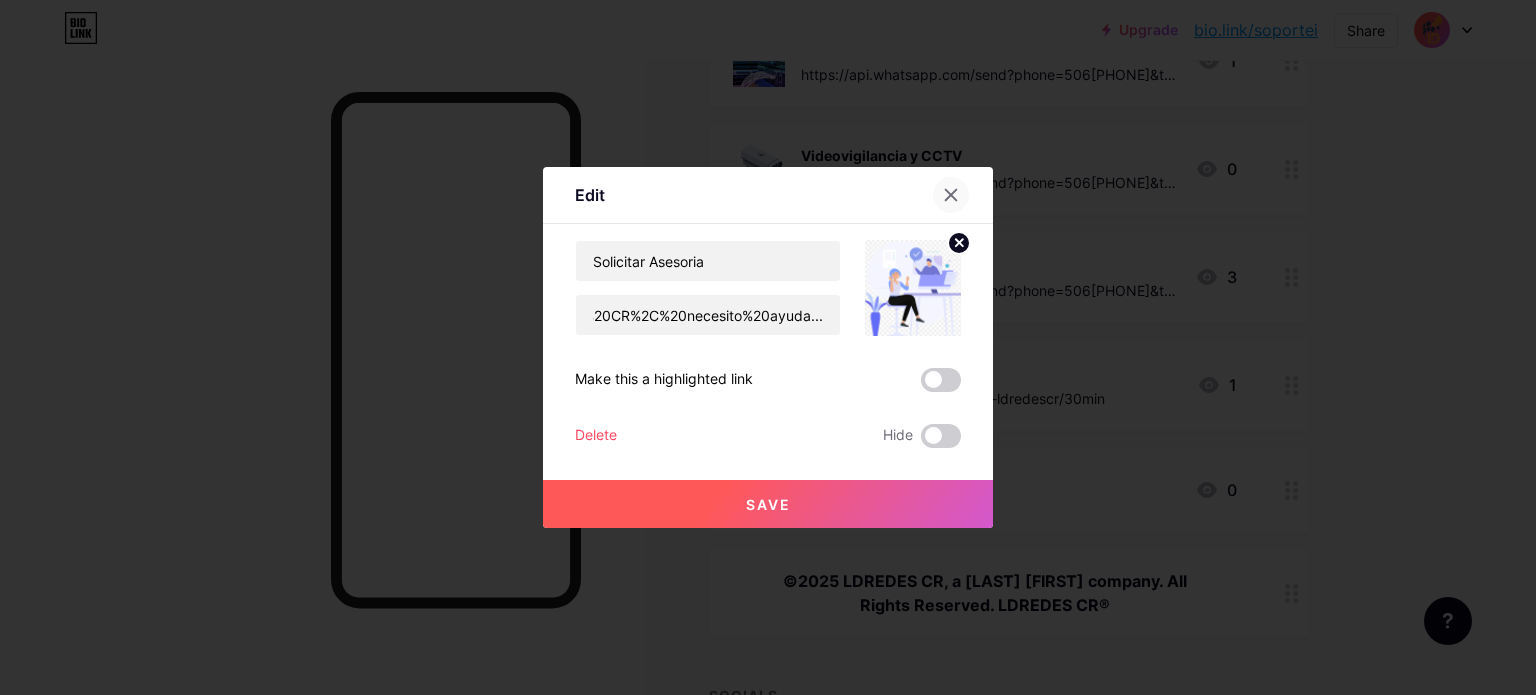 click 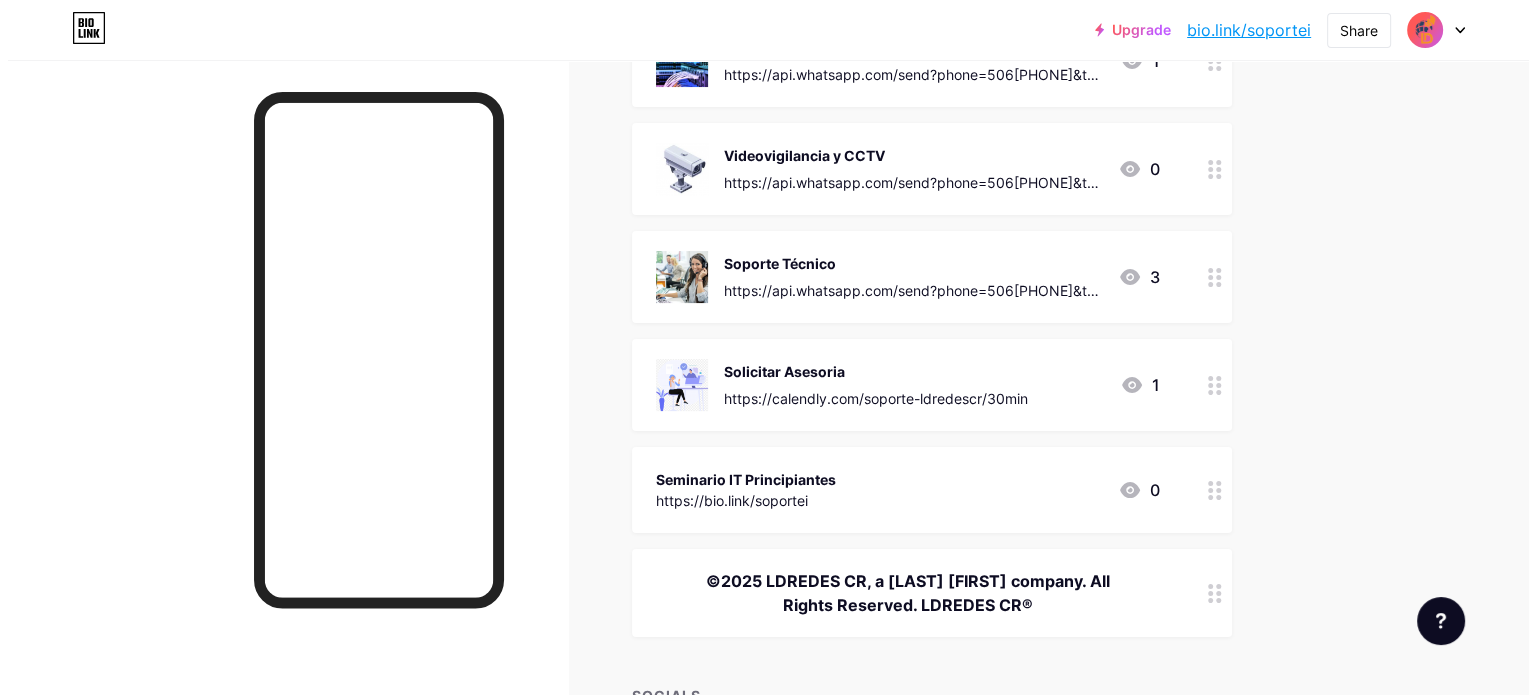 scroll, scrollTop: 400, scrollLeft: 0, axis: vertical 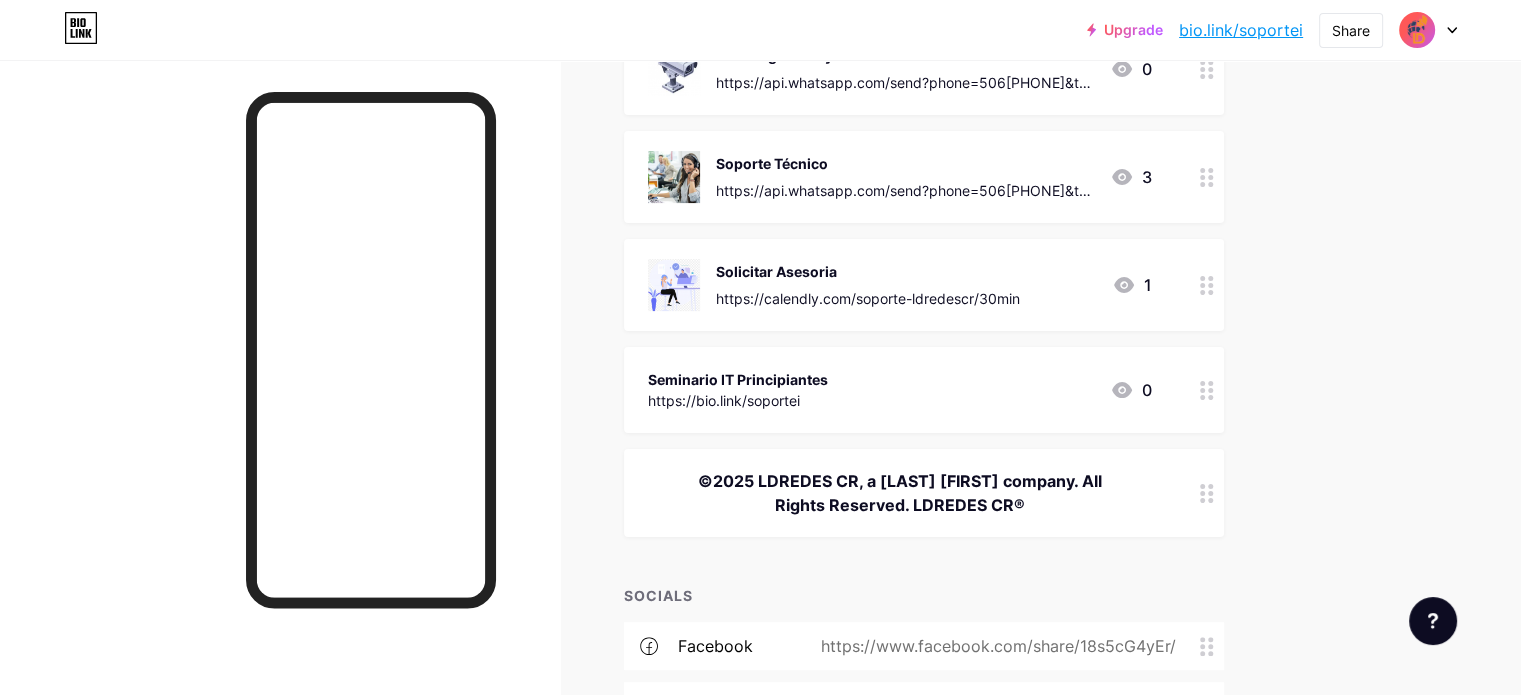 click on "Seminario IT Principiantes
https://bio.link/soportei
0" at bounding box center (900, 390) 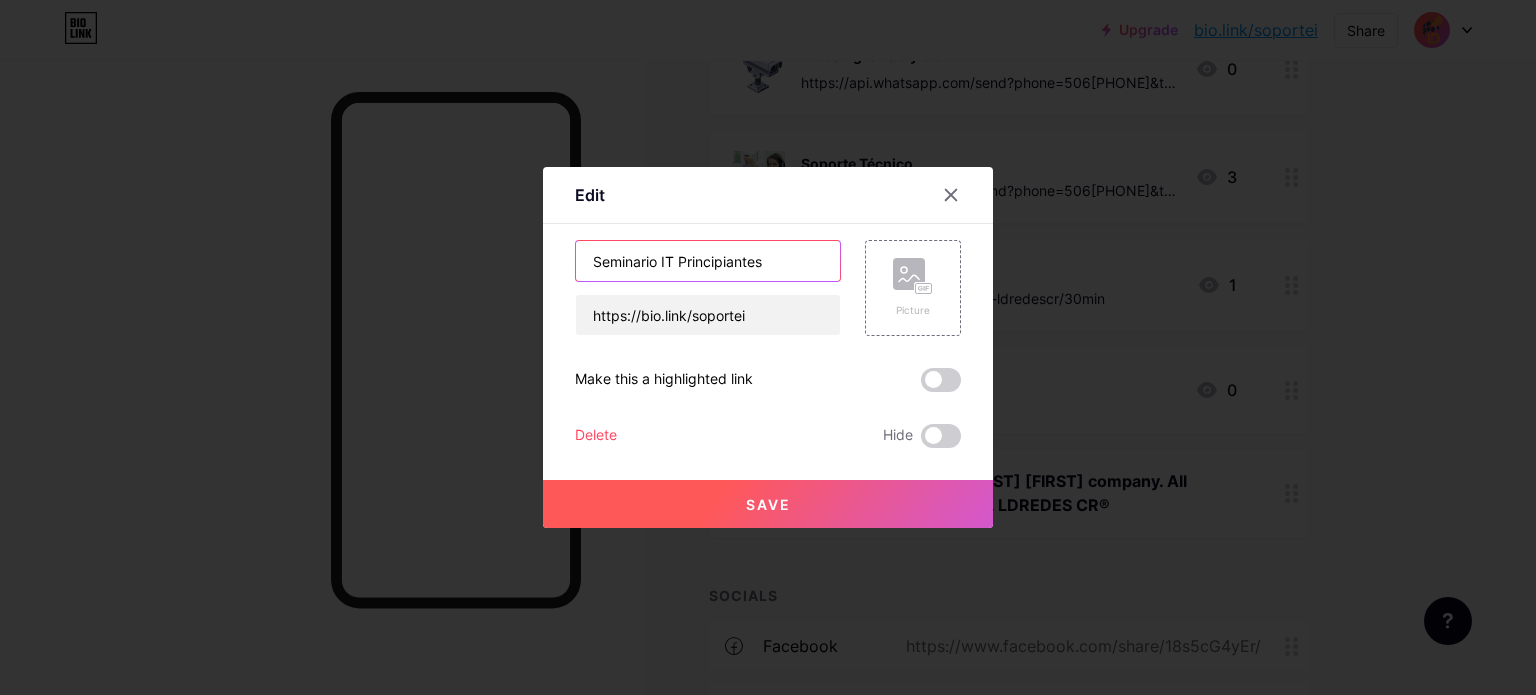 click on "Seminario IT Principiantes" at bounding box center (708, 261) 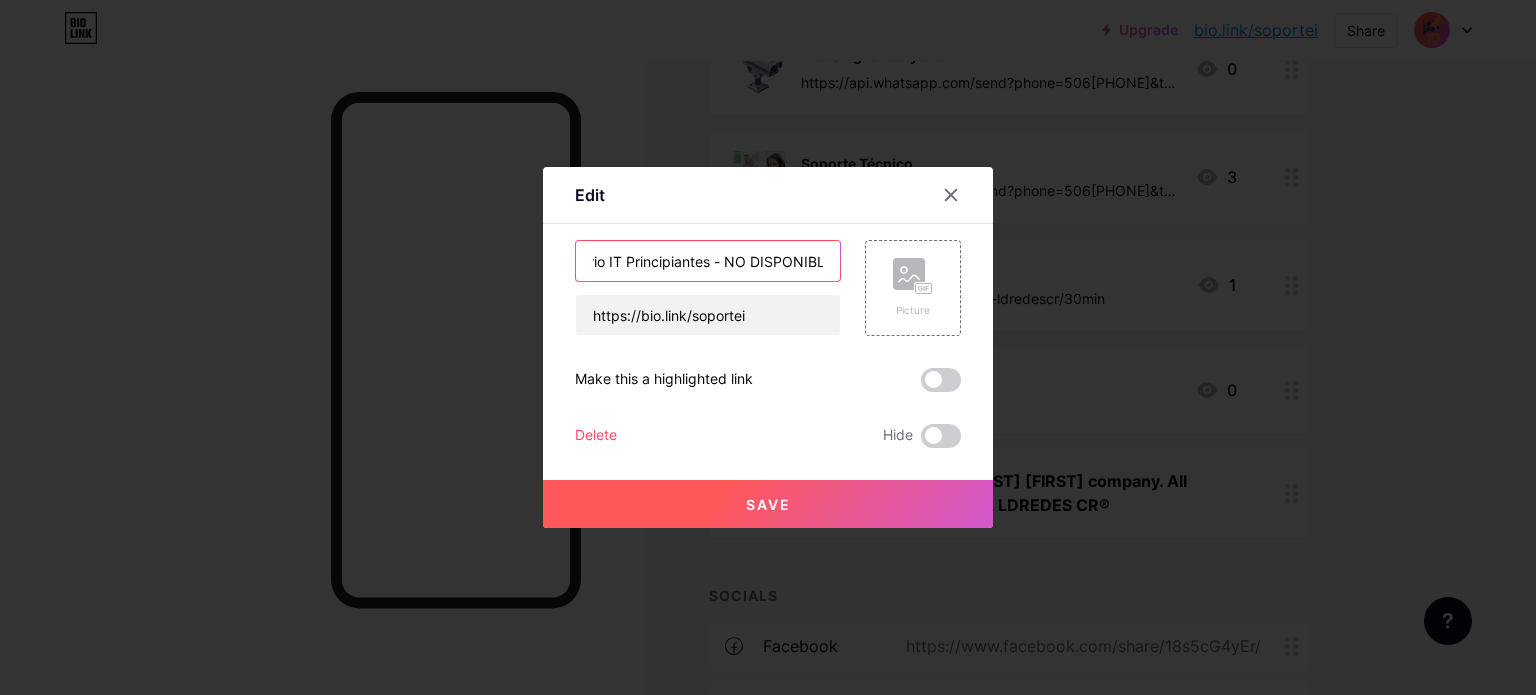 scroll, scrollTop: 0, scrollLeft: 61, axis: horizontal 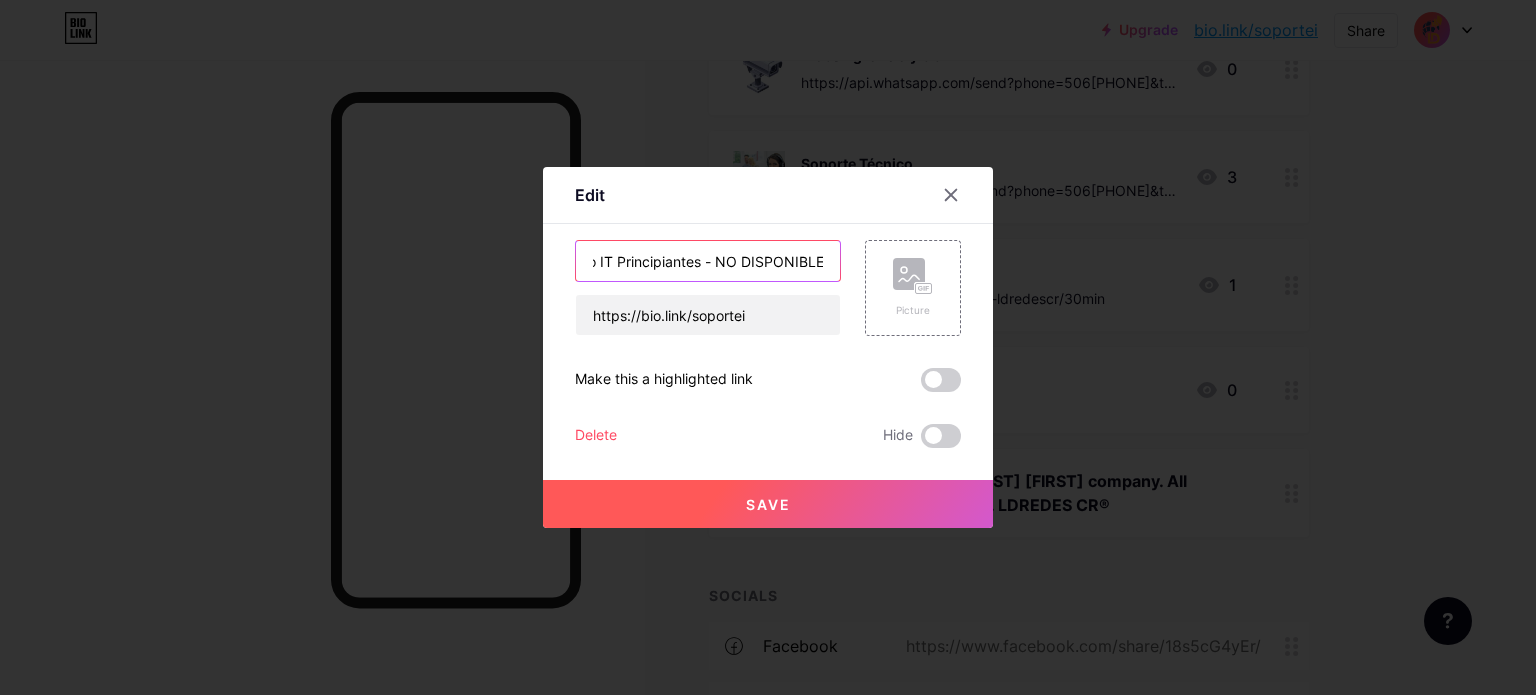type on "Seminario IT Principiantes - NO DISPONIBLE" 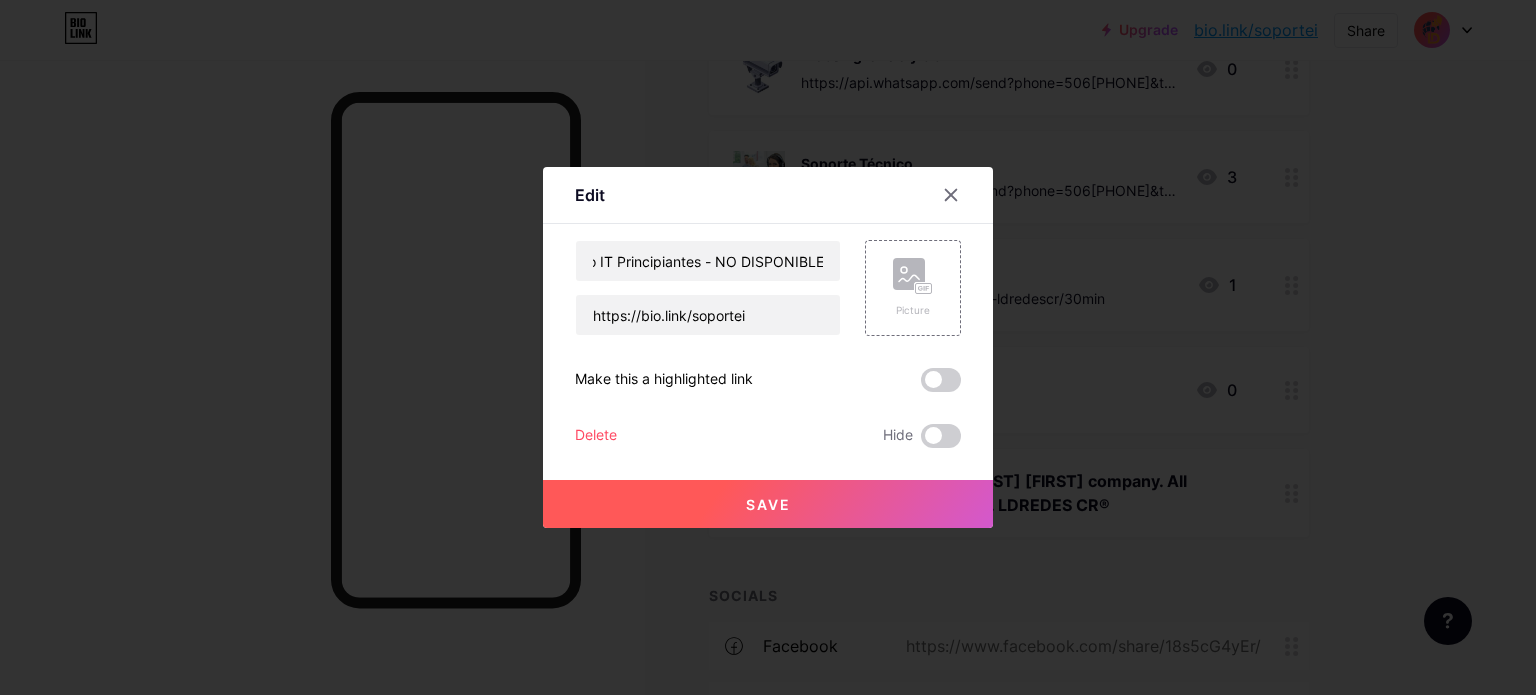 click on "Save" at bounding box center [768, 504] 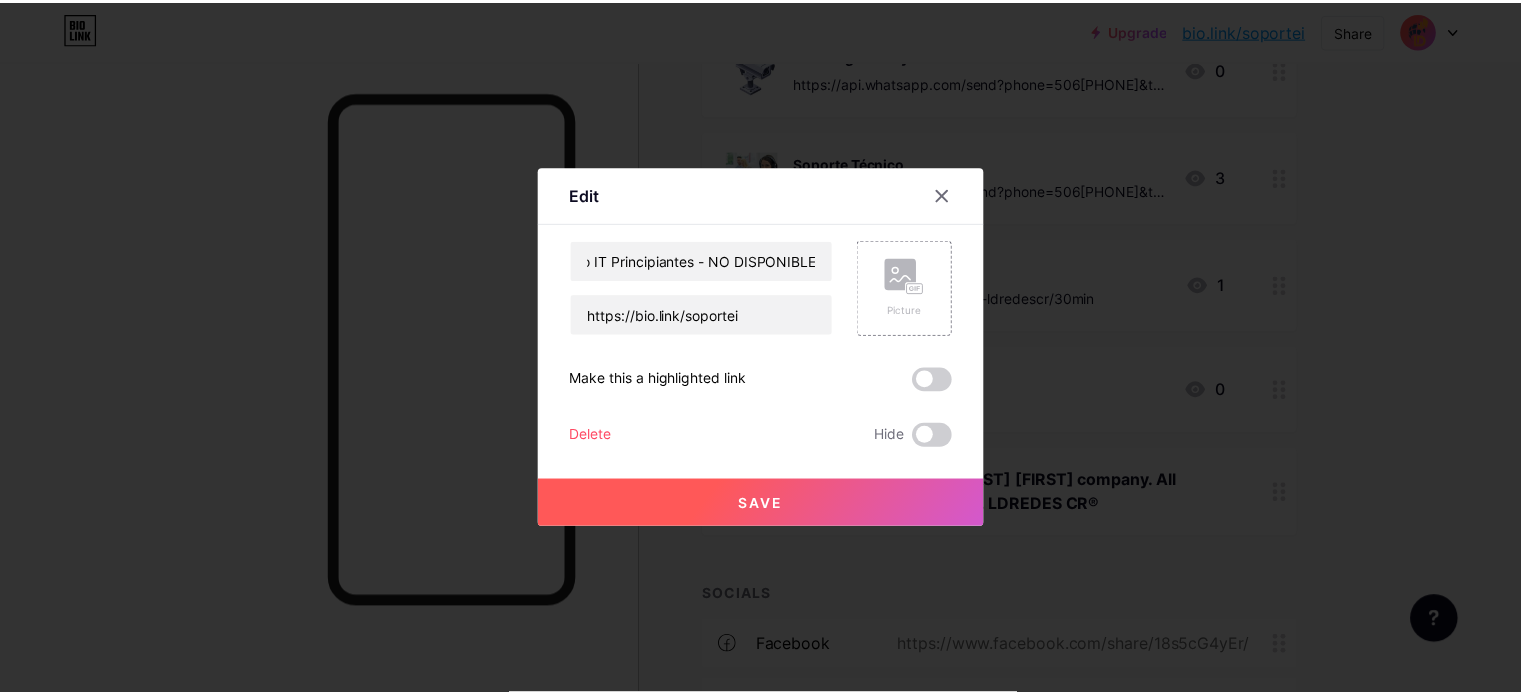 scroll, scrollTop: 0, scrollLeft: 0, axis: both 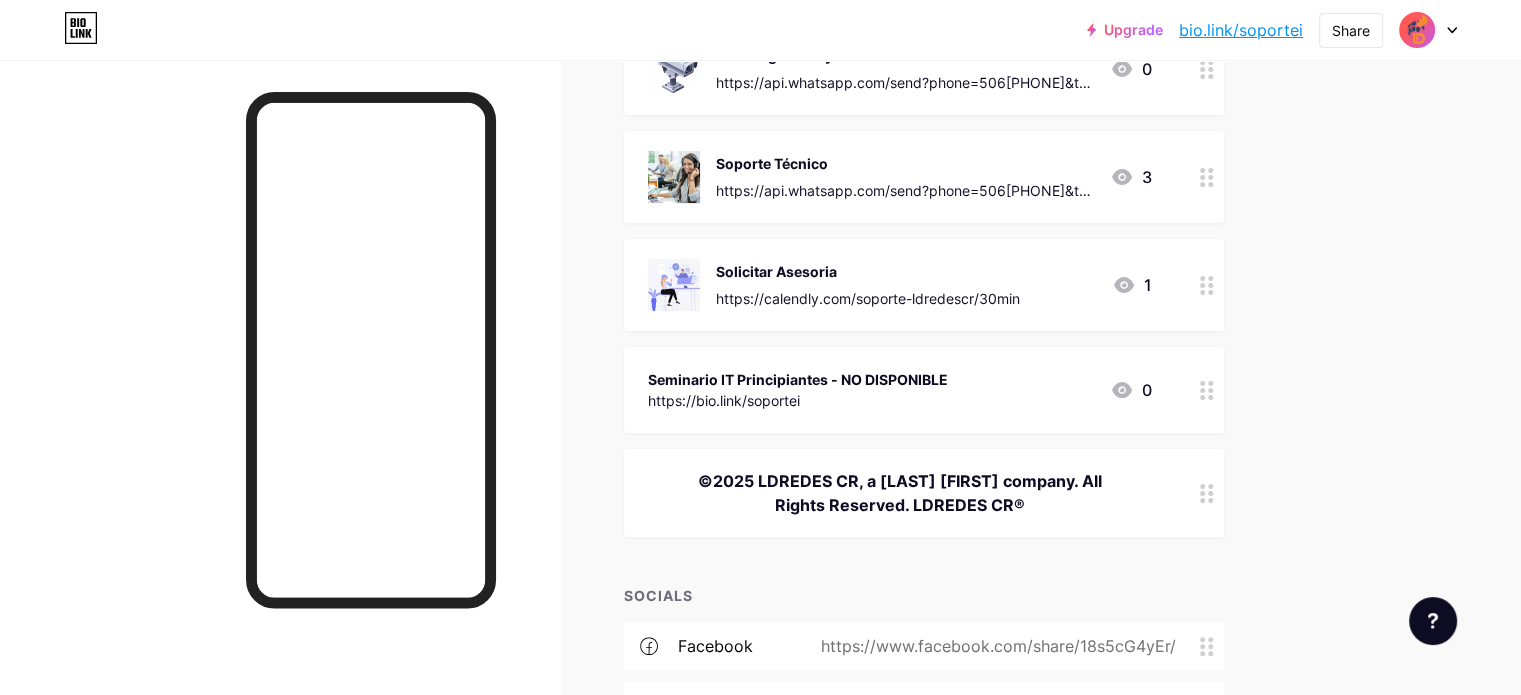 click at bounding box center (280, 407) 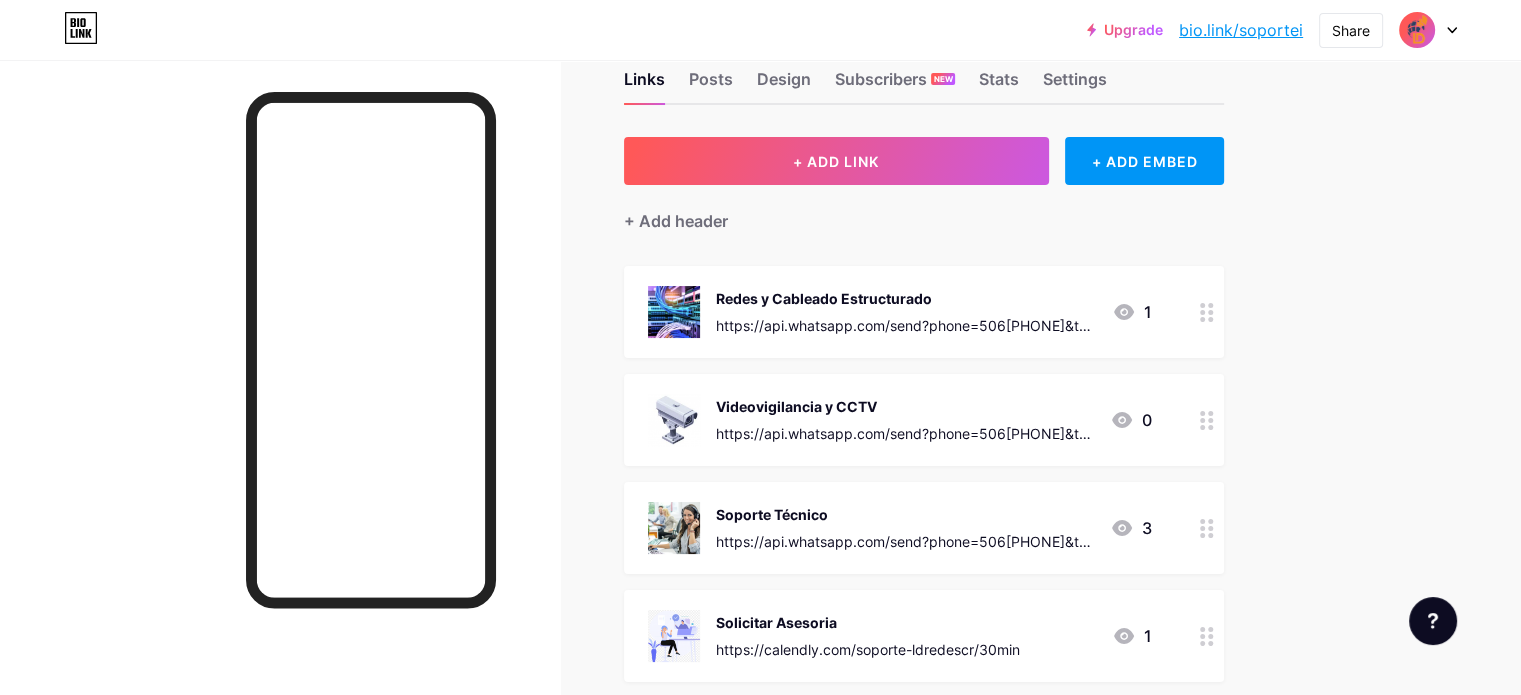 scroll, scrollTop: 0, scrollLeft: 0, axis: both 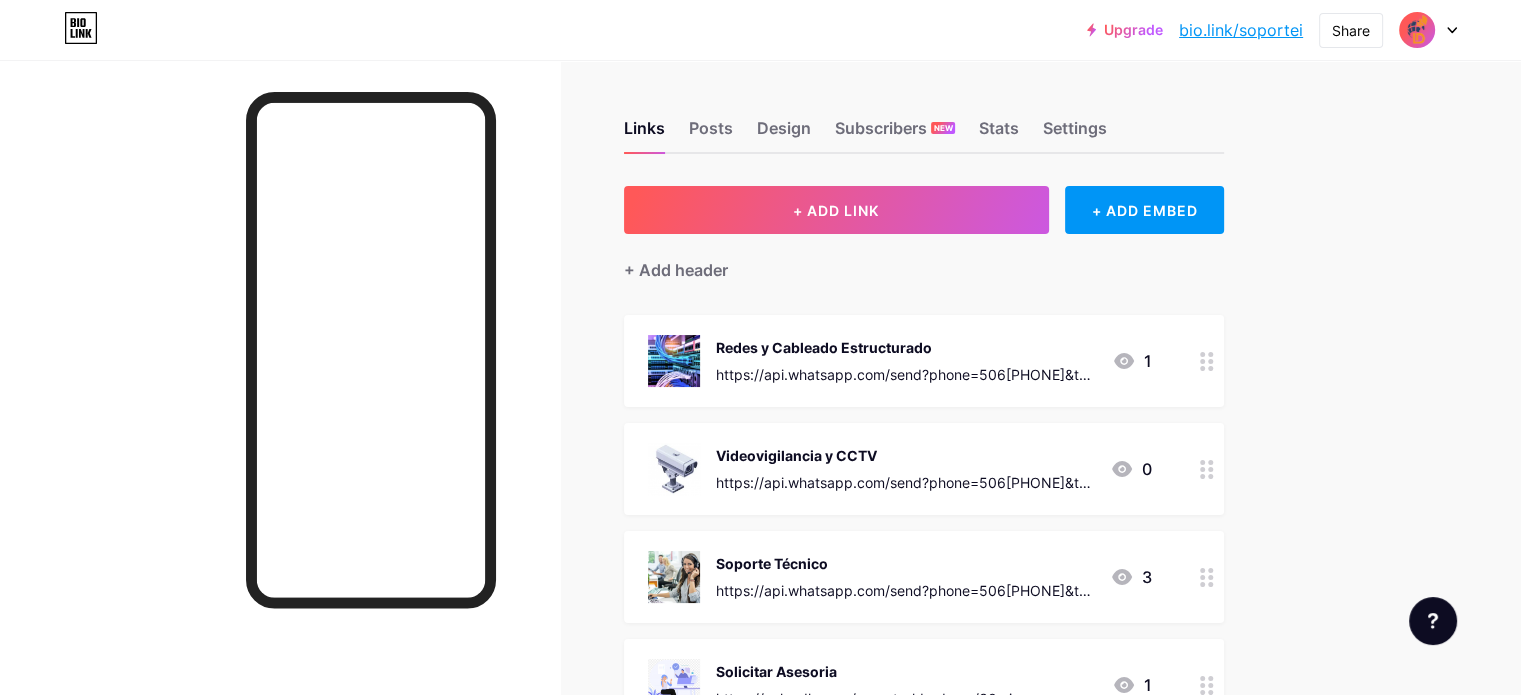click 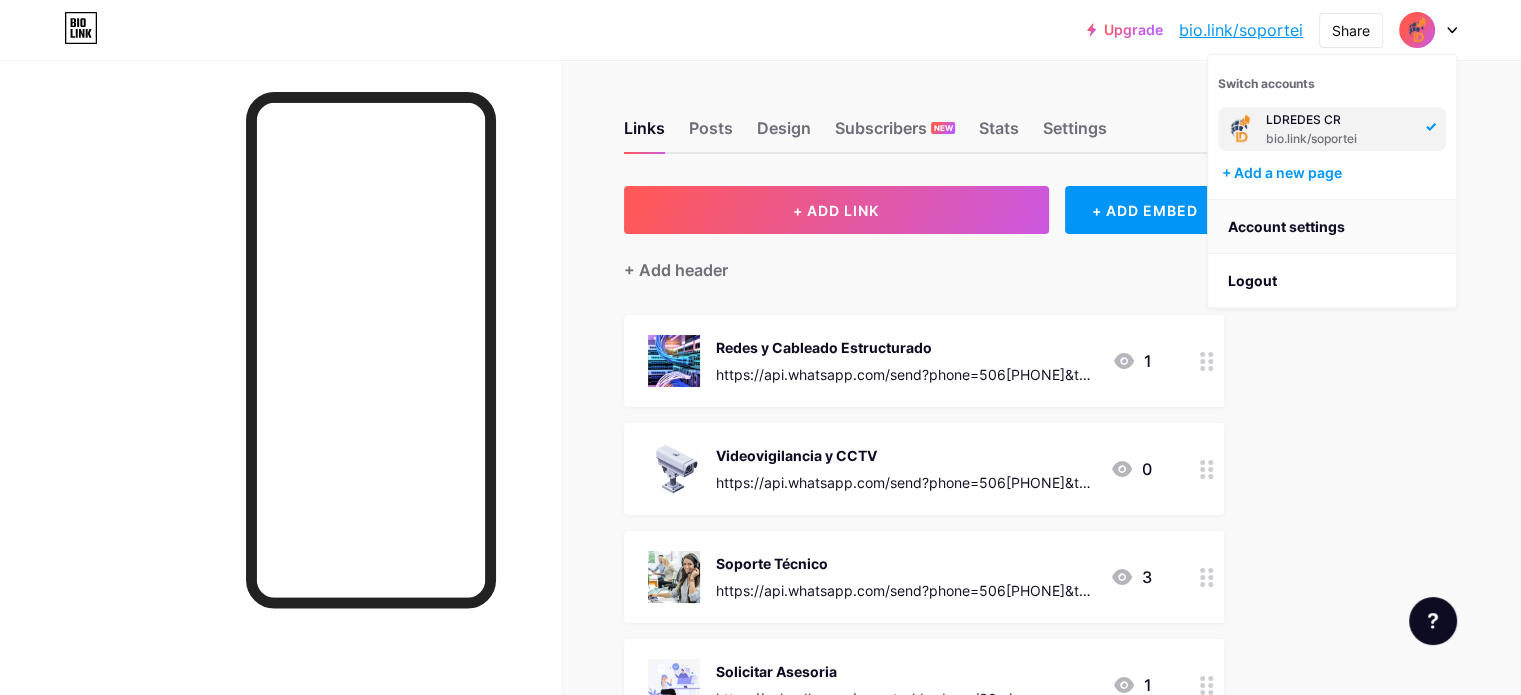 click on "Account settings" at bounding box center (1332, 227) 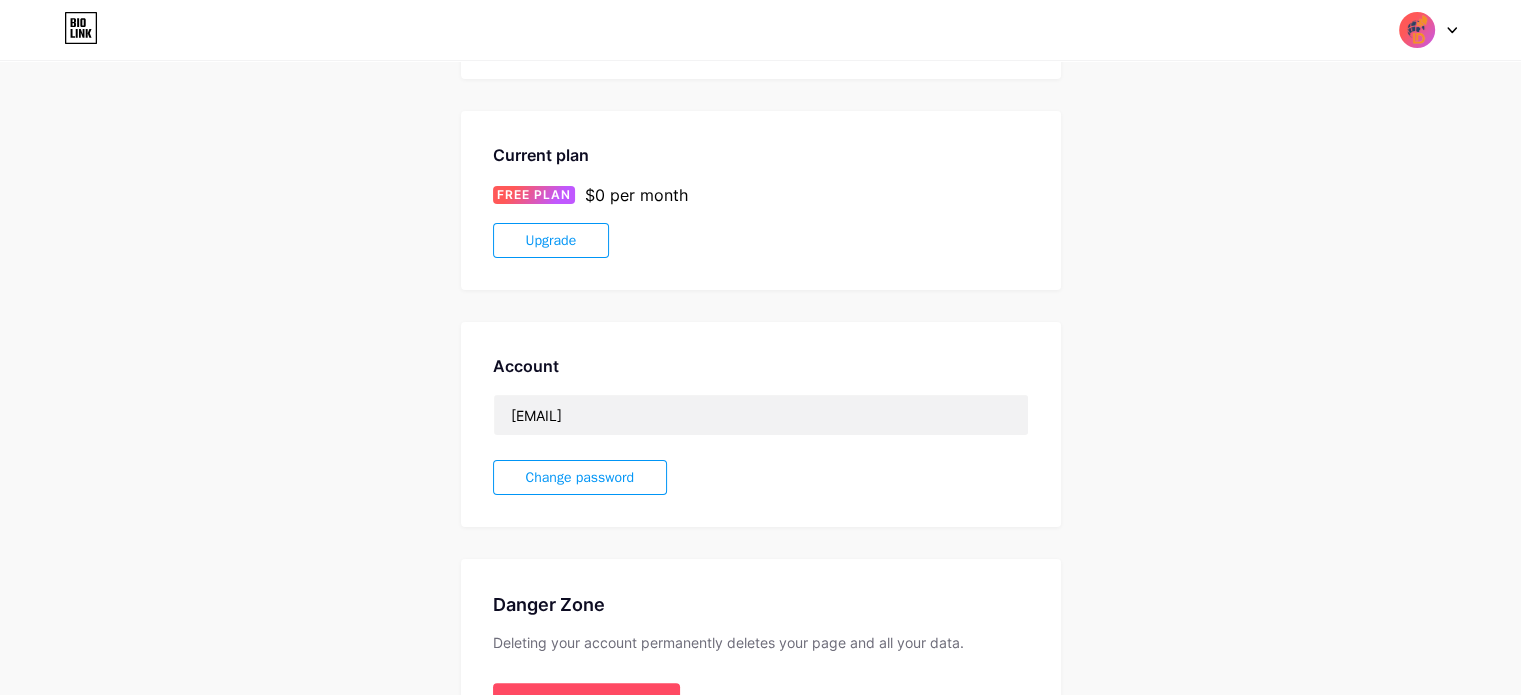 scroll, scrollTop: 400, scrollLeft: 0, axis: vertical 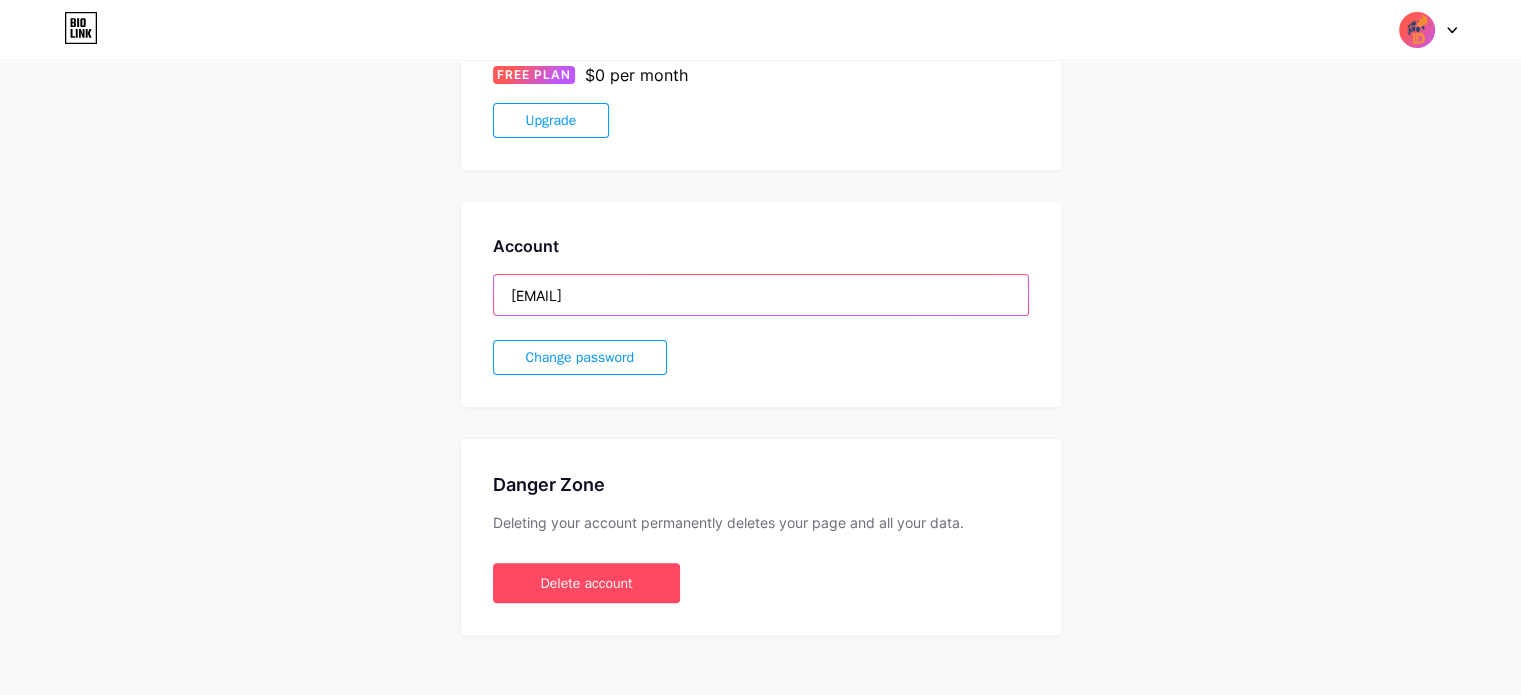 drag, startPoint x: 696, startPoint y: 285, endPoint x: 371, endPoint y: 303, distance: 325.49808 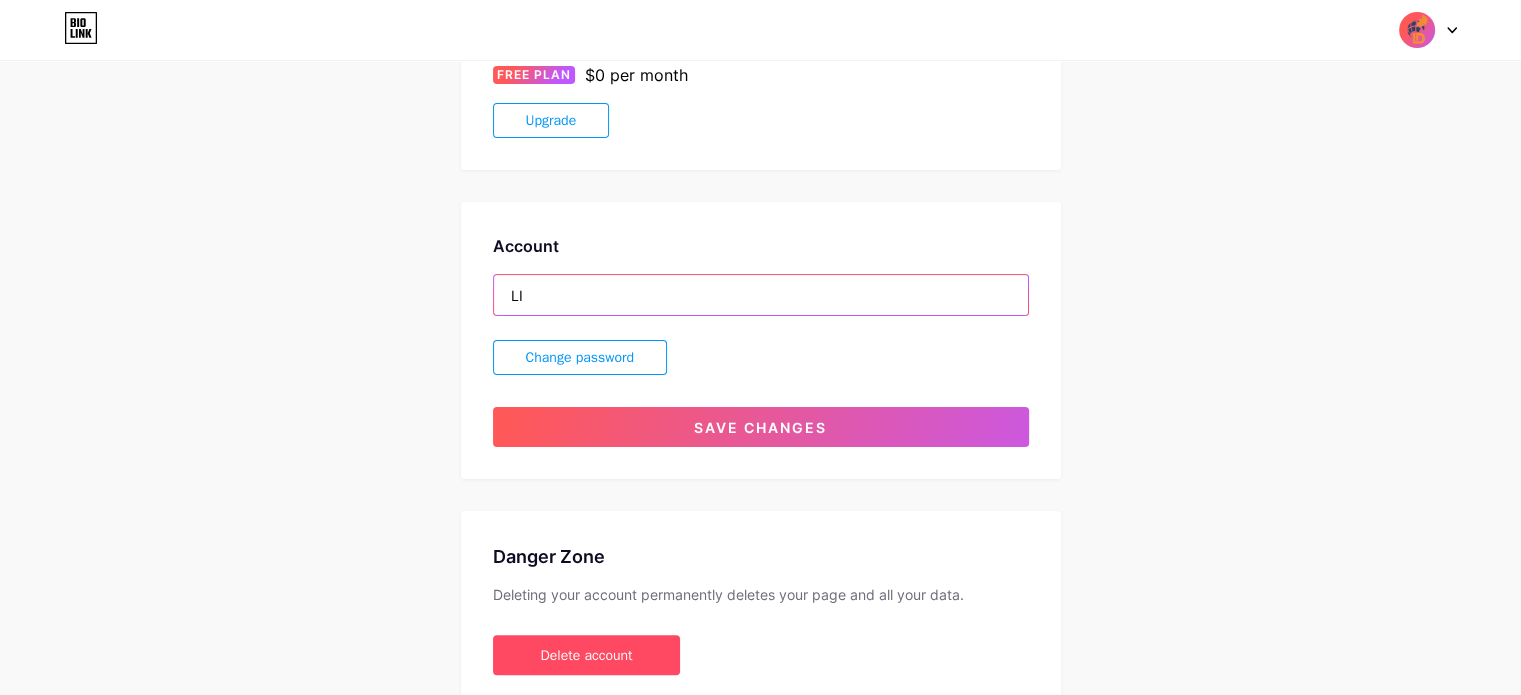 type on "L" 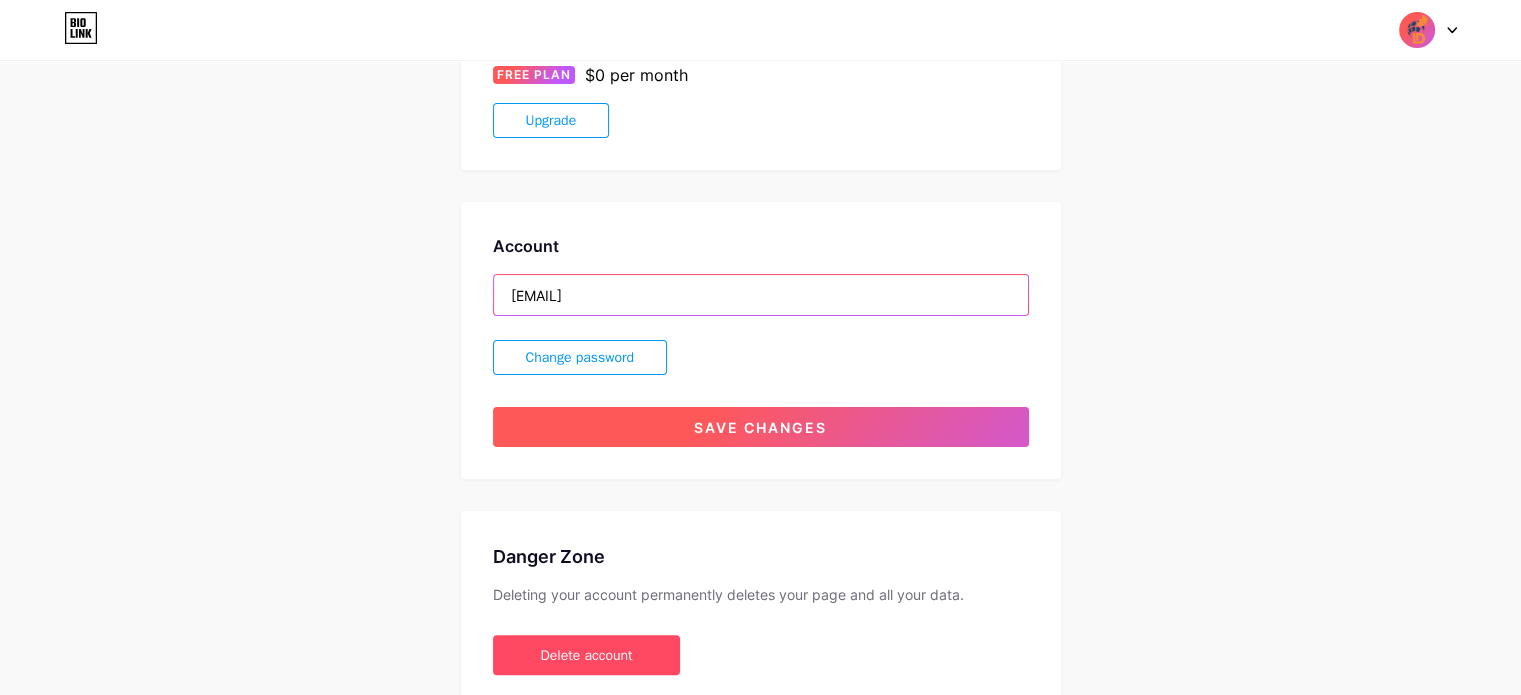 type on "lvillacha29@hotmail.com" 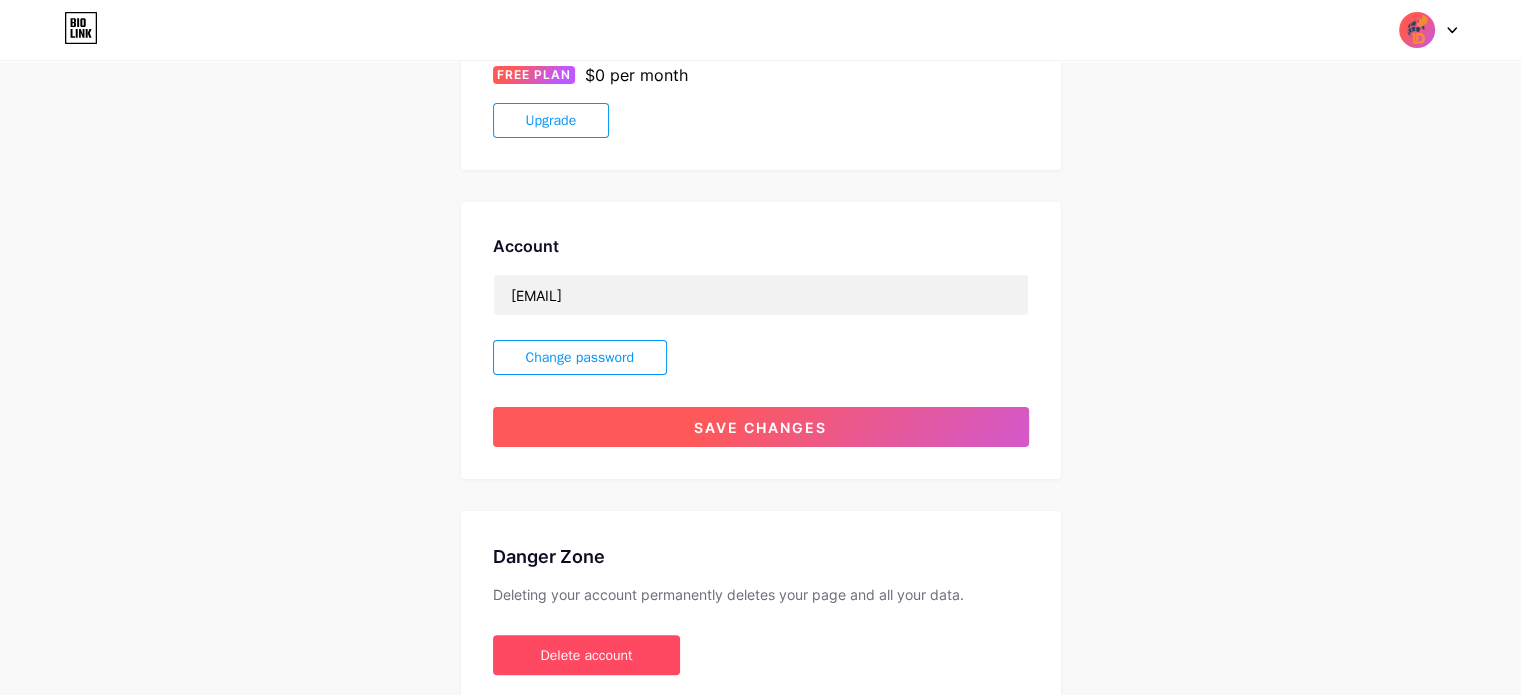 click on "Save changes" at bounding box center [761, 427] 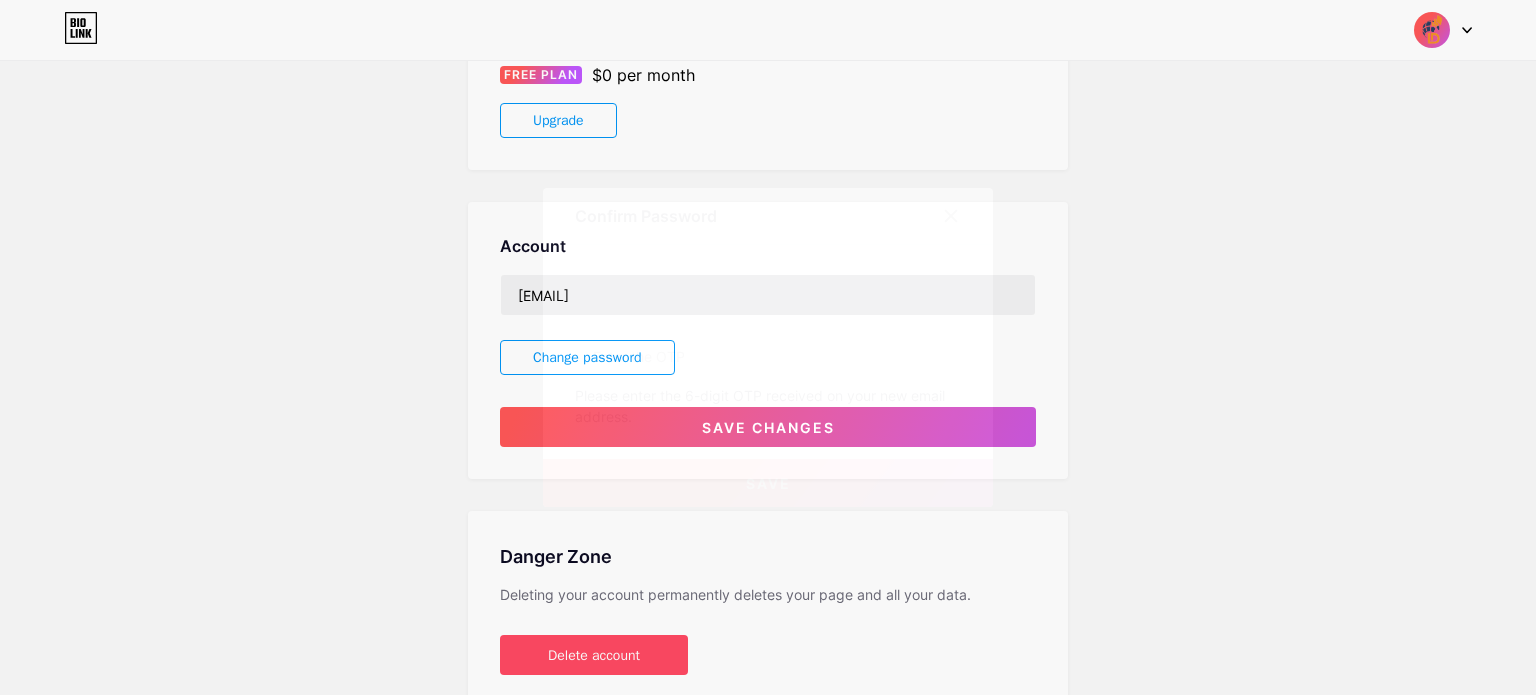 click on "Save" at bounding box center (768, 483) 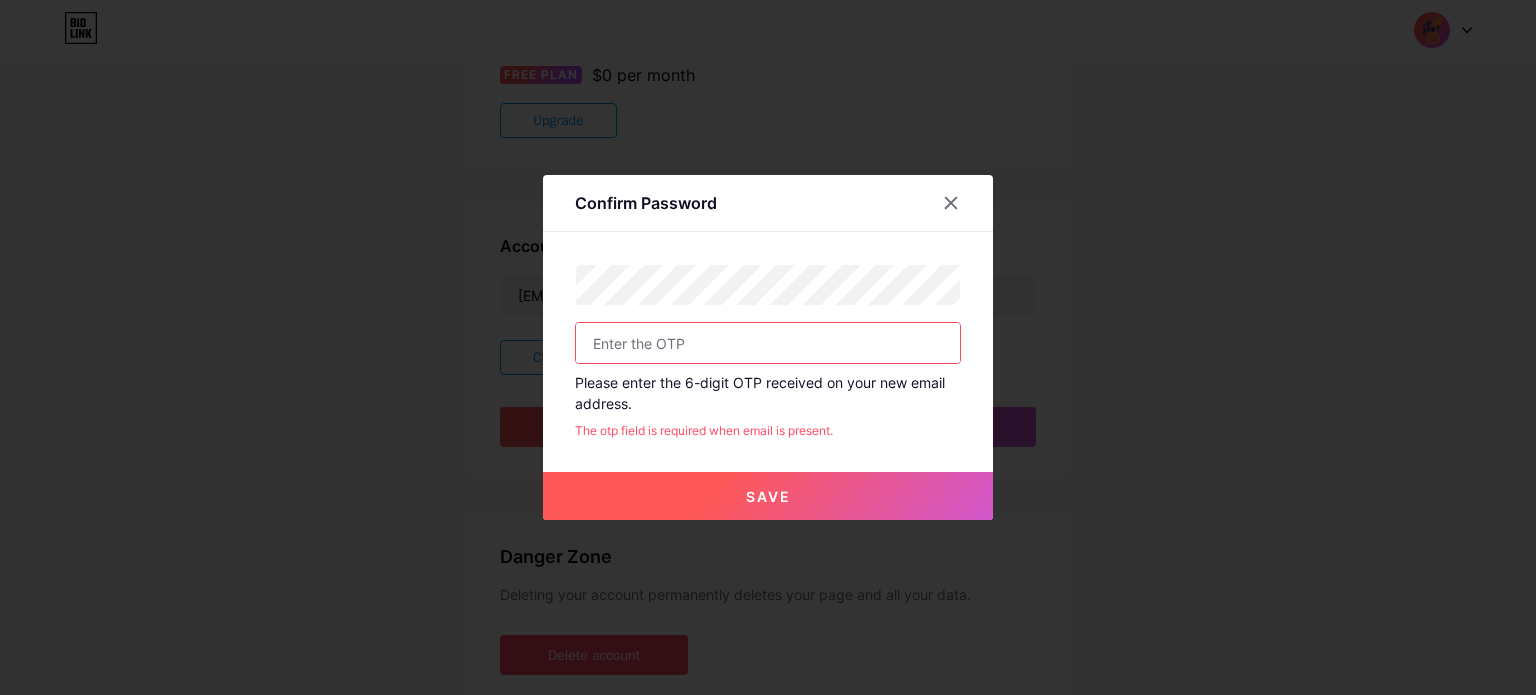 click at bounding box center [768, 343] 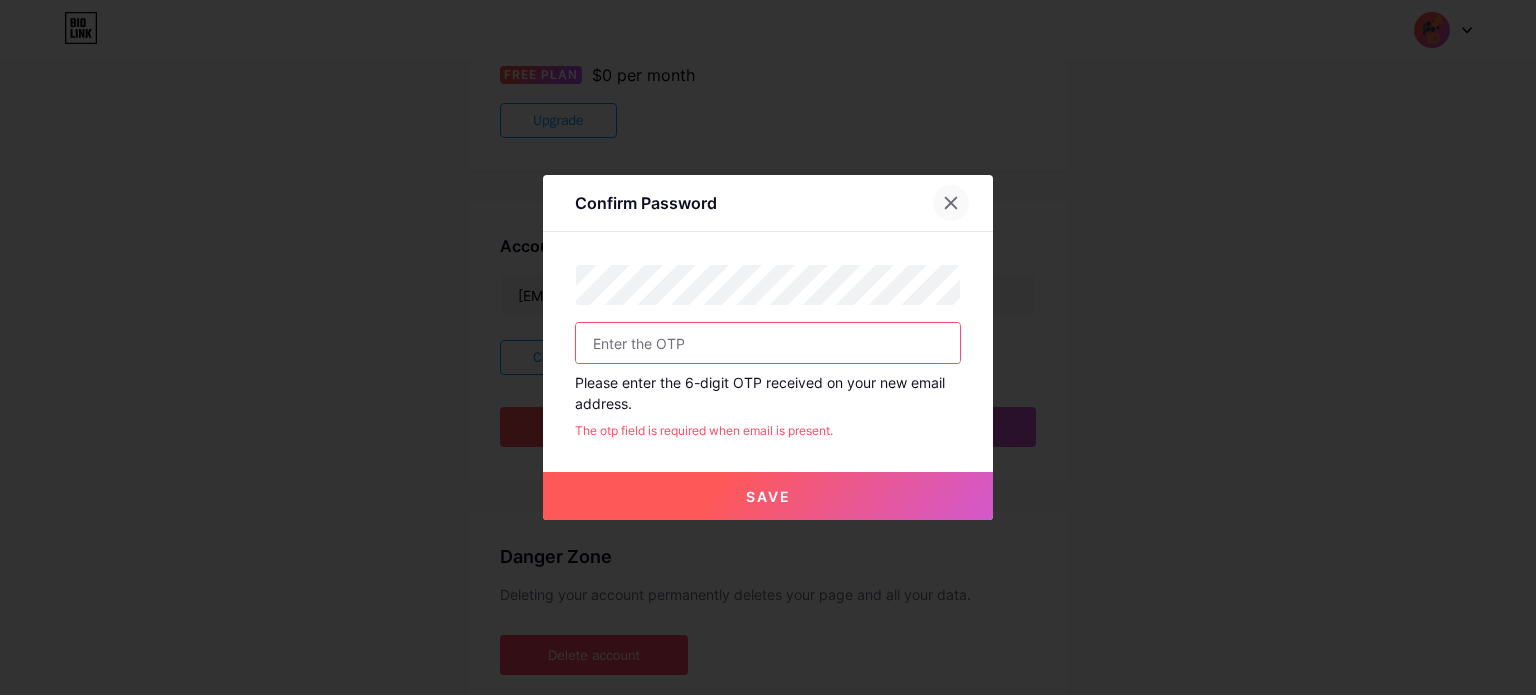 click 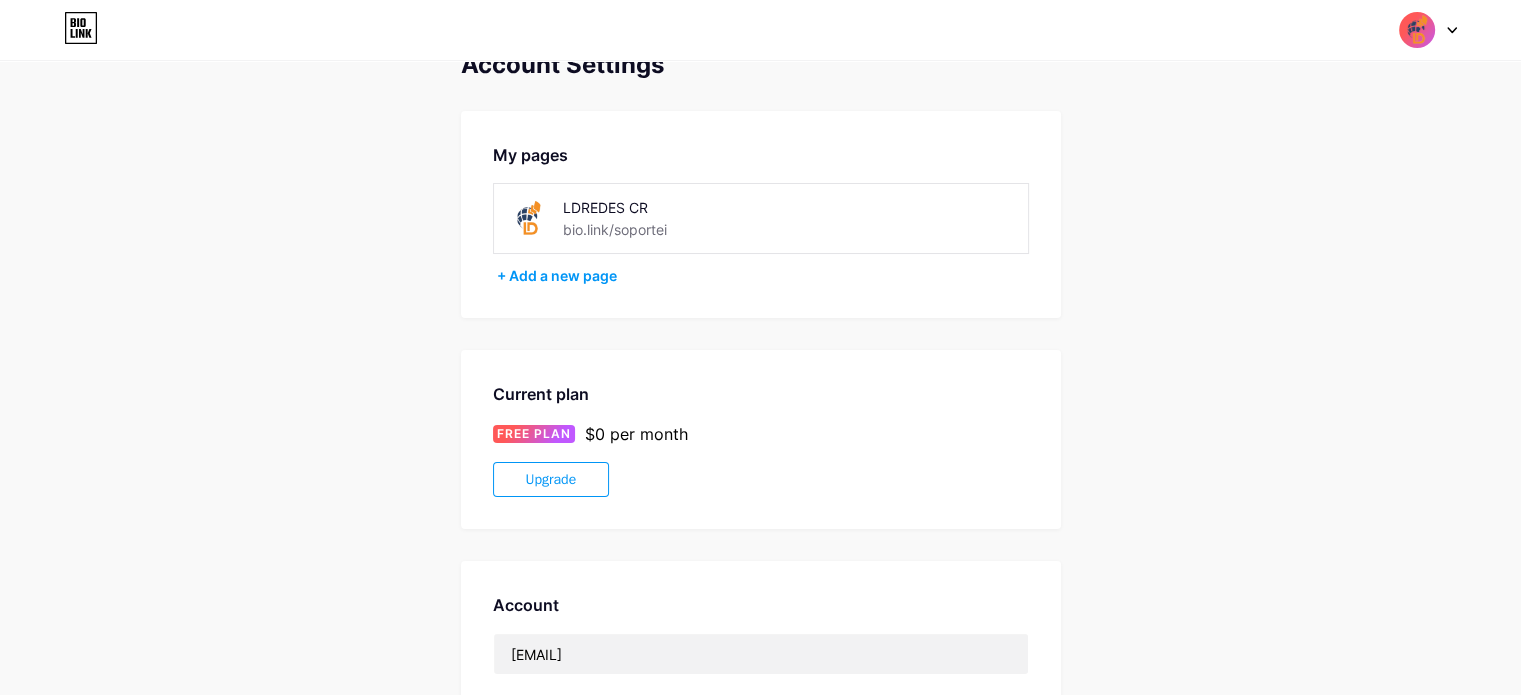 scroll, scrollTop: 0, scrollLeft: 0, axis: both 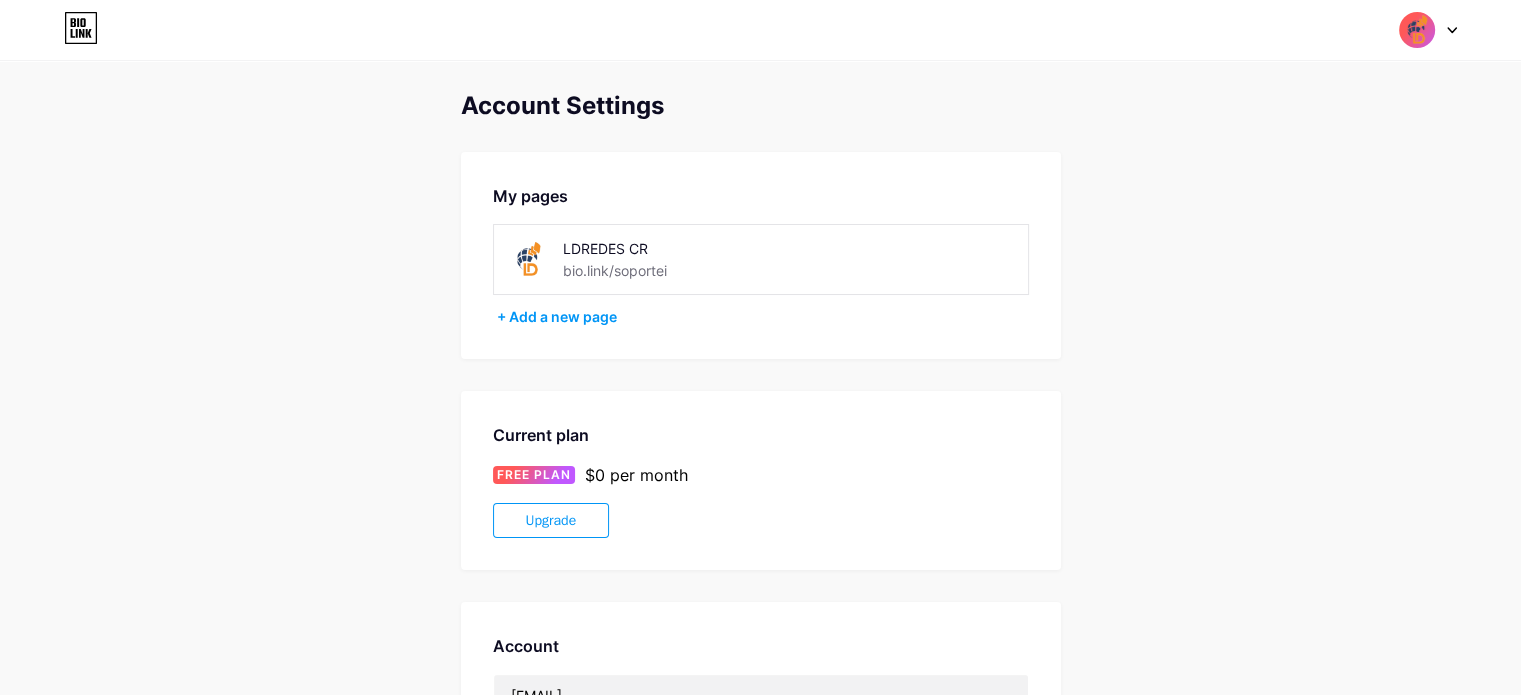 click at bounding box center [1428, 30] 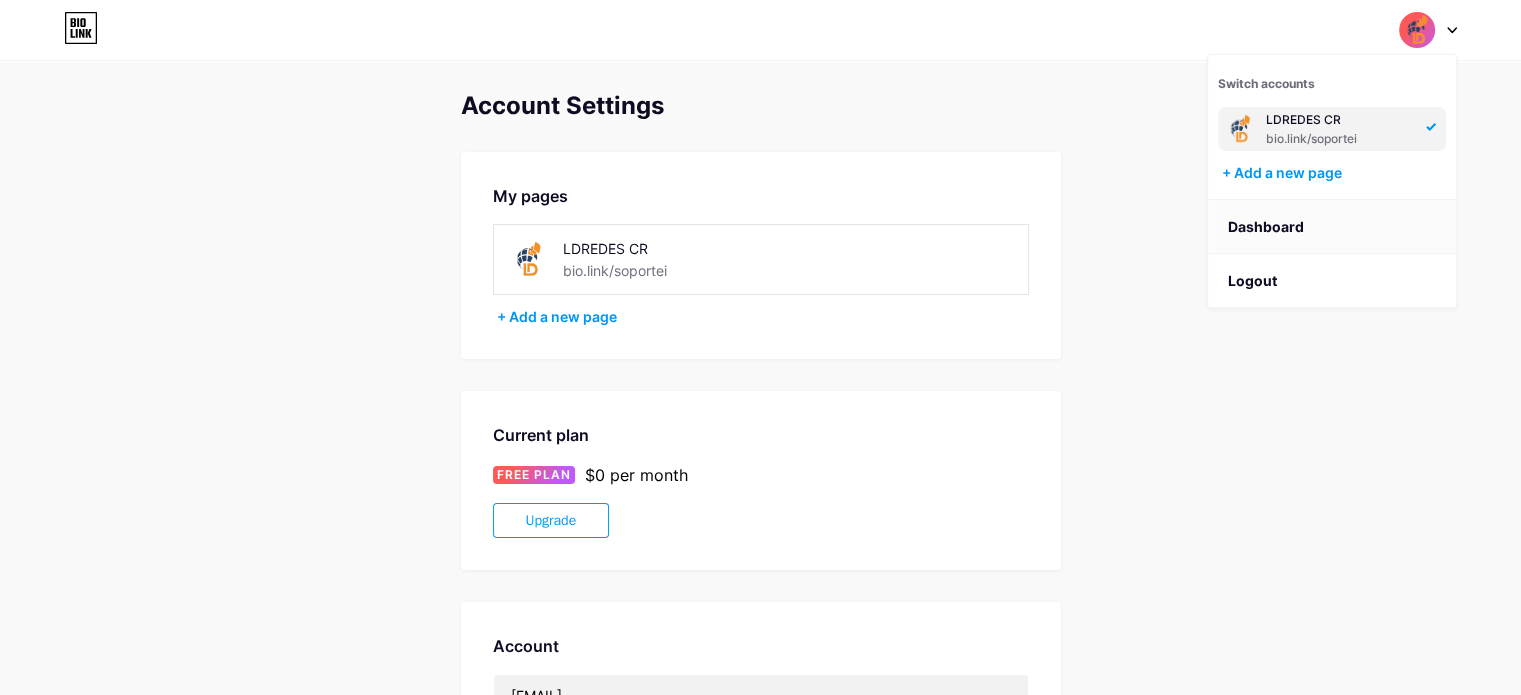 click on "Dashboard" at bounding box center [1332, 227] 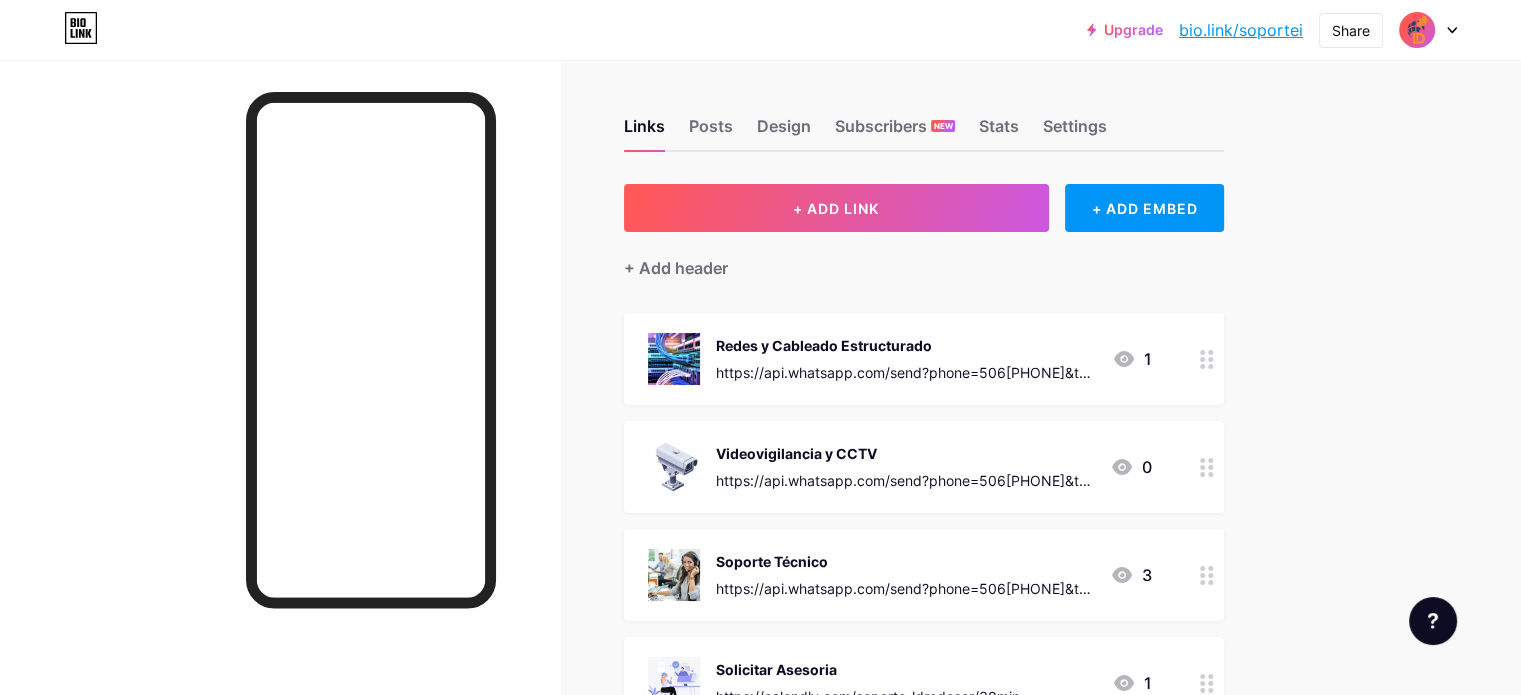 scroll, scrollTop: 0, scrollLeft: 0, axis: both 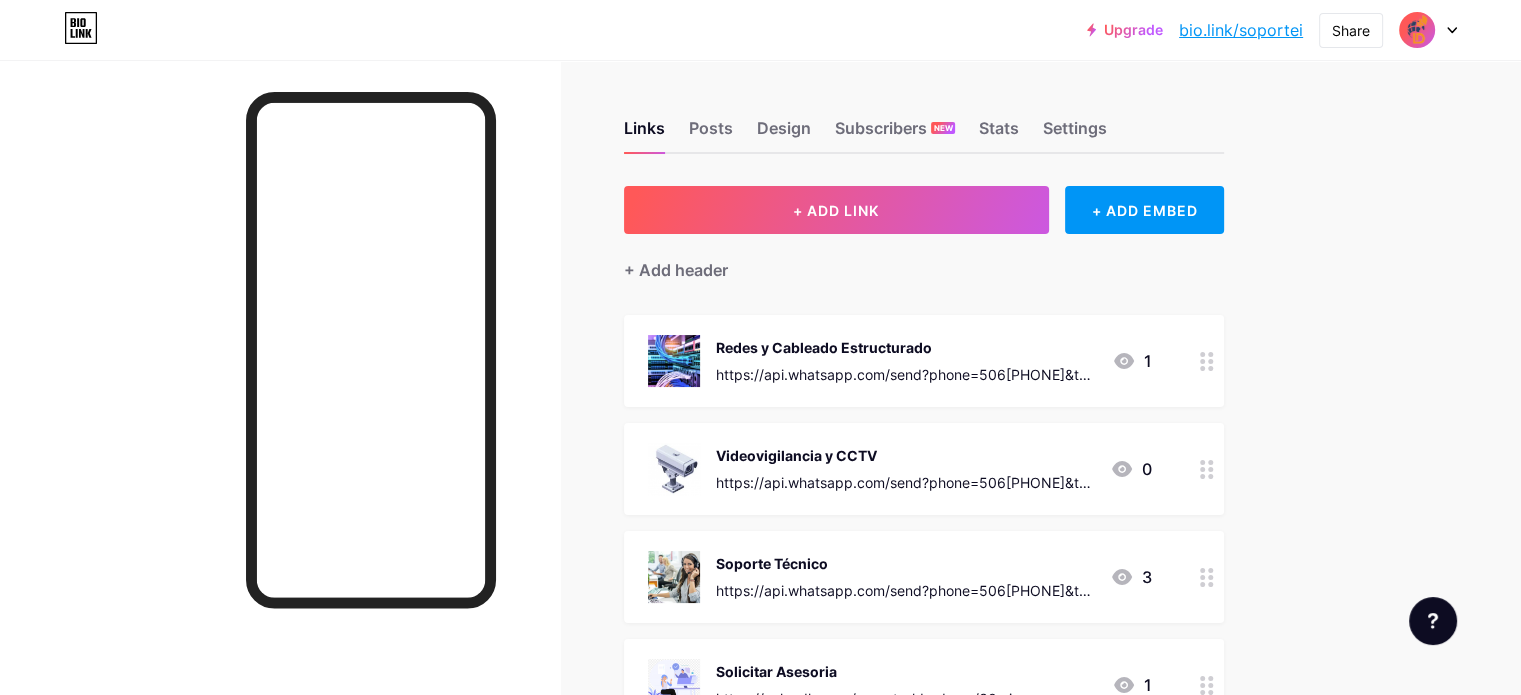 click on "Upgrade   bio.link/soport...   bio.link/soportei   Share               Switch accounts     LDREDES CR   bio.link/soportei       + Add a new page        Account settings   Logout" at bounding box center [760, 30] 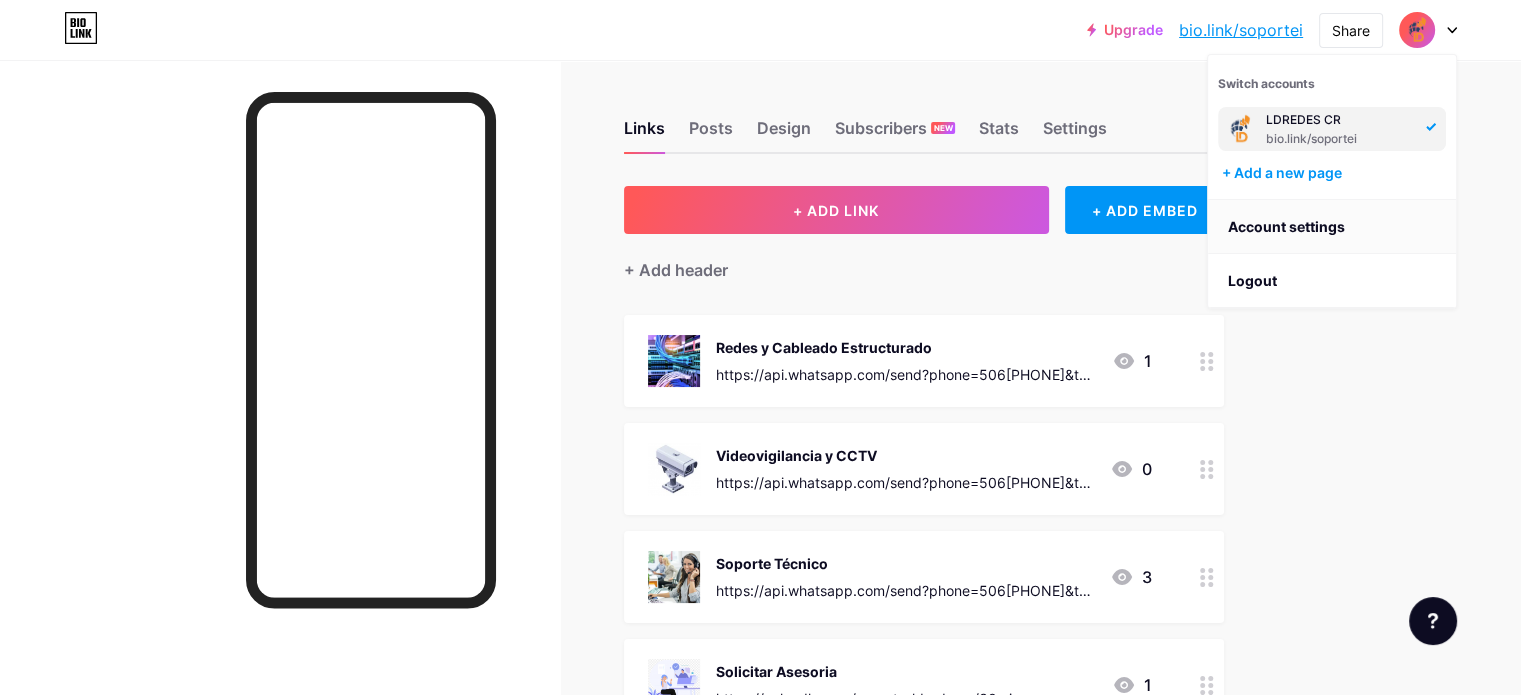 click on "Account settings" at bounding box center (1332, 227) 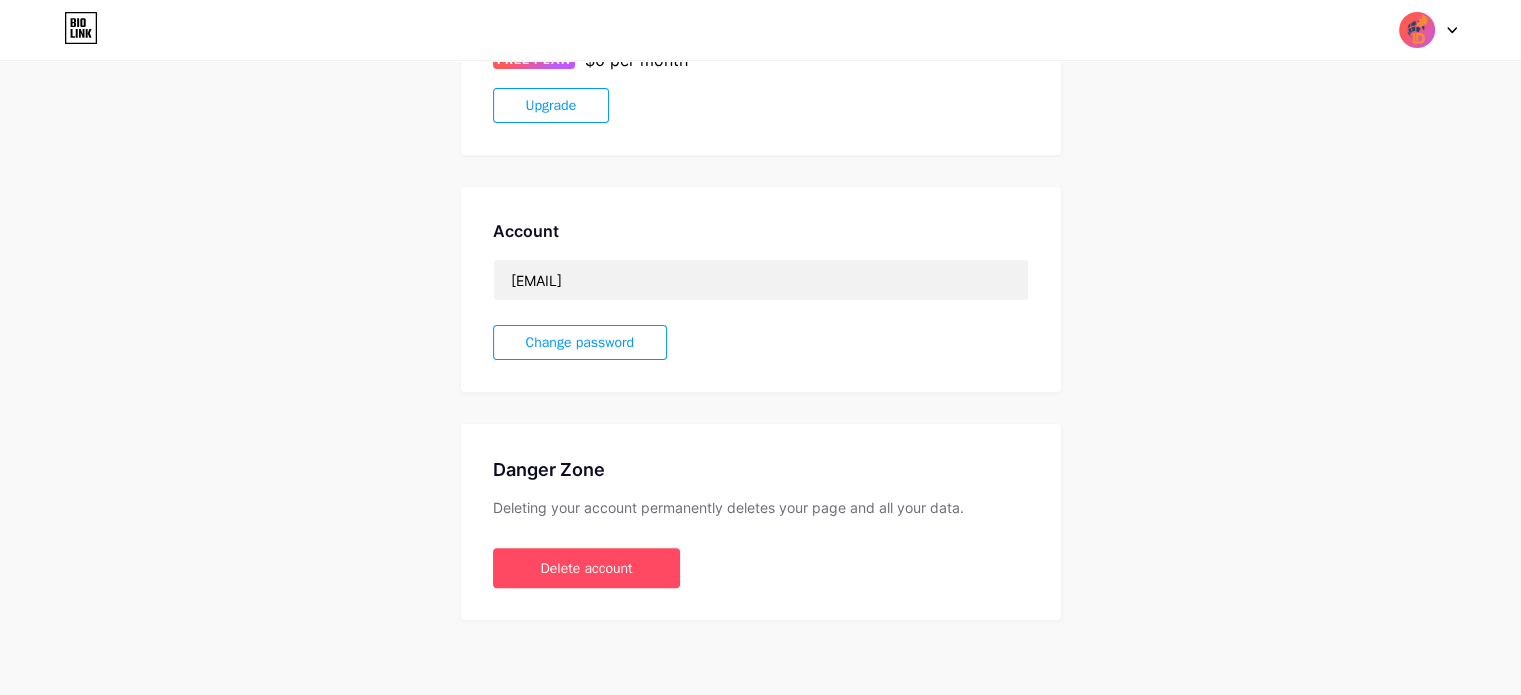 scroll, scrollTop: 418, scrollLeft: 0, axis: vertical 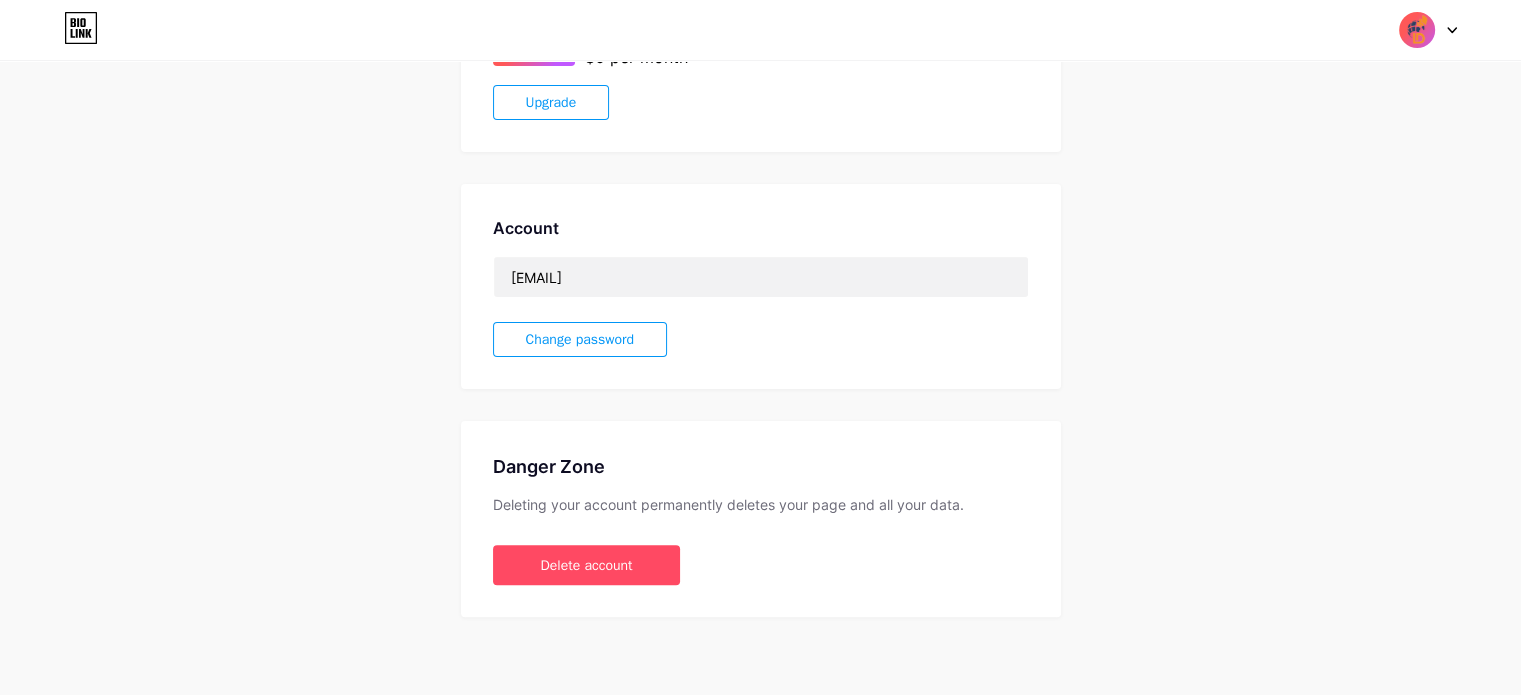 click on "Account   soporte@ldredescr.com
Change password" at bounding box center (761, 286) 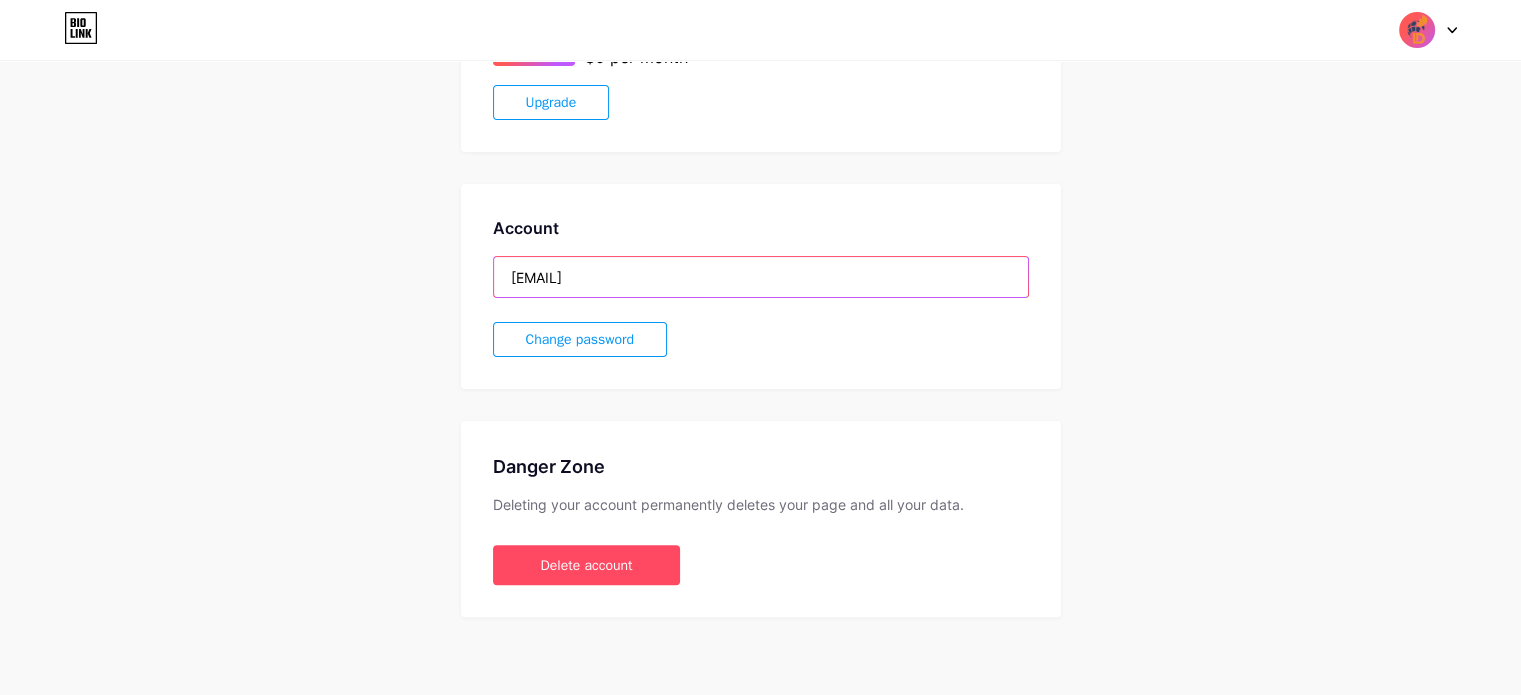 click on "soporte@ldredescr.com" at bounding box center [761, 277] 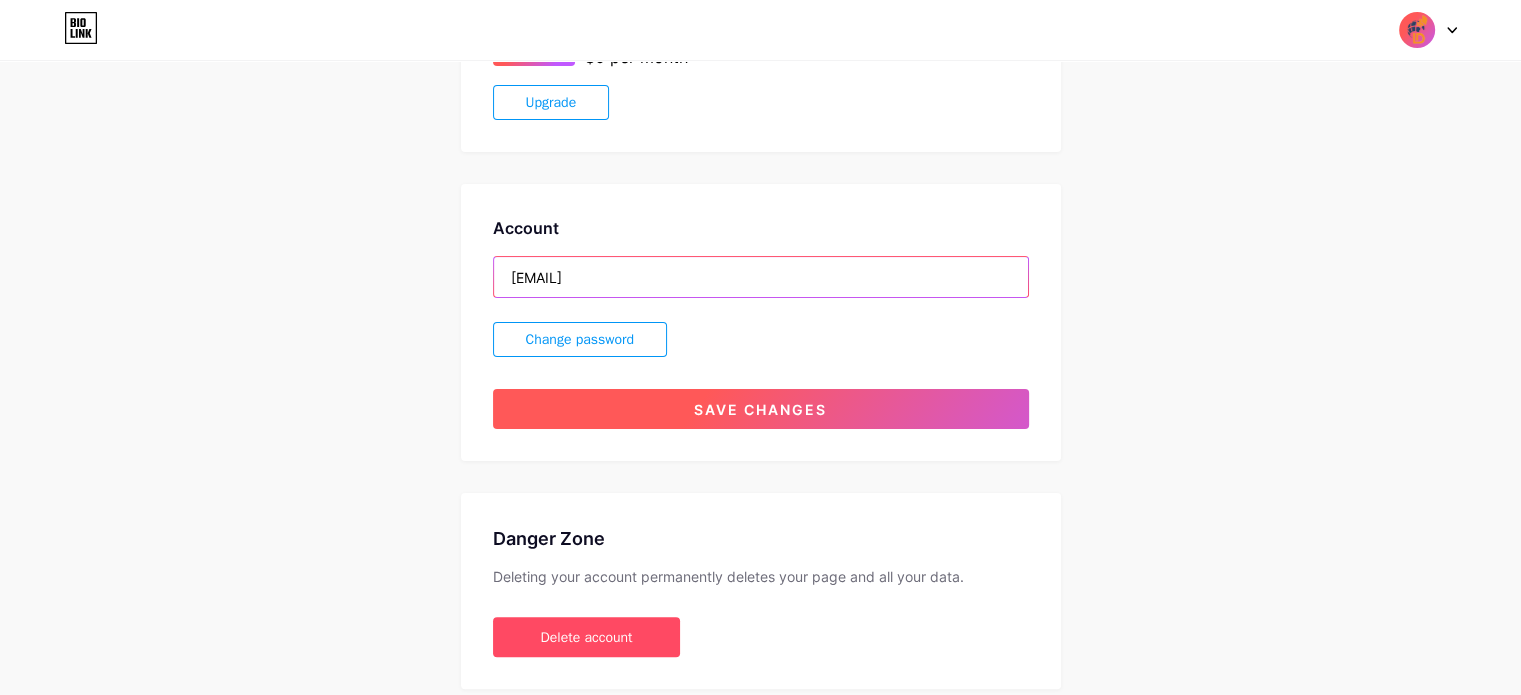 type on "lvillachica29@hotmail.com" 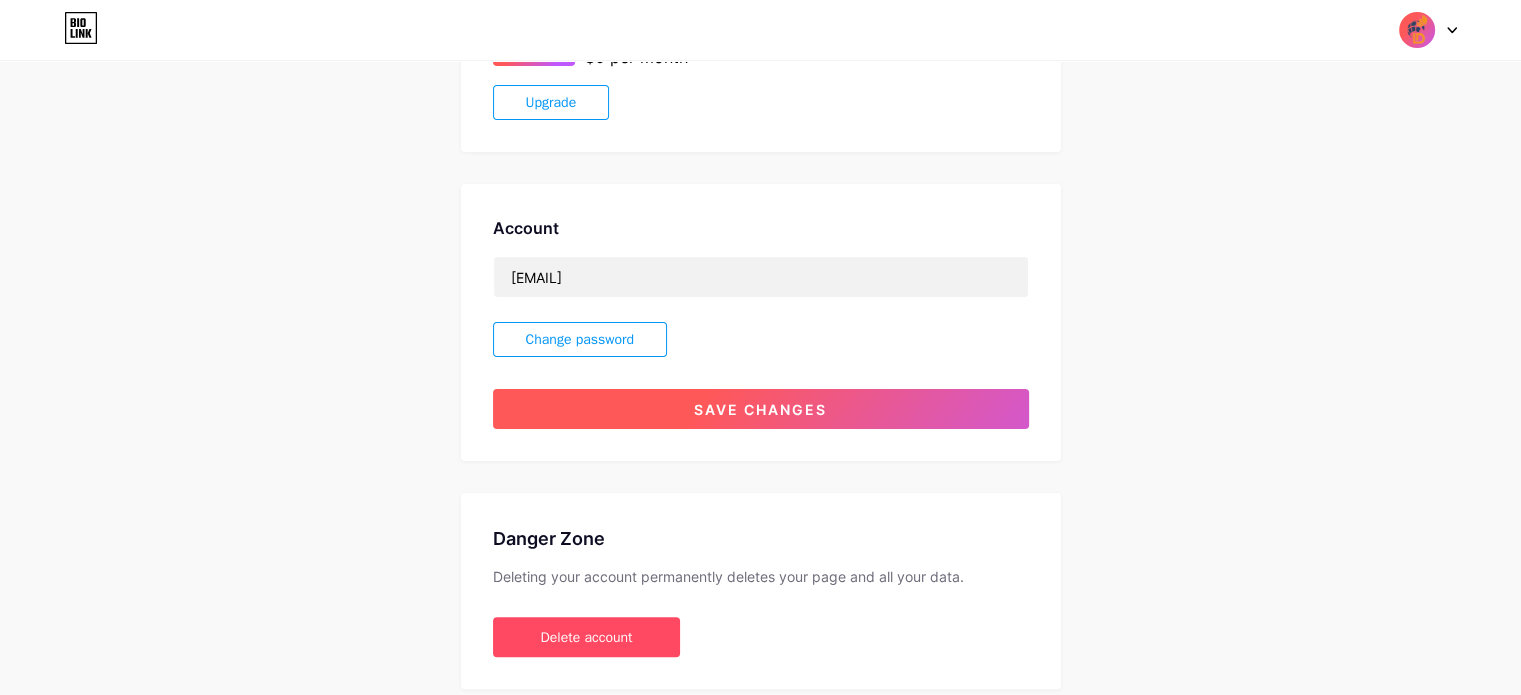 click on "Save changes" at bounding box center (761, 409) 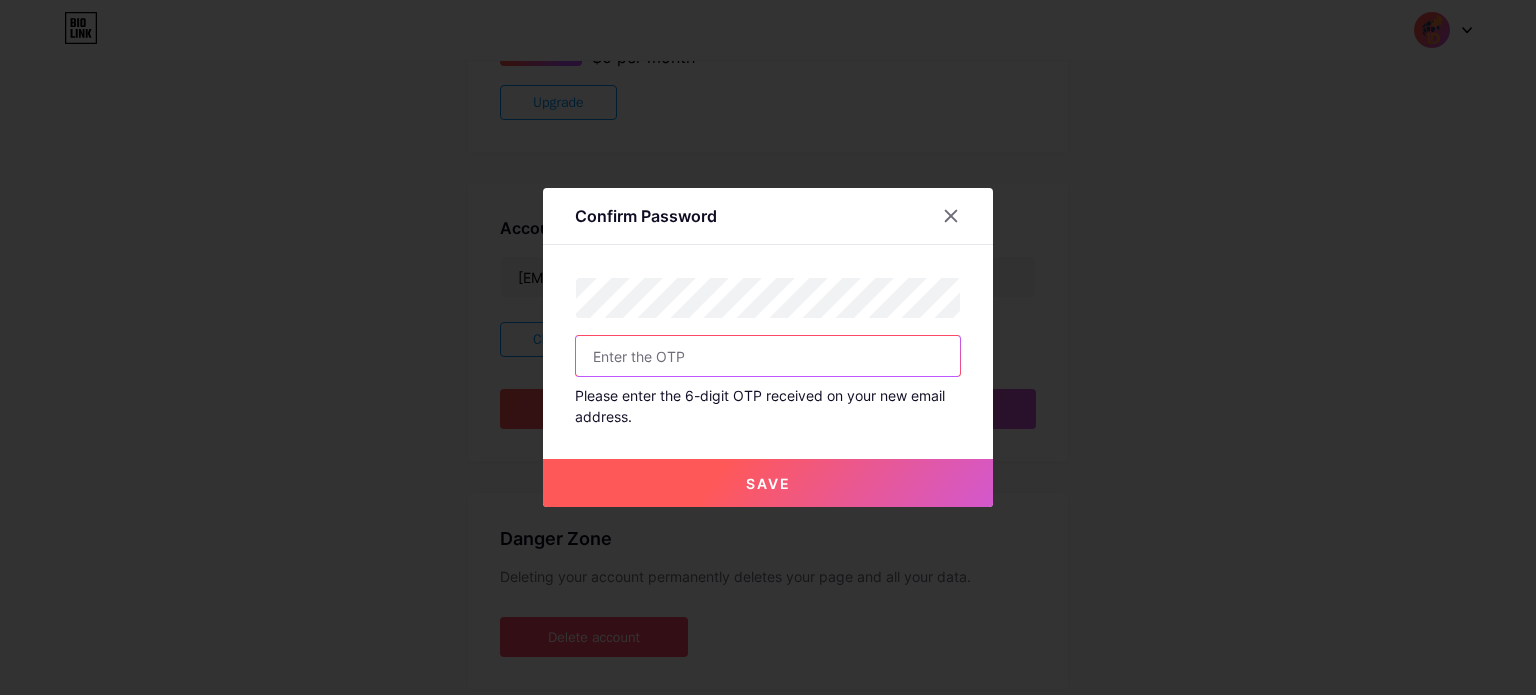 click at bounding box center (768, 356) 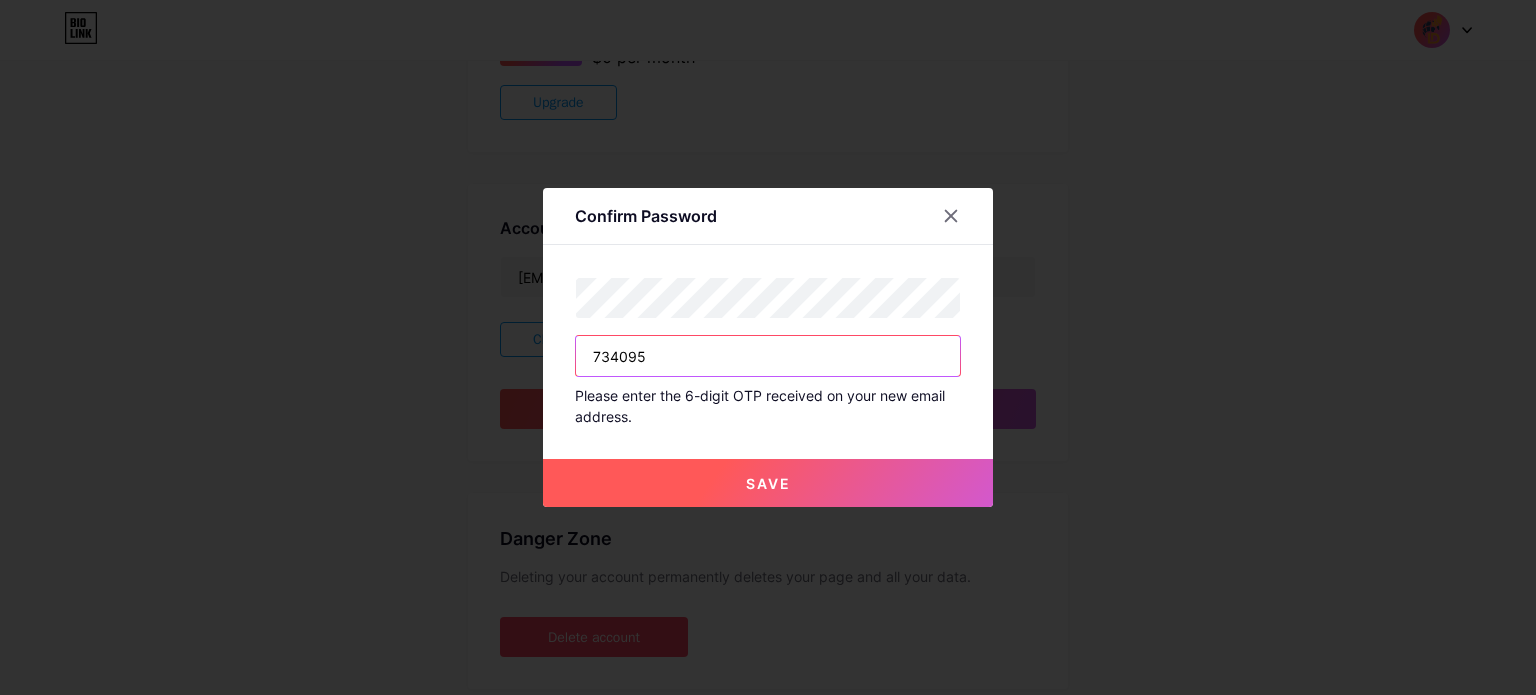 type on "734095" 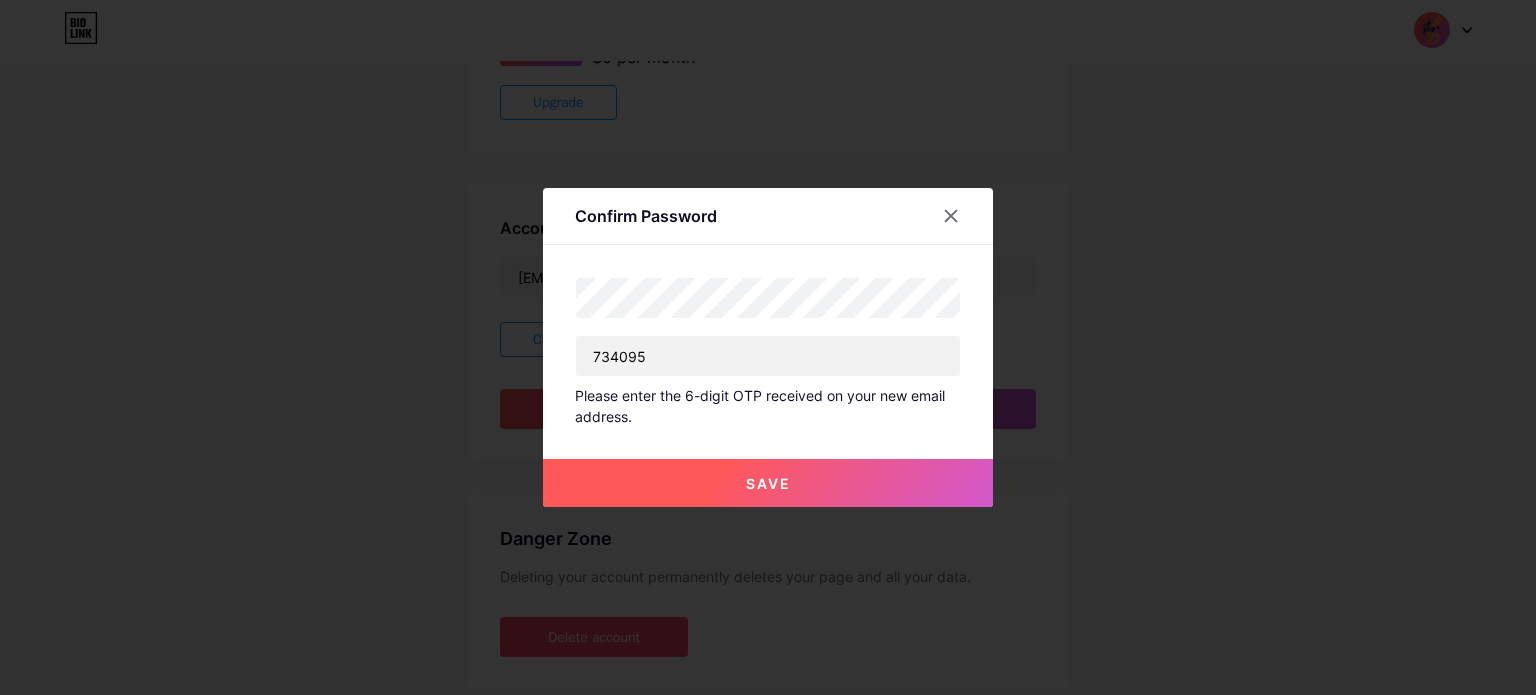 click on "Save" at bounding box center [768, 483] 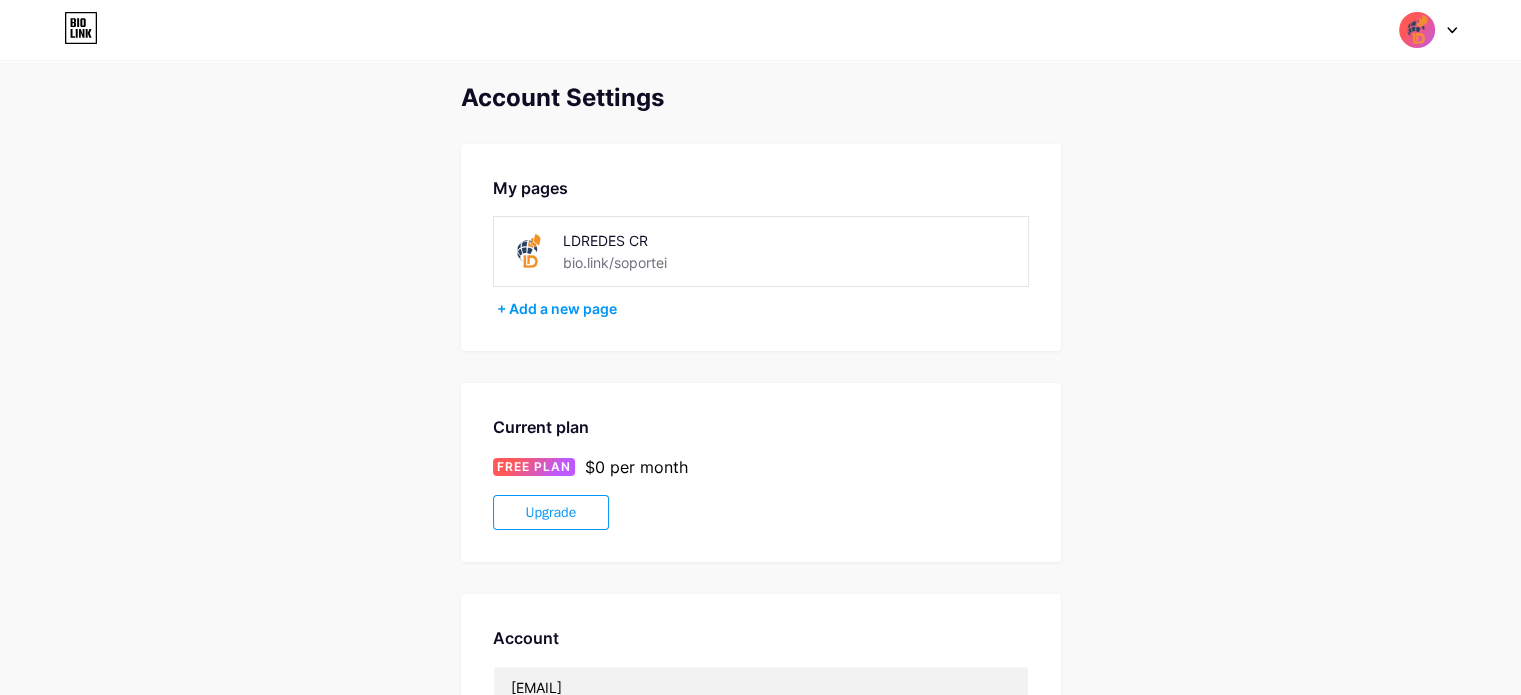 scroll, scrollTop: 0, scrollLeft: 0, axis: both 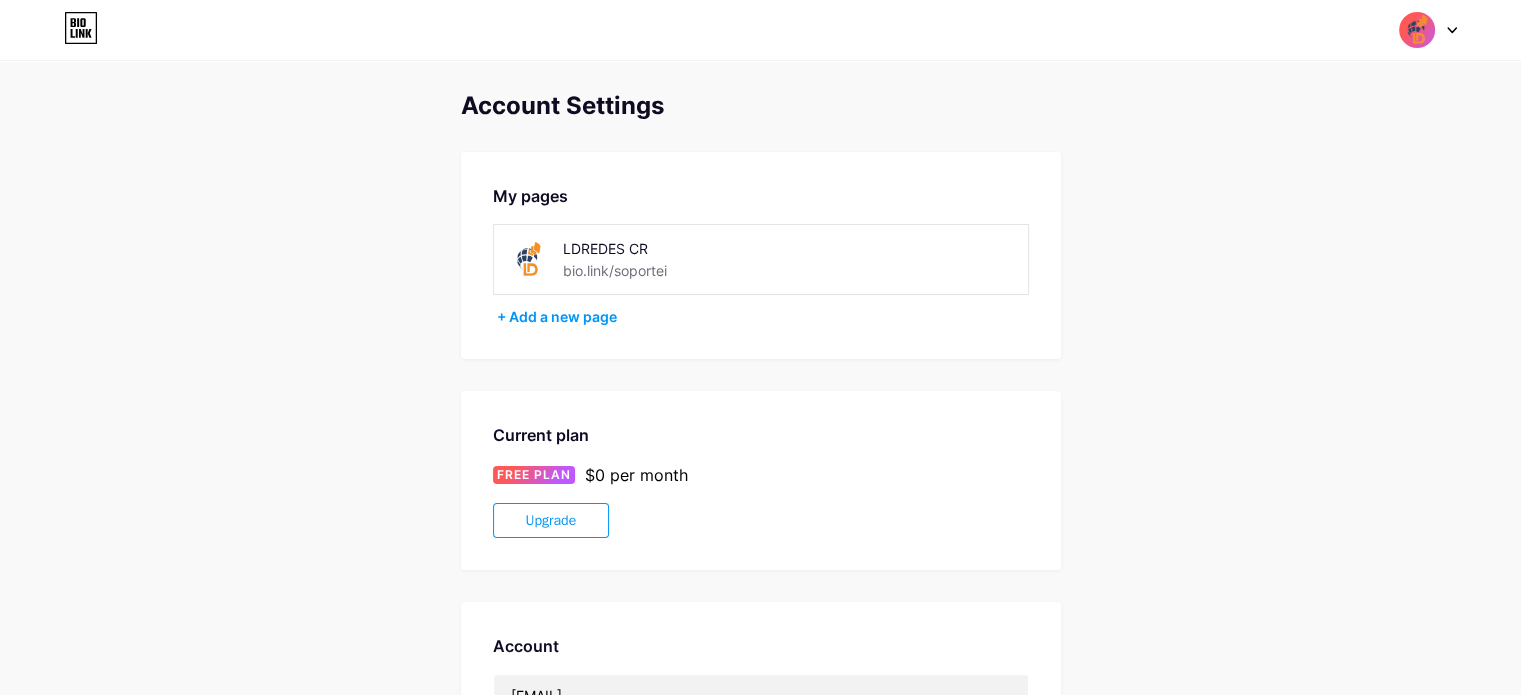 click at bounding box center [1417, 30] 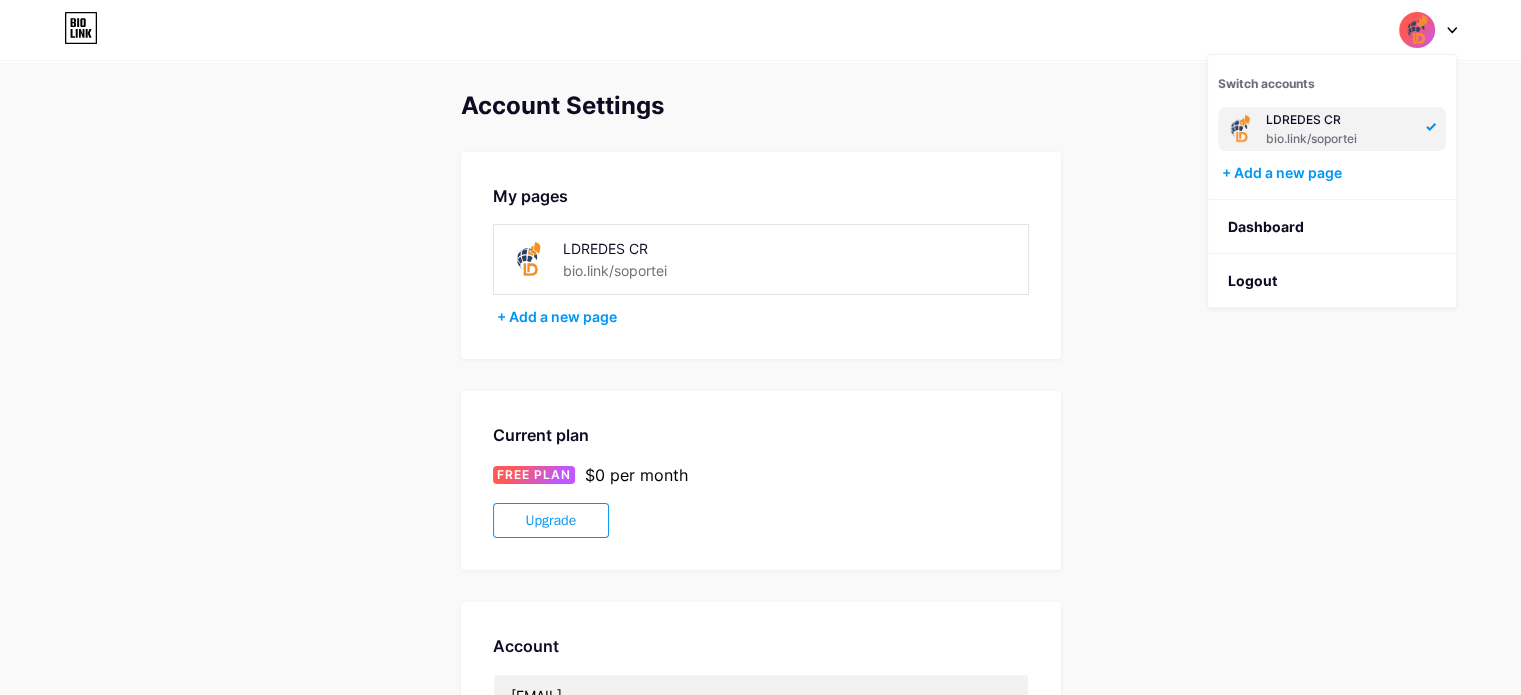 click on "LDREDES CR   bio.link/soportei" at bounding box center (676, 259) 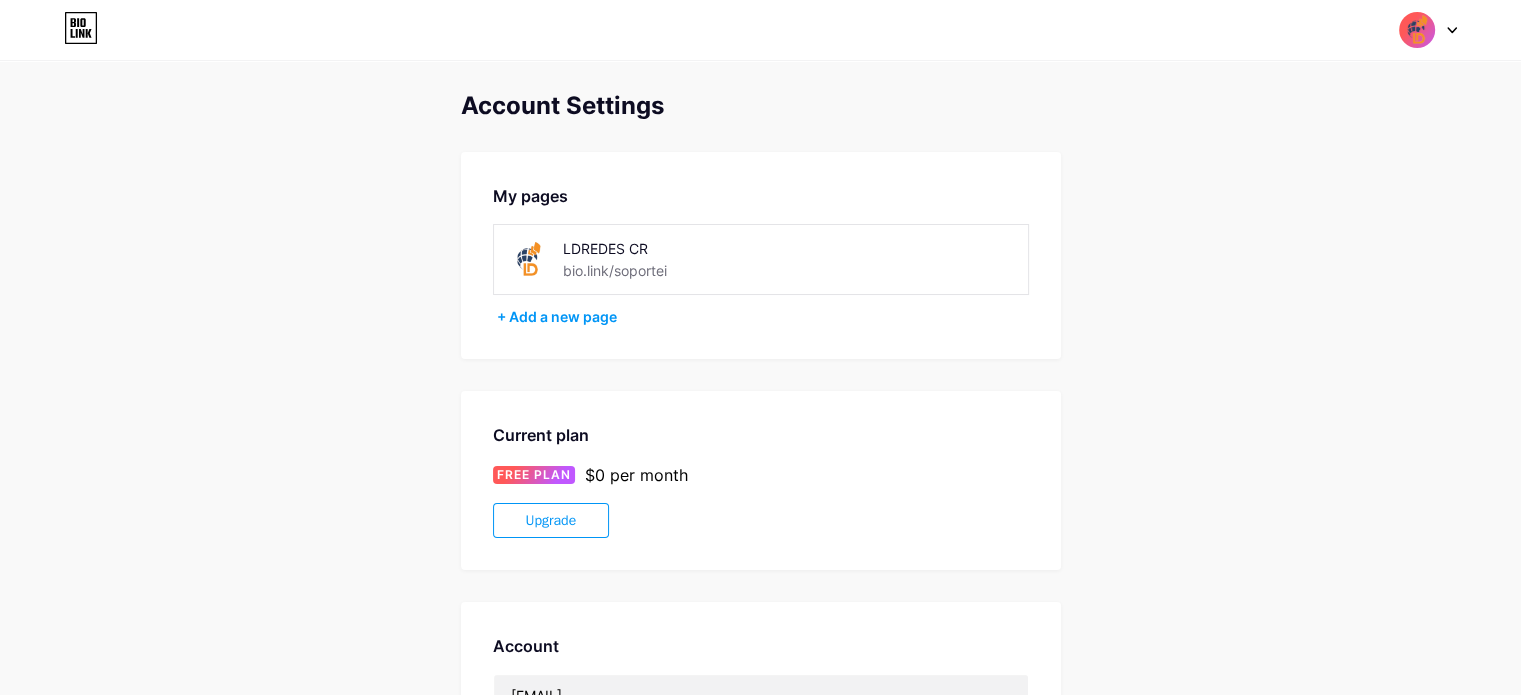 click on "LDREDES CR   bio.link/soportei" at bounding box center (657, 259) 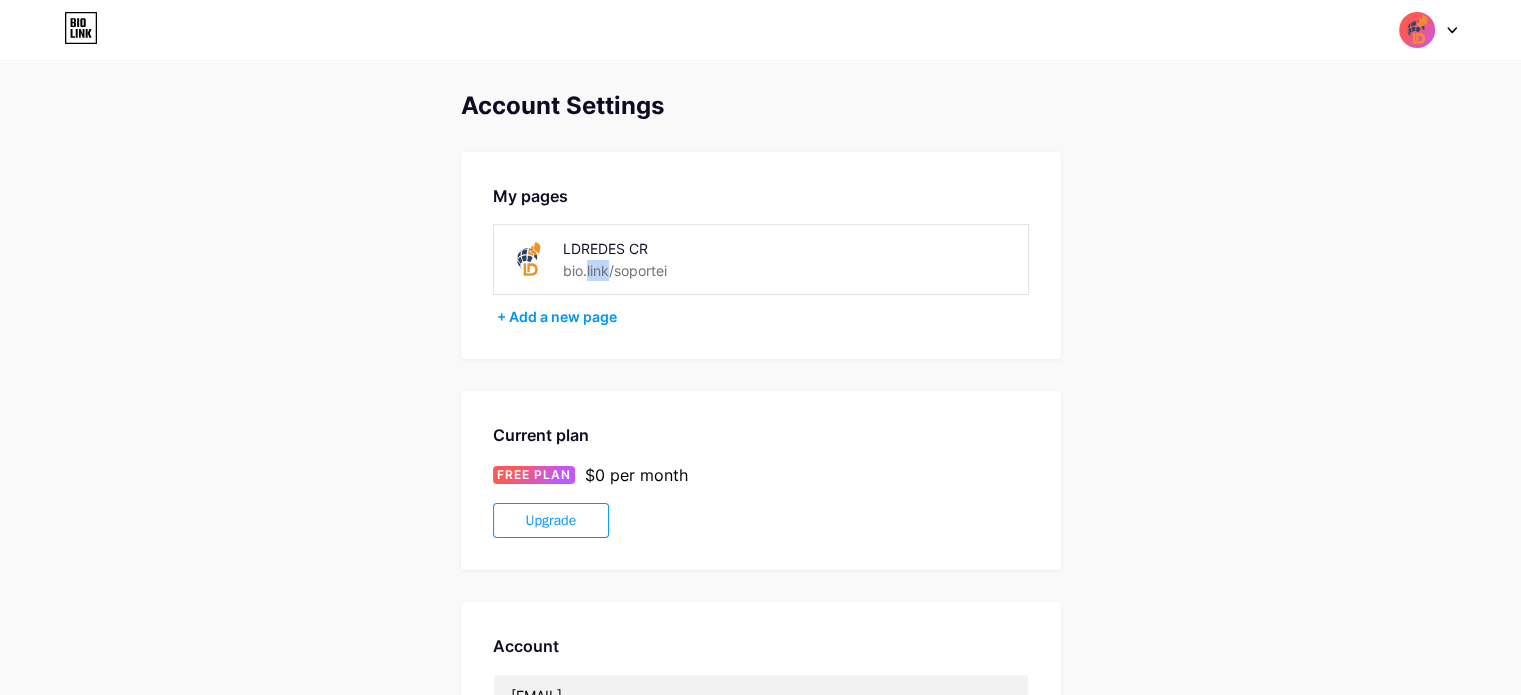 click on "bio.link/soportei" at bounding box center (615, 270) 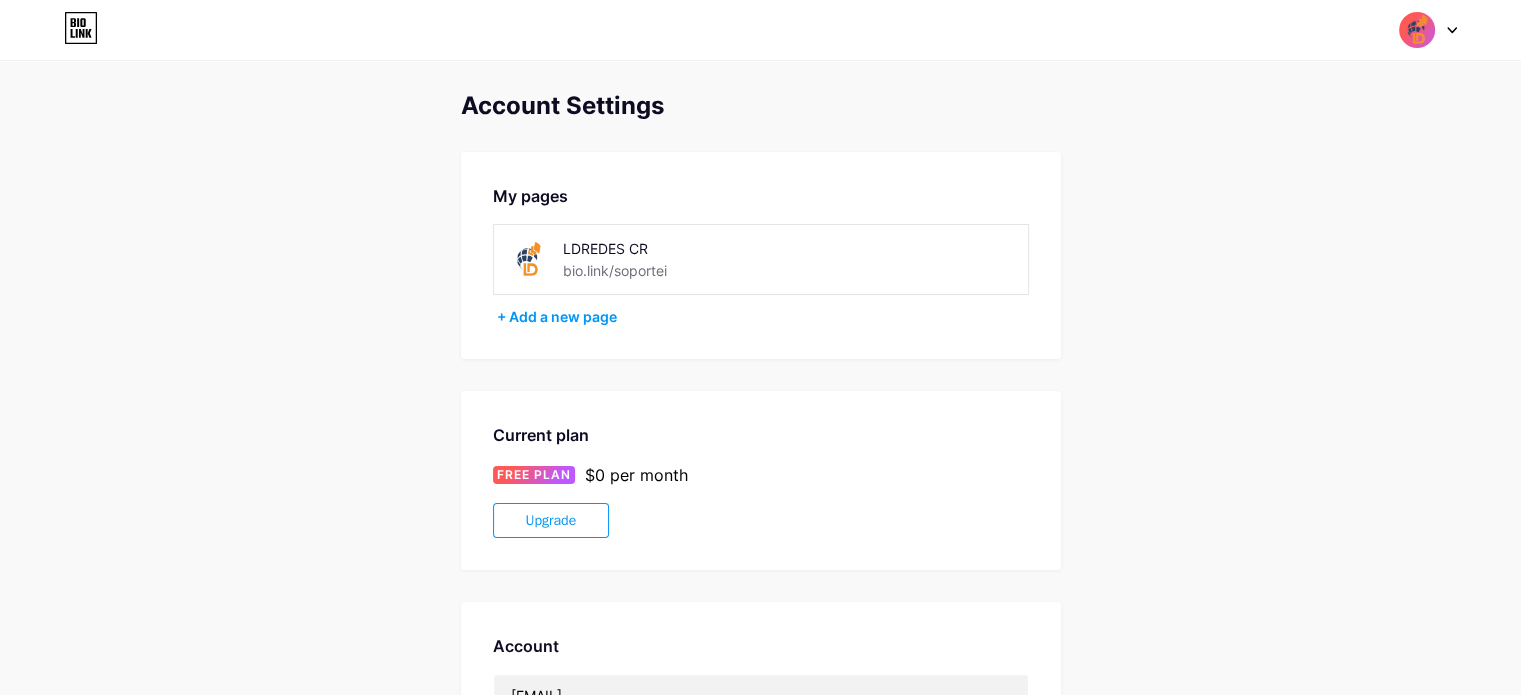 drag, startPoint x: 1107, startPoint y: 189, endPoint x: 1344, endPoint y: 28, distance: 286.51352 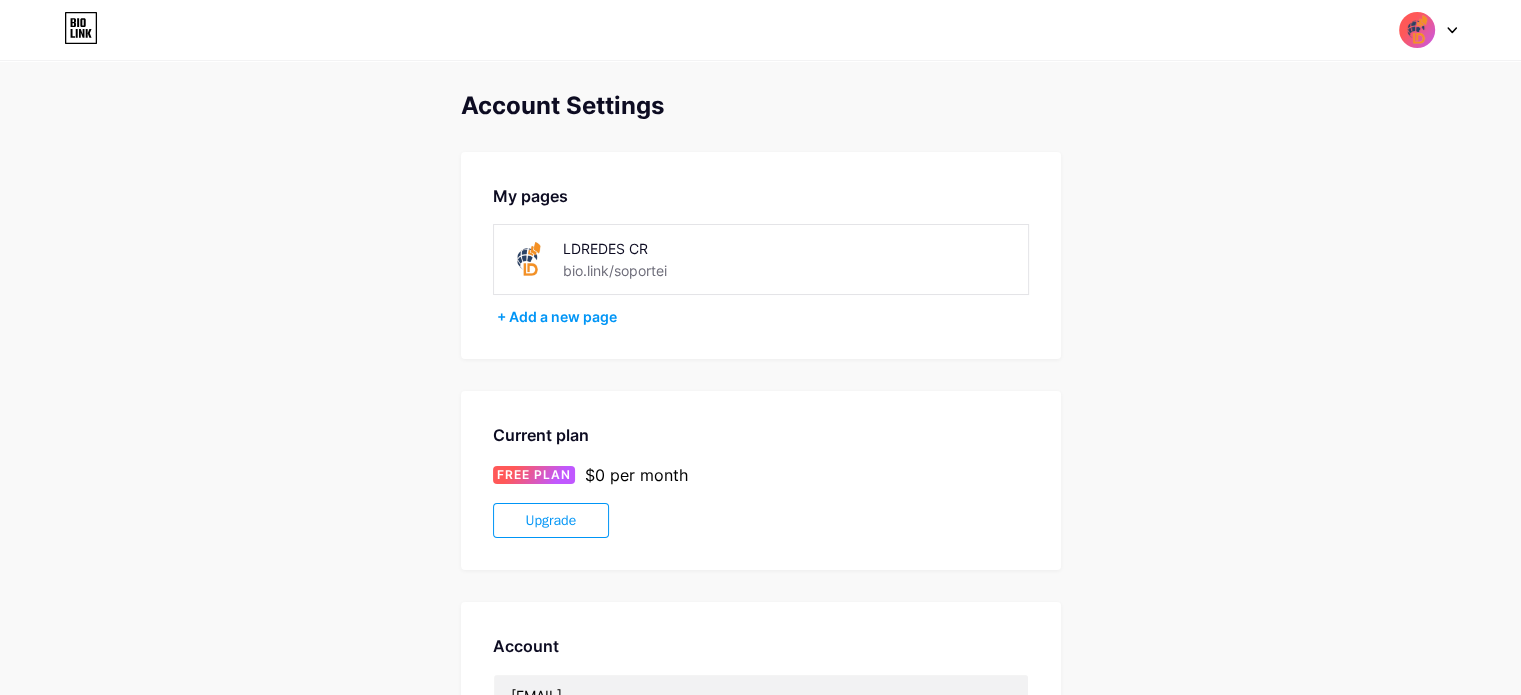 click 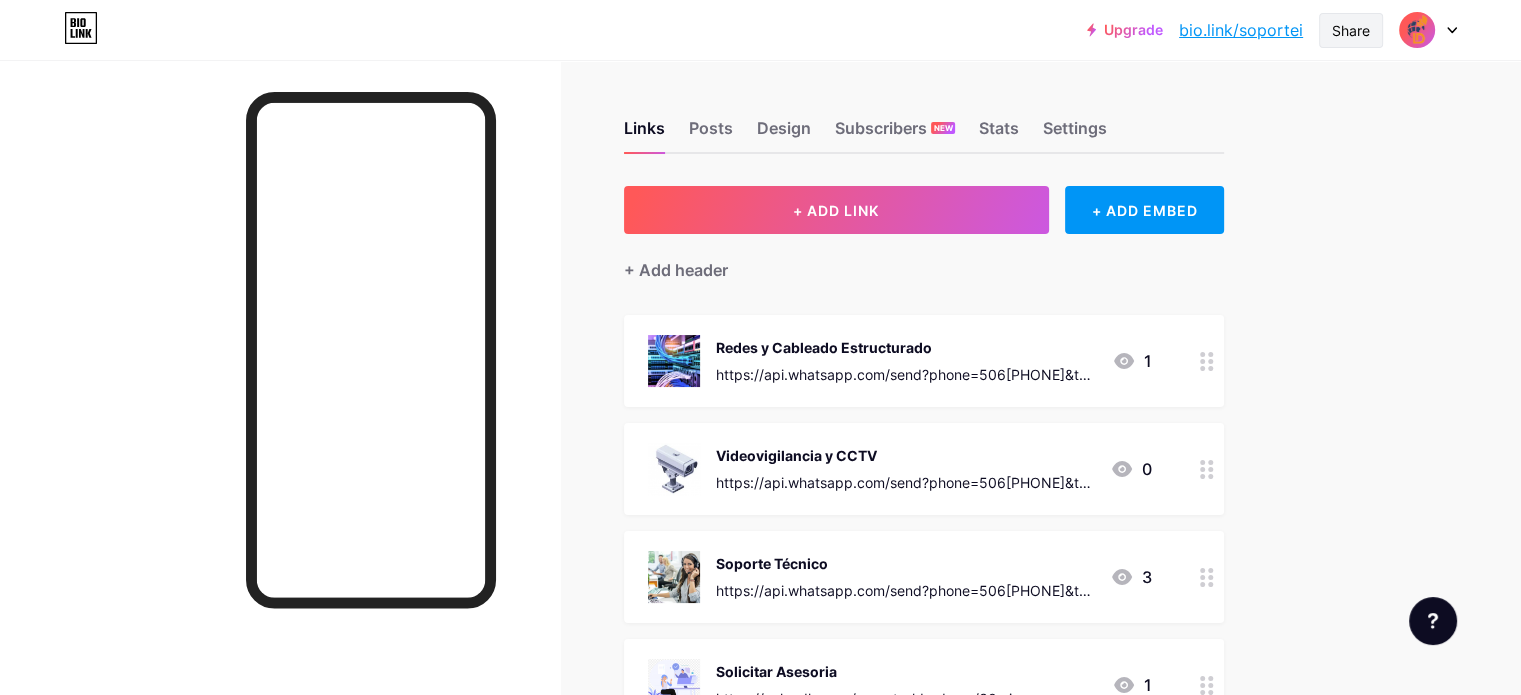 click on "Share" at bounding box center (1351, 30) 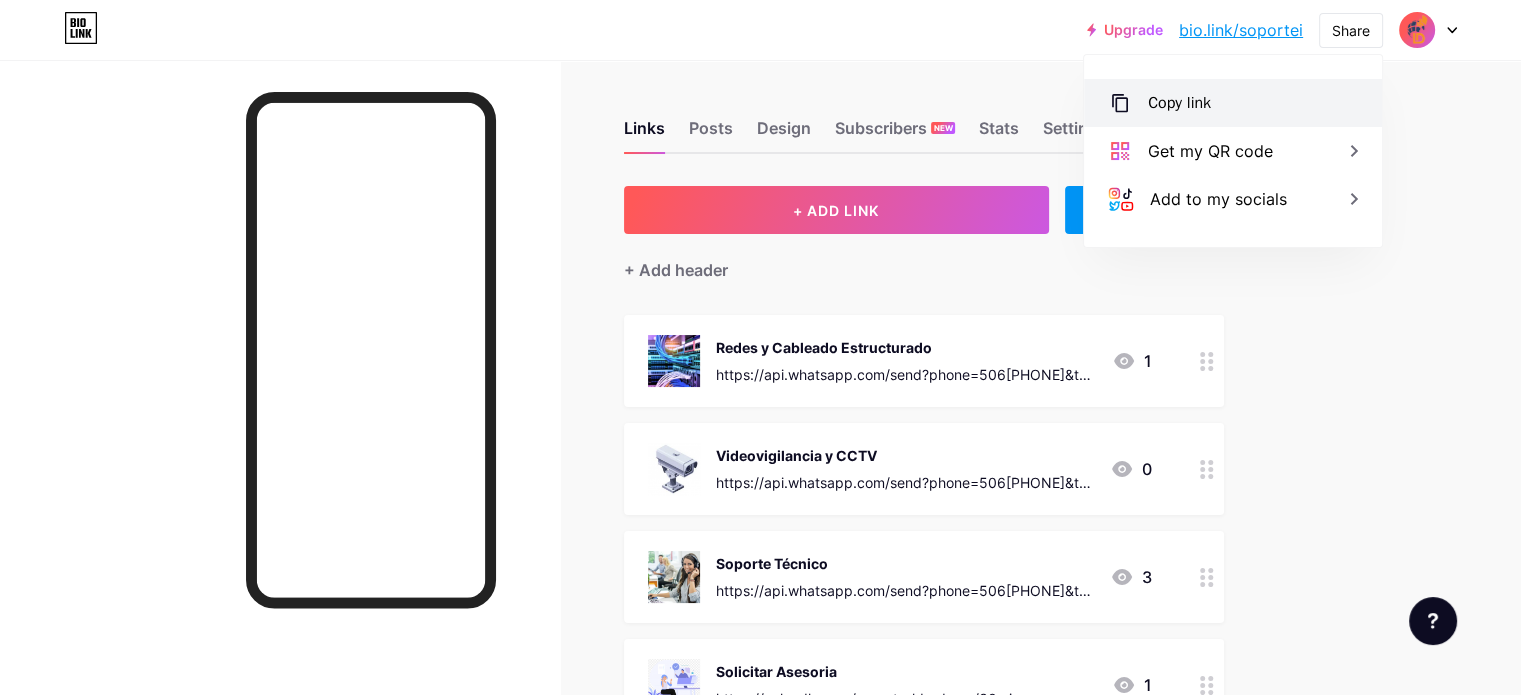 click on "Copy link" at bounding box center (1233, 103) 